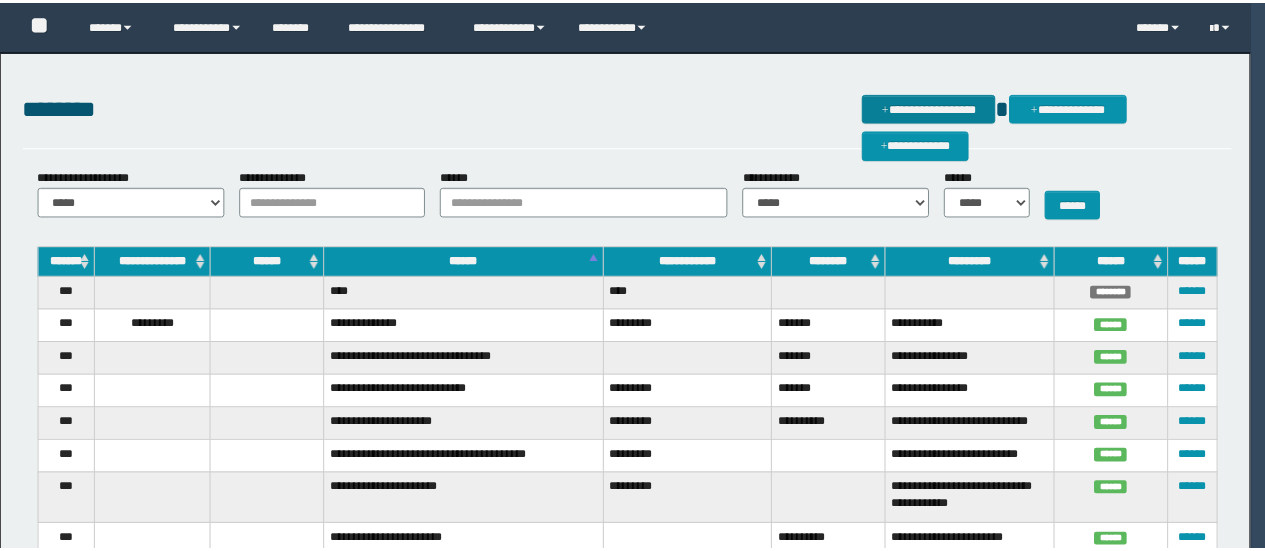 scroll, scrollTop: 0, scrollLeft: 0, axis: both 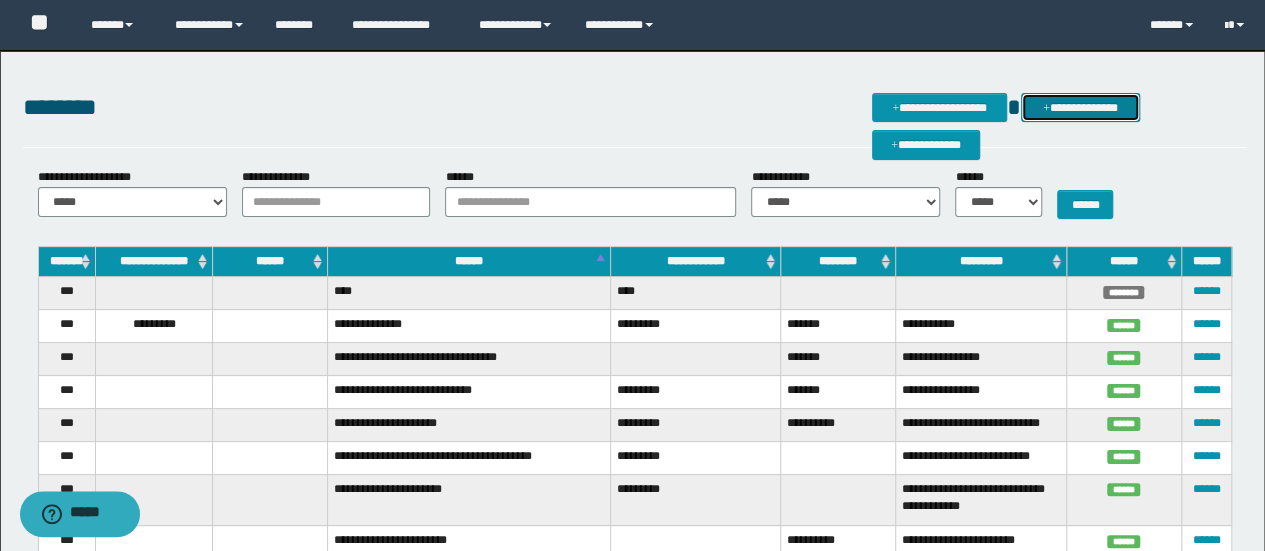click on "**********" at bounding box center [1080, 107] 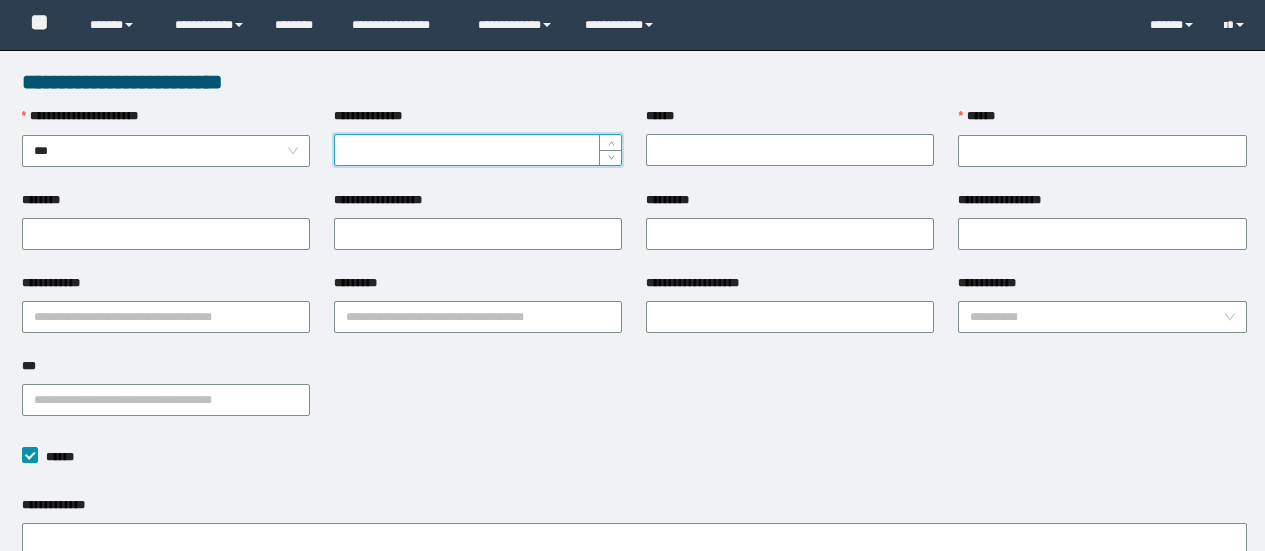scroll, scrollTop: 0, scrollLeft: 0, axis: both 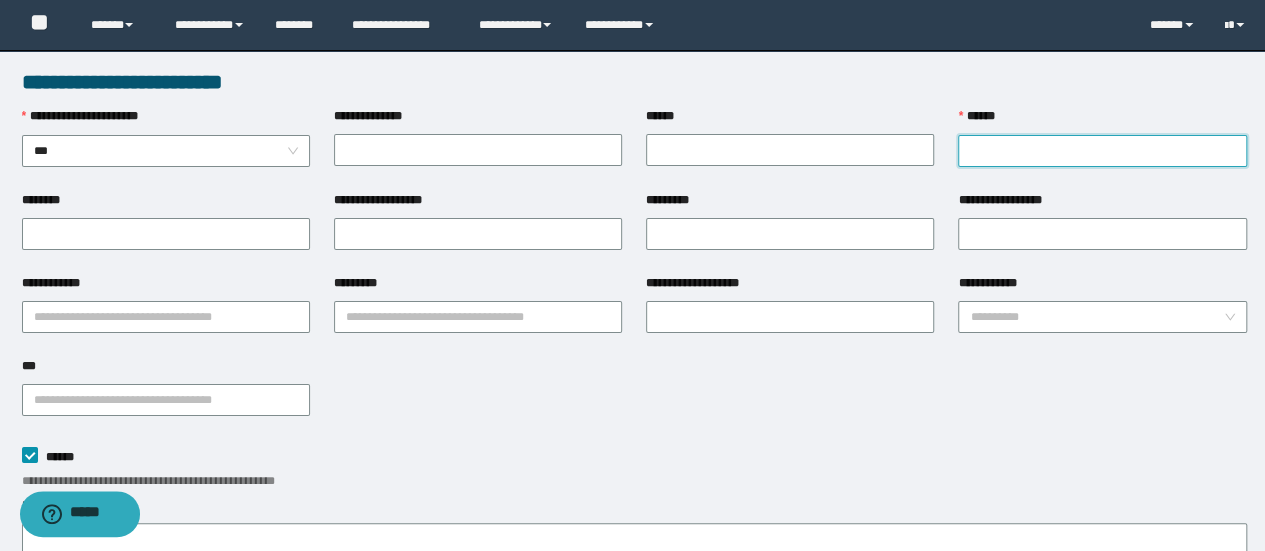click on "******" at bounding box center [1102, 151] 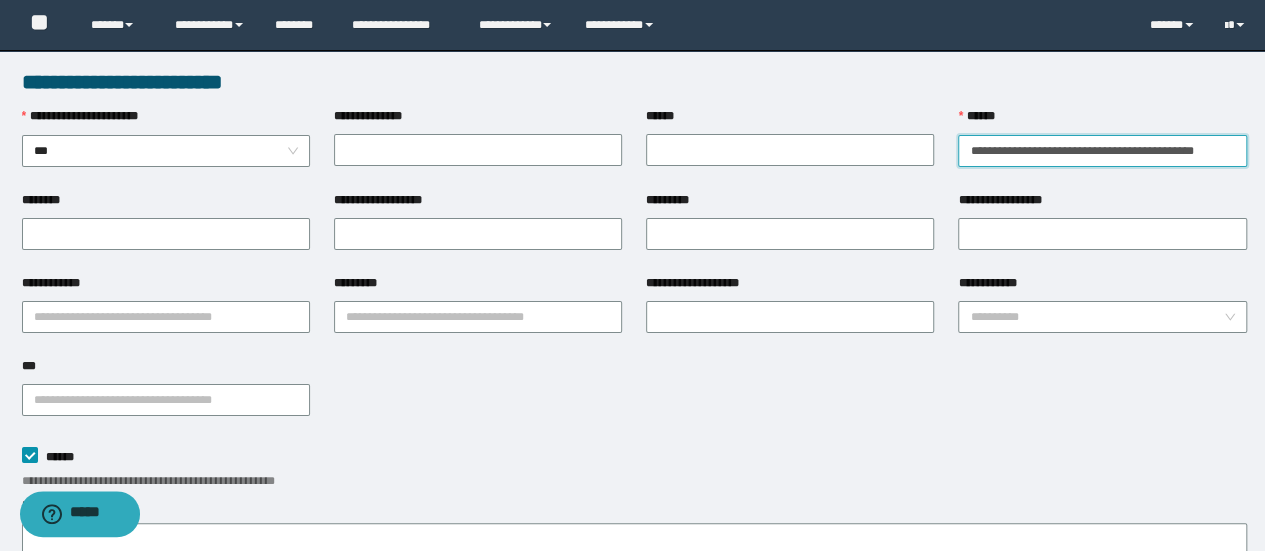 scroll, scrollTop: 0, scrollLeft: 65, axis: horizontal 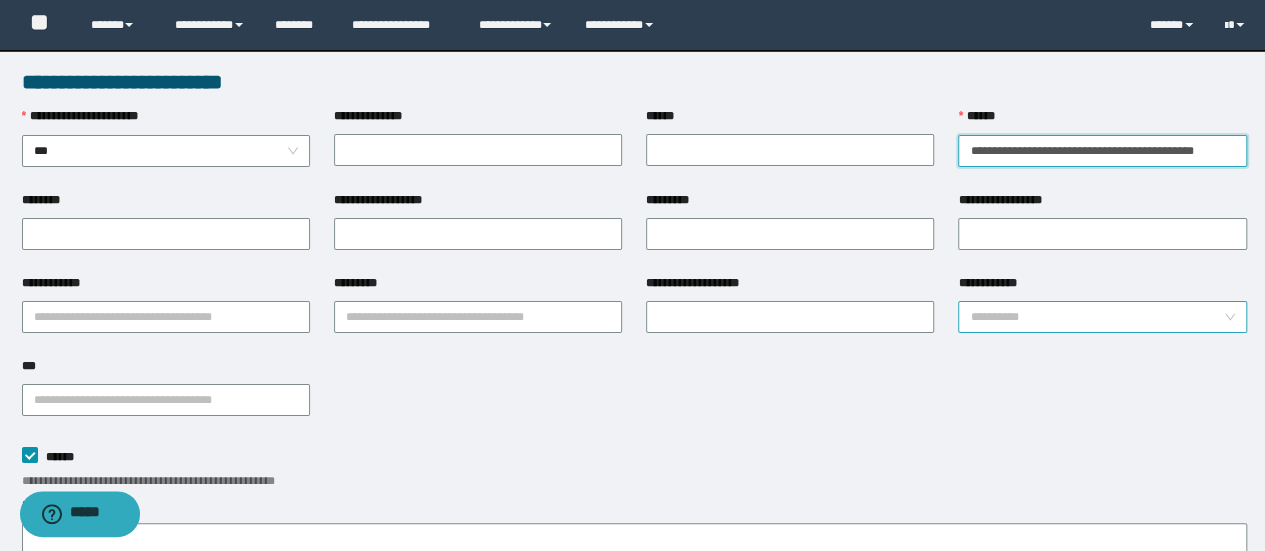 type on "**********" 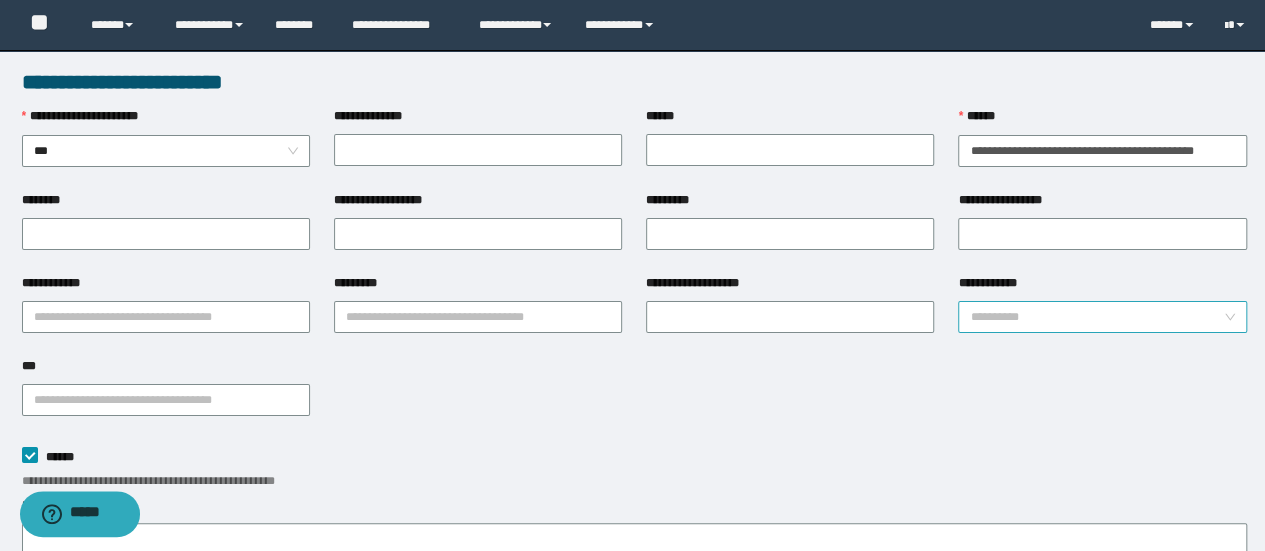 click on "**********" at bounding box center [1096, 317] 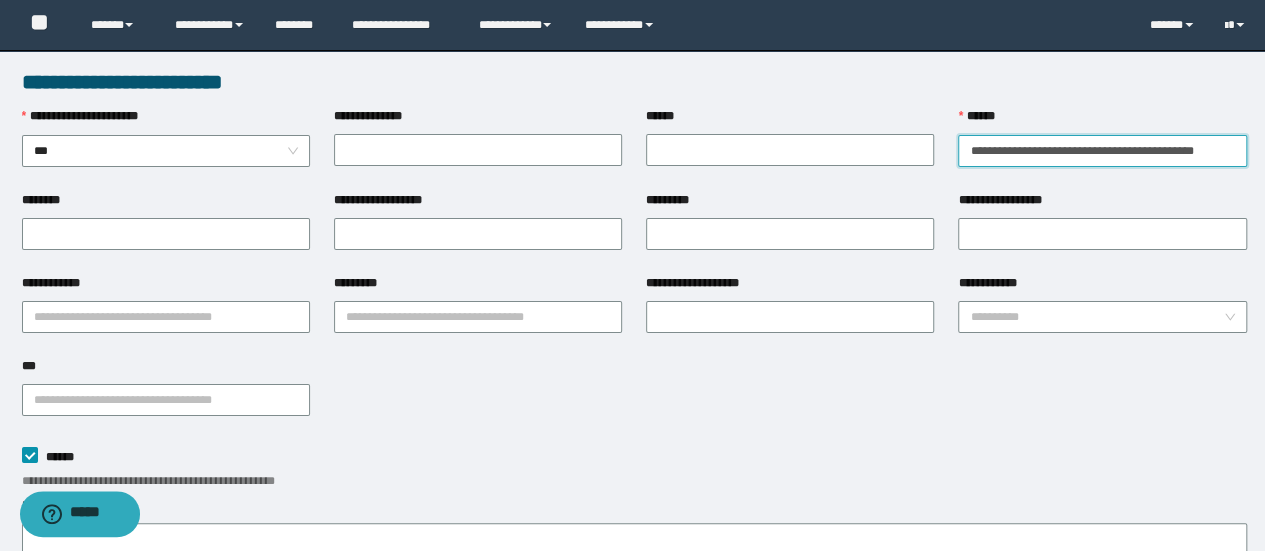 click on "**********" at bounding box center (1102, 150) 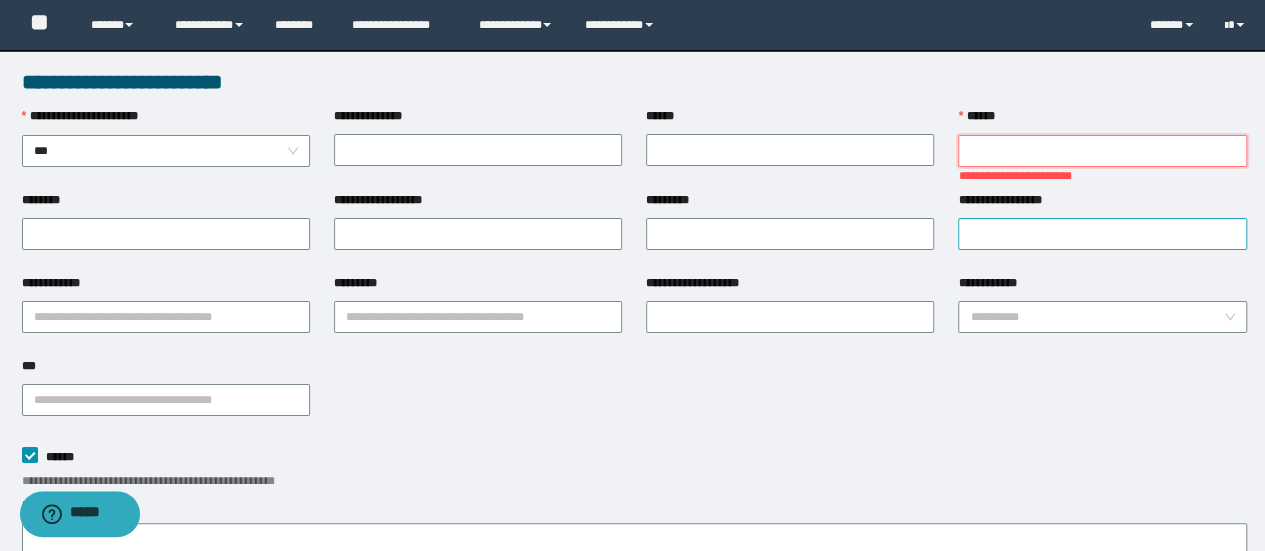 paste on "**********" 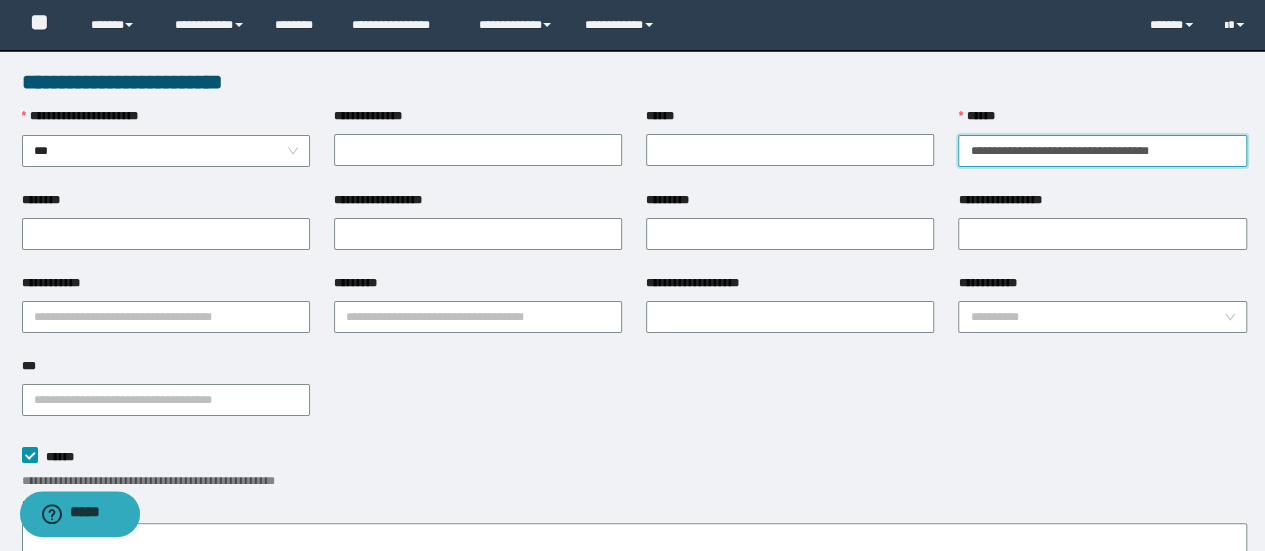 drag, startPoint x: 1038, startPoint y: 149, endPoint x: 1279, endPoint y: 157, distance: 241.13274 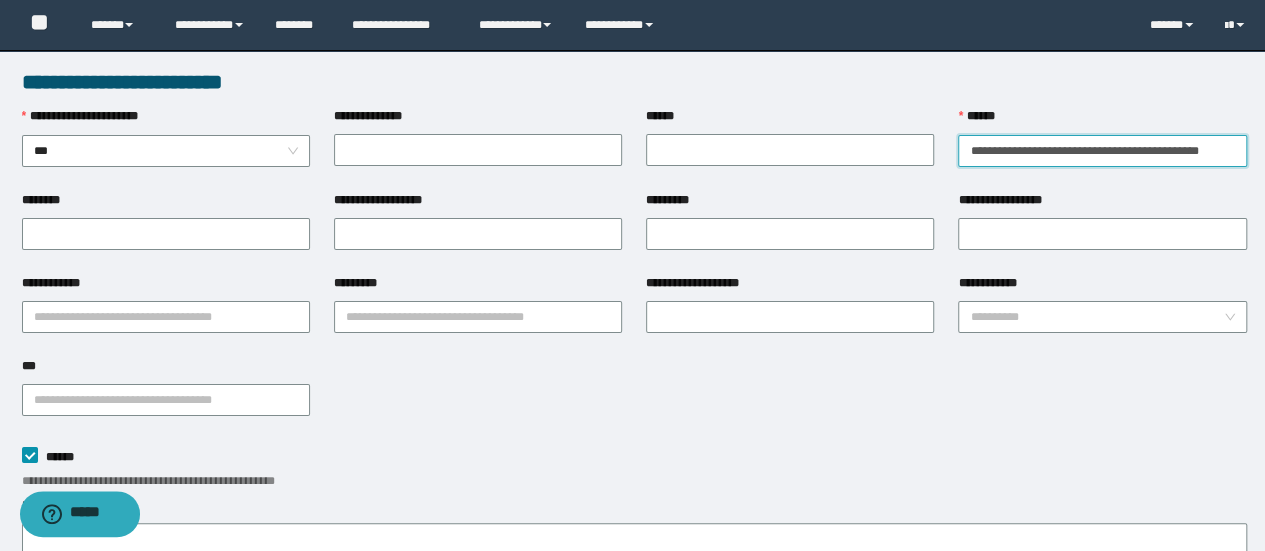 scroll, scrollTop: 0, scrollLeft: 42, axis: horizontal 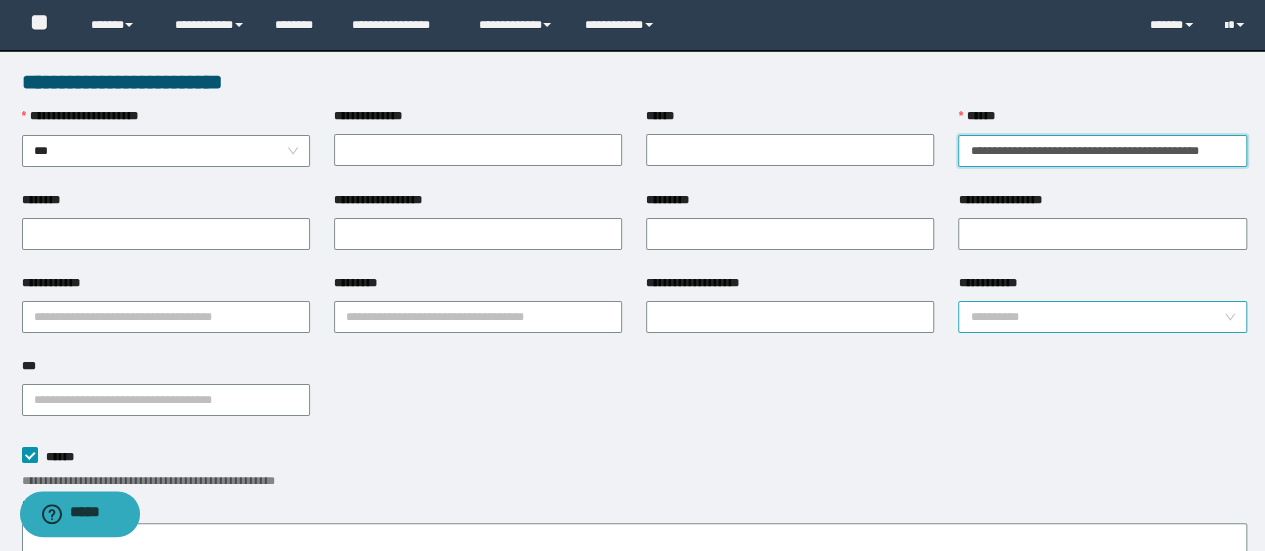 type on "**********" 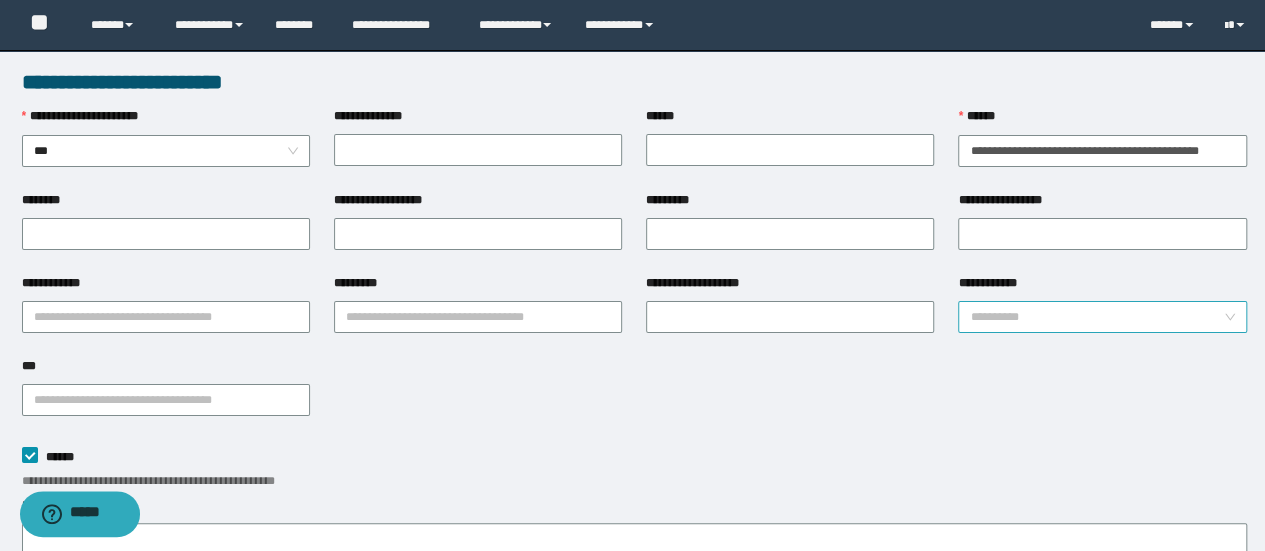 click on "**********" at bounding box center (1096, 317) 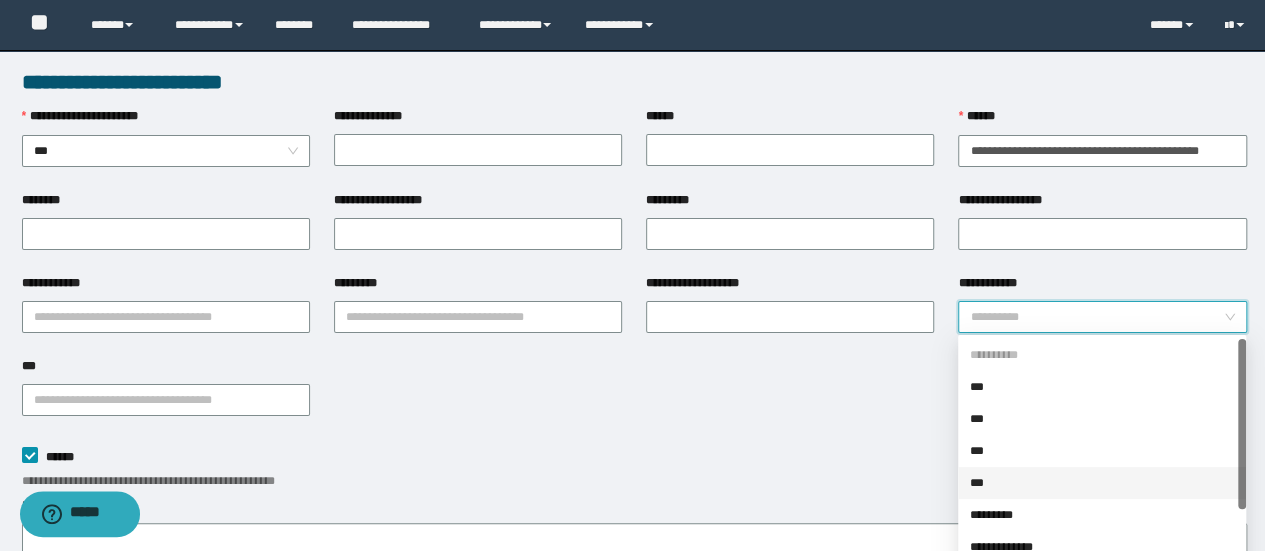 click on "*********" at bounding box center [1102, 515] 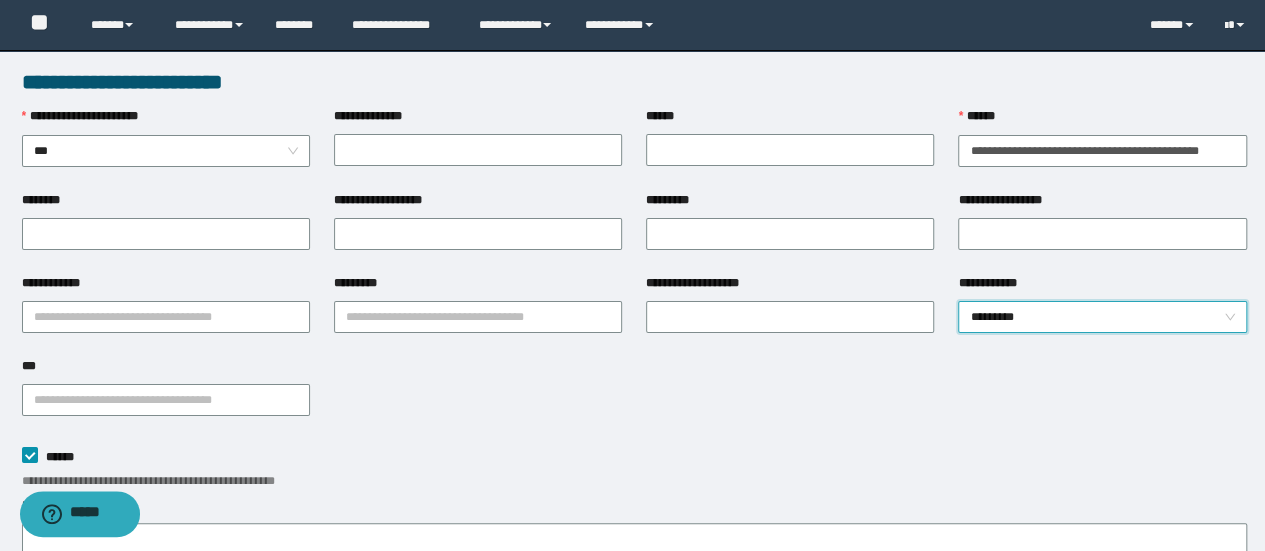 click on "**********" at bounding box center [634, 398] 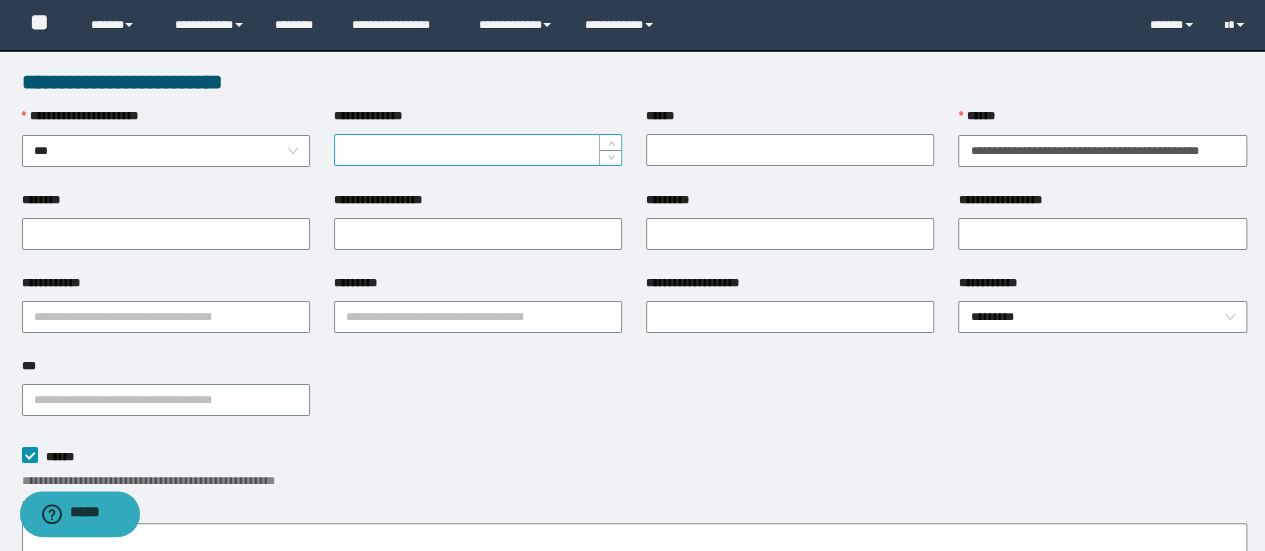 click on "**********" at bounding box center [478, 150] 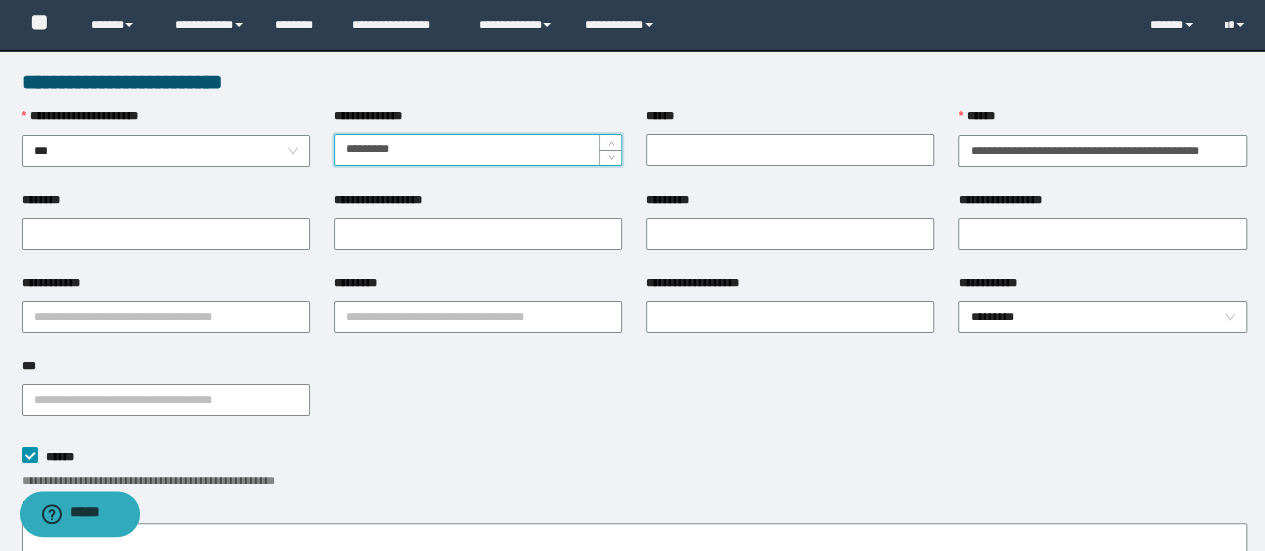 type on "*********" 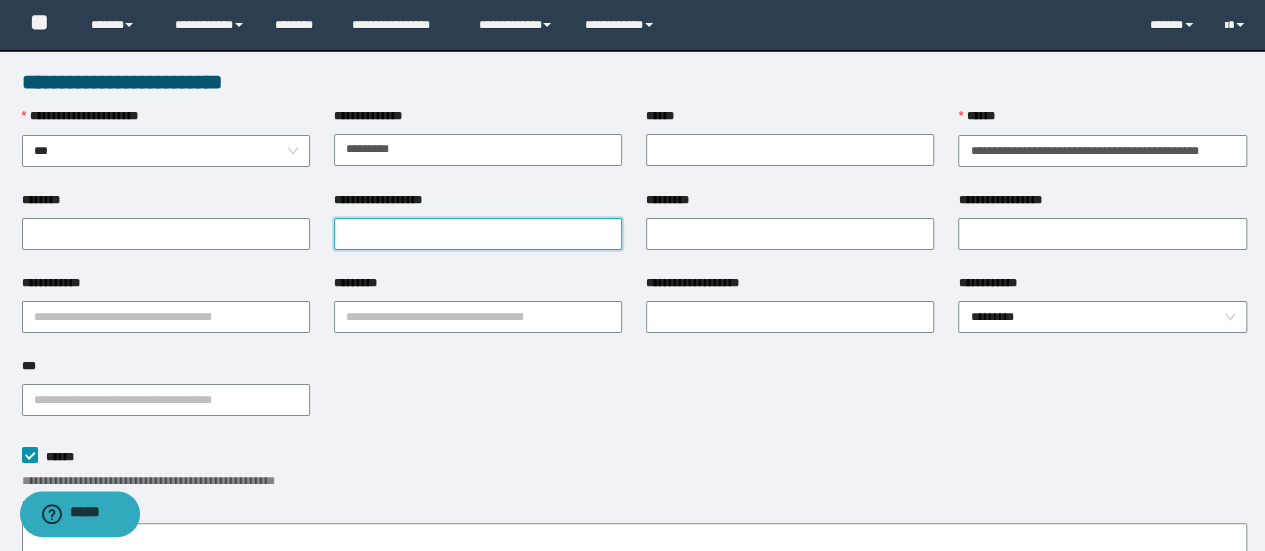 click on "**********" at bounding box center (478, 234) 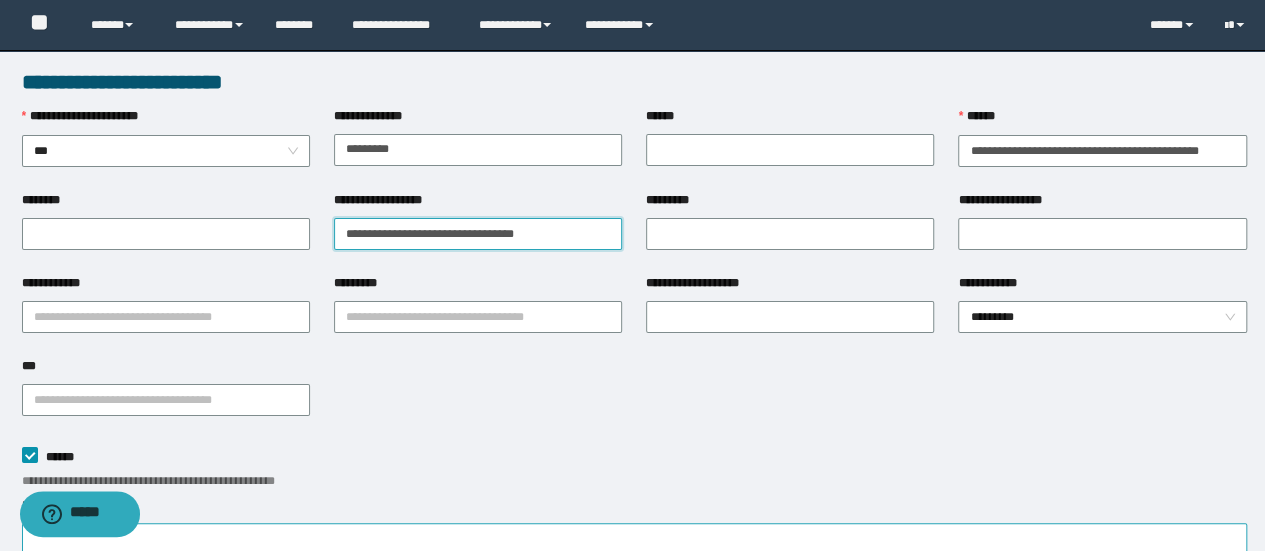 type on "**********" 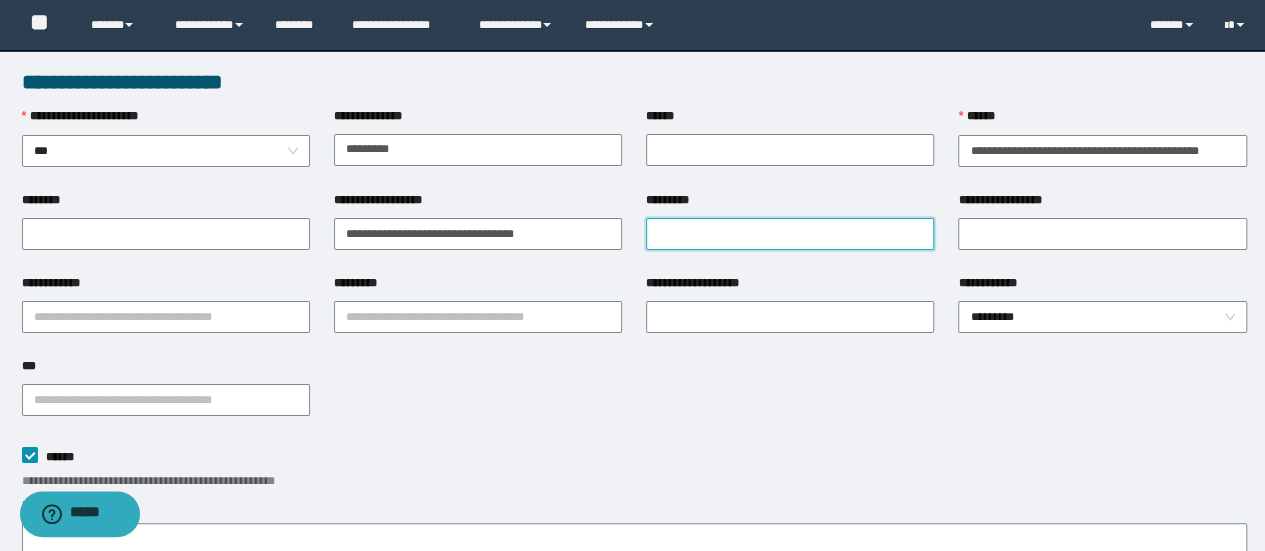 drag, startPoint x: 769, startPoint y: 235, endPoint x: 779, endPoint y: 239, distance: 10.770329 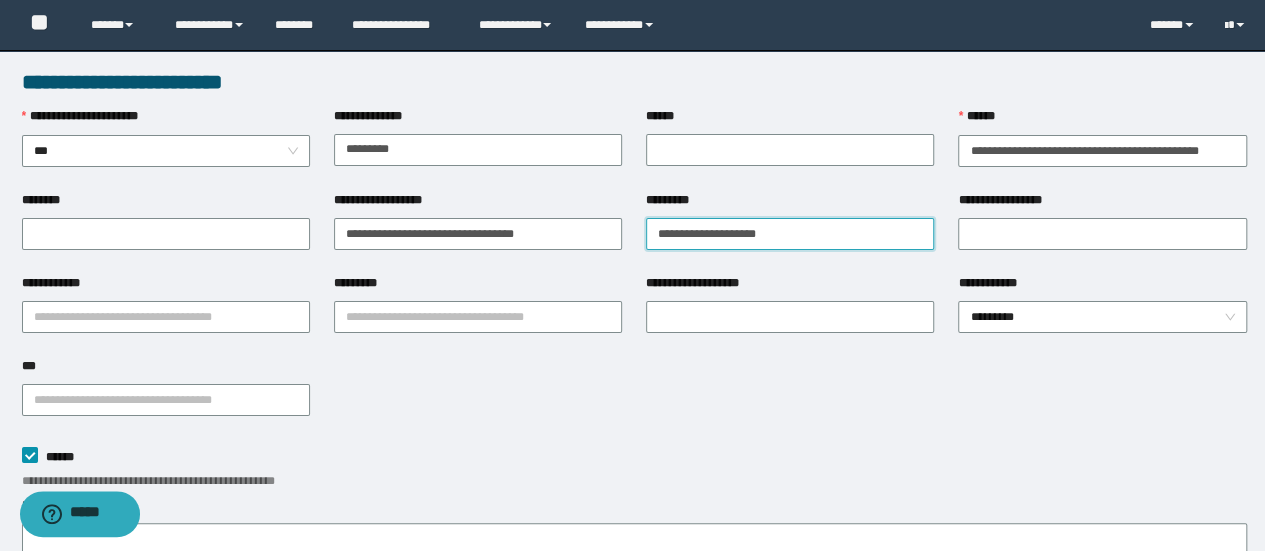 type on "**********" 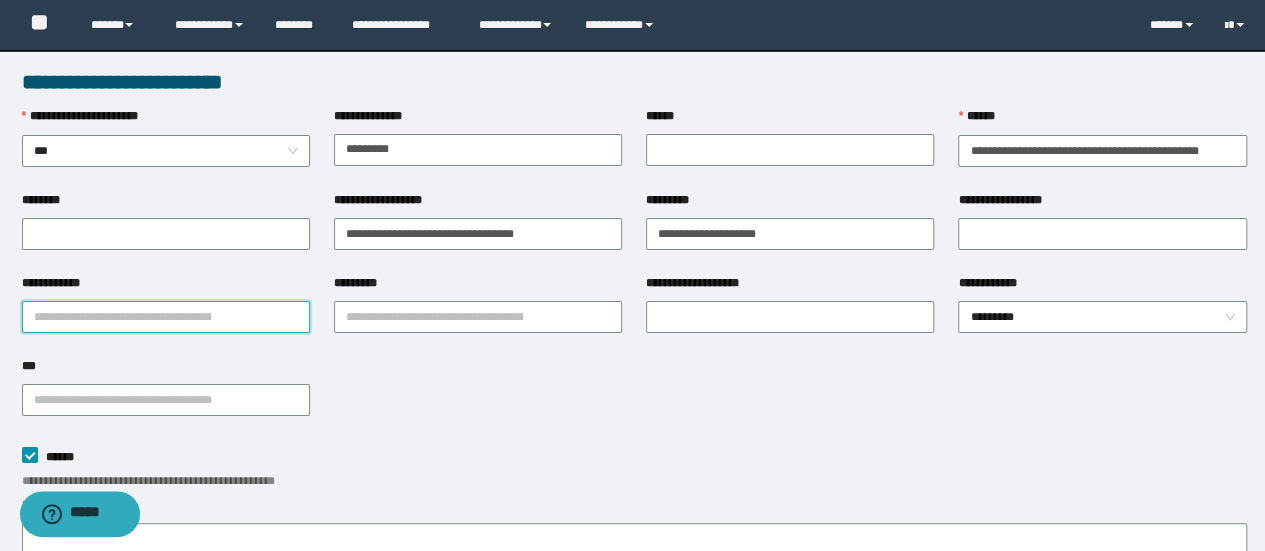 click on "**********" at bounding box center [166, 317] 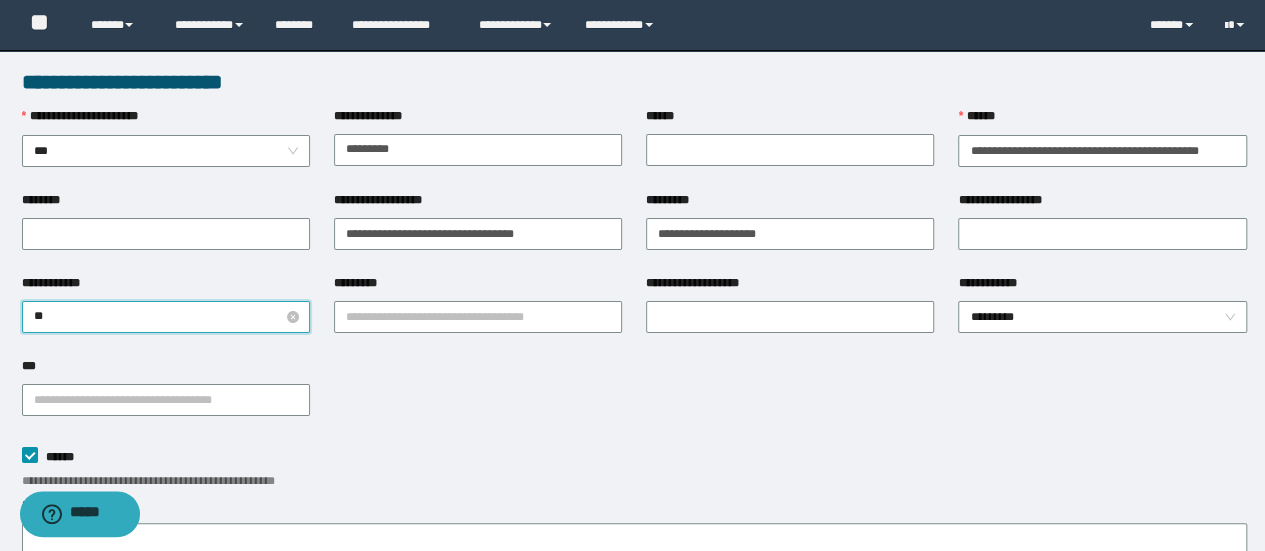 type on "***" 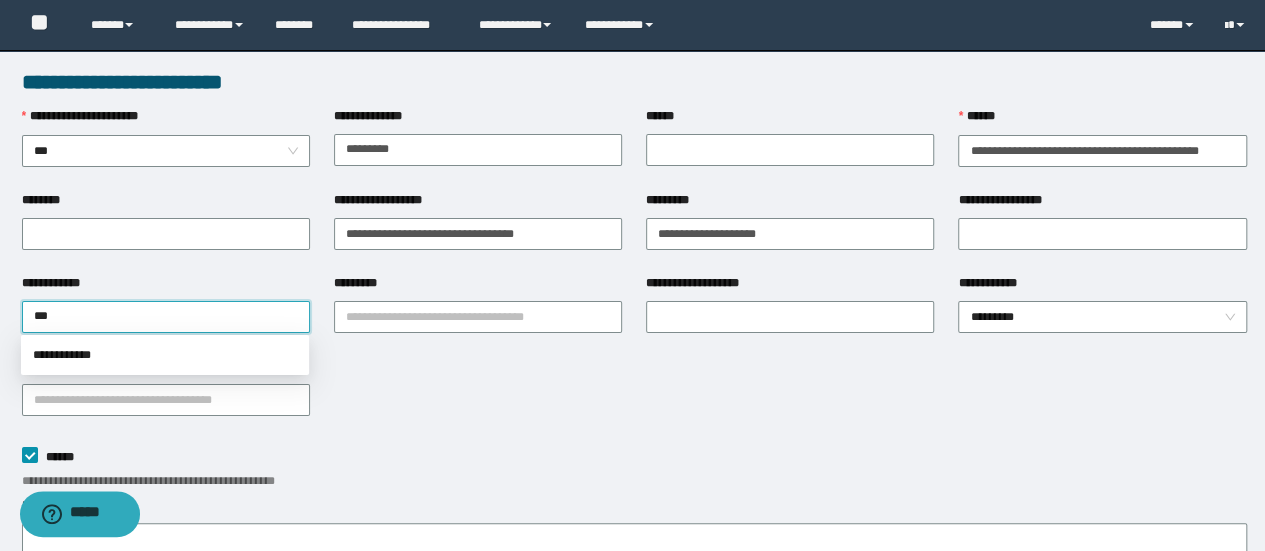 click on "**********" at bounding box center (165, 355) 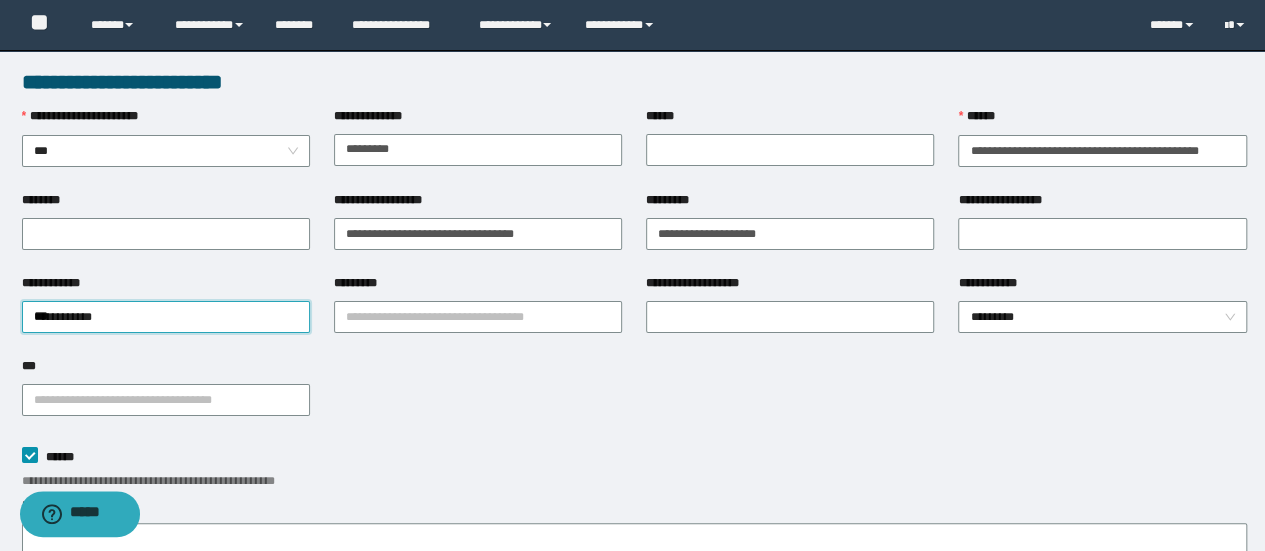 type 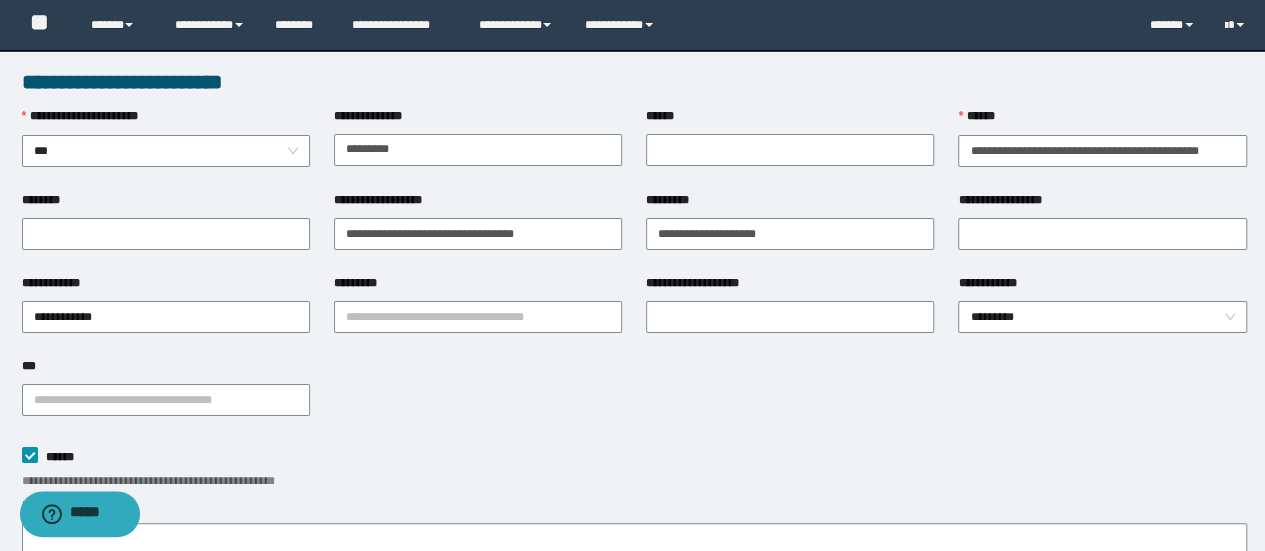 click on "********" at bounding box center [166, 204] 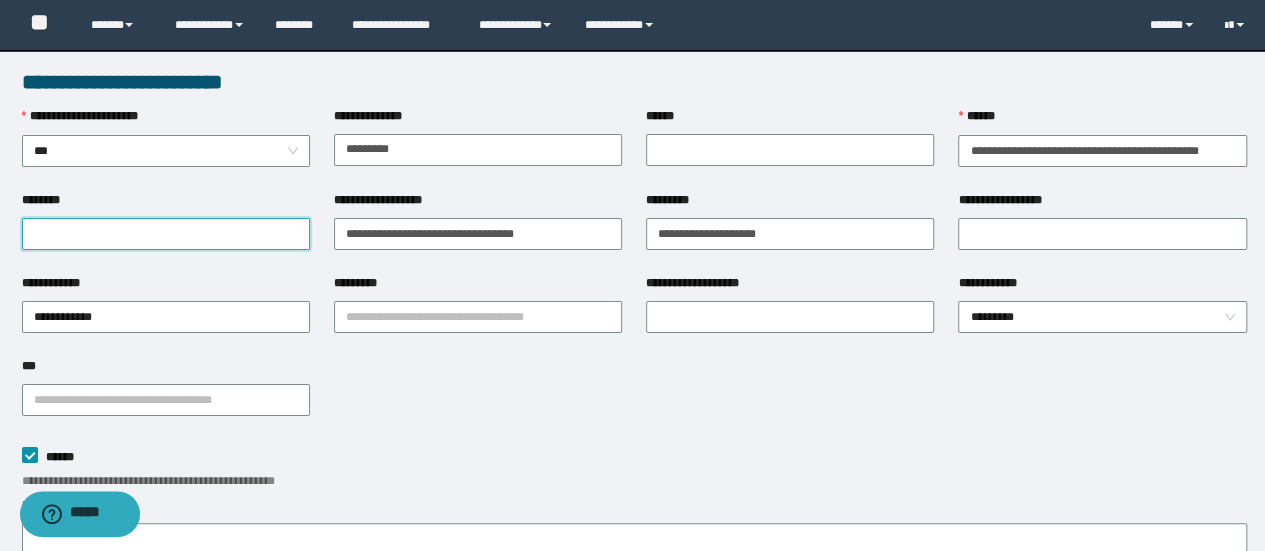 click on "********" at bounding box center [166, 234] 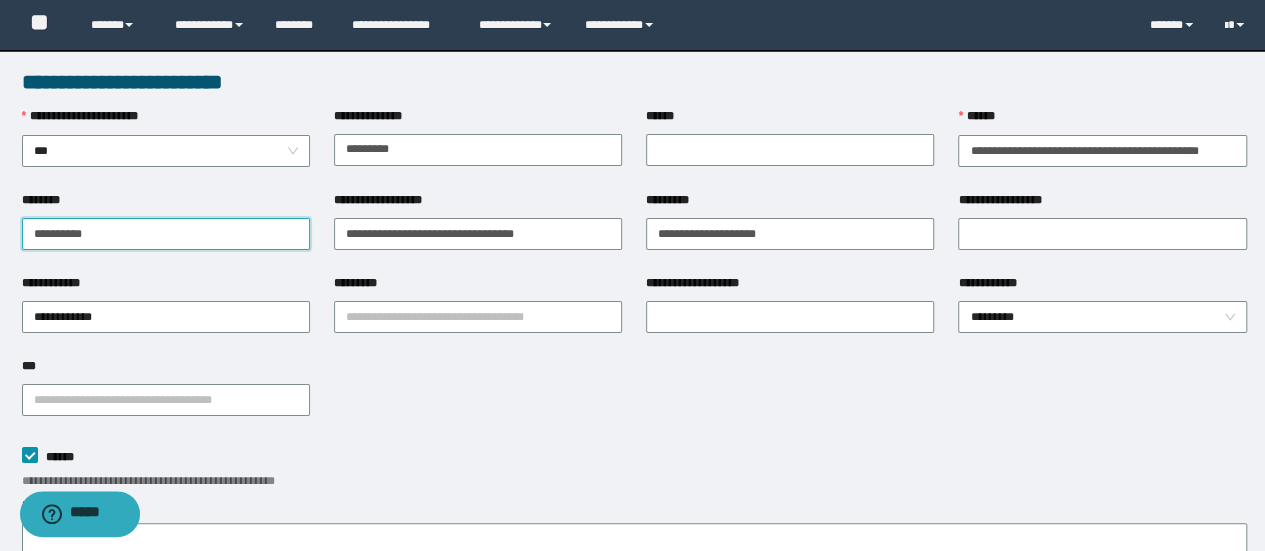 type on "**********" 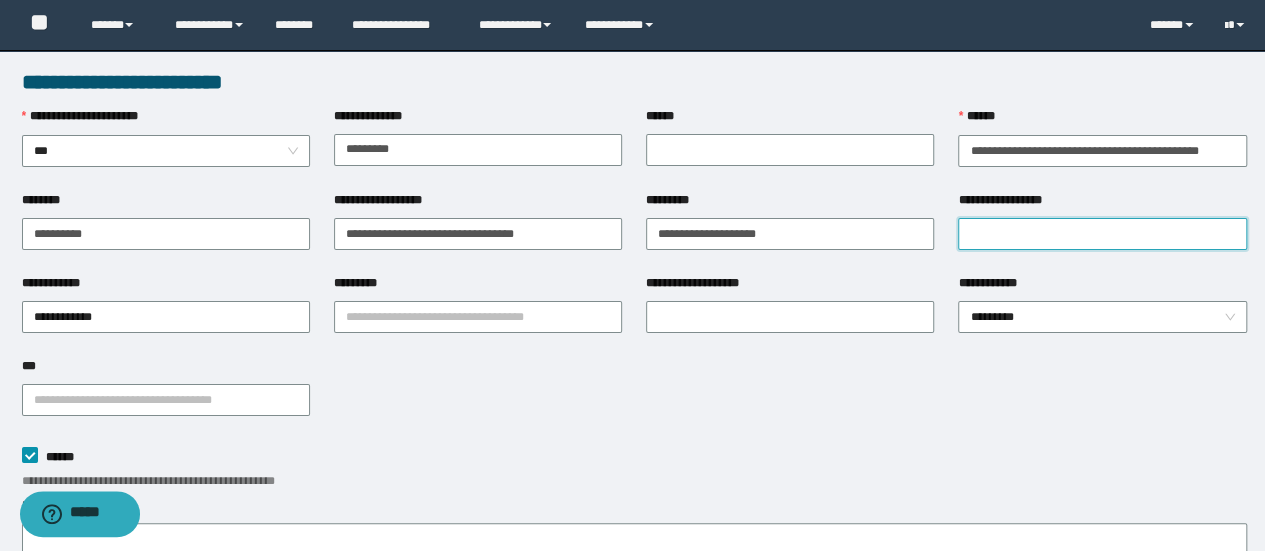 click on "**********" at bounding box center [1102, 234] 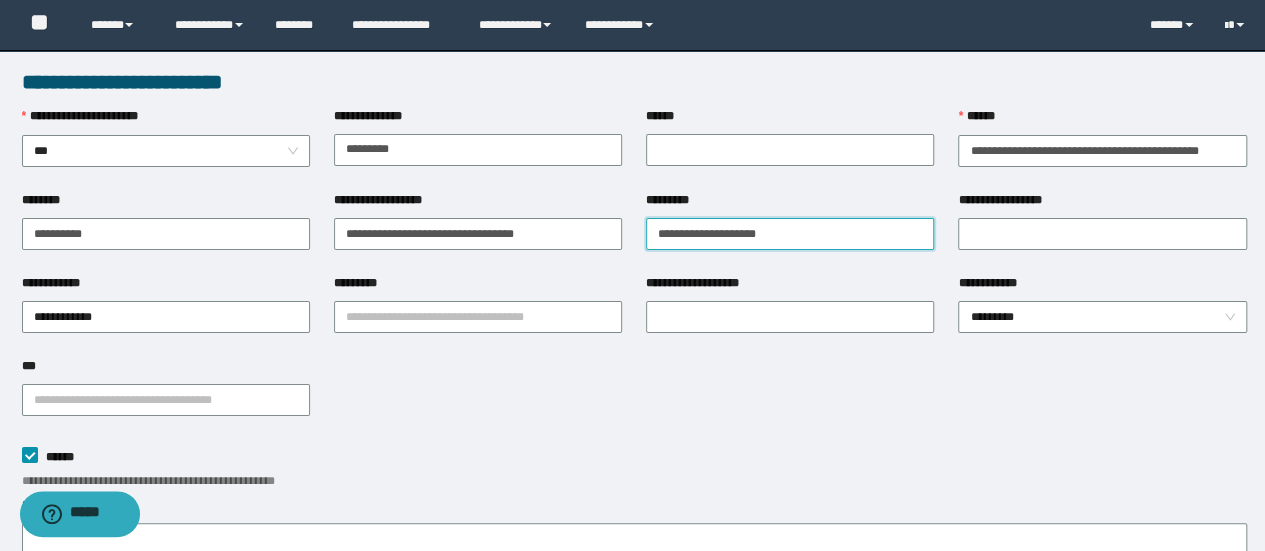 click on "**********" at bounding box center (790, 234) 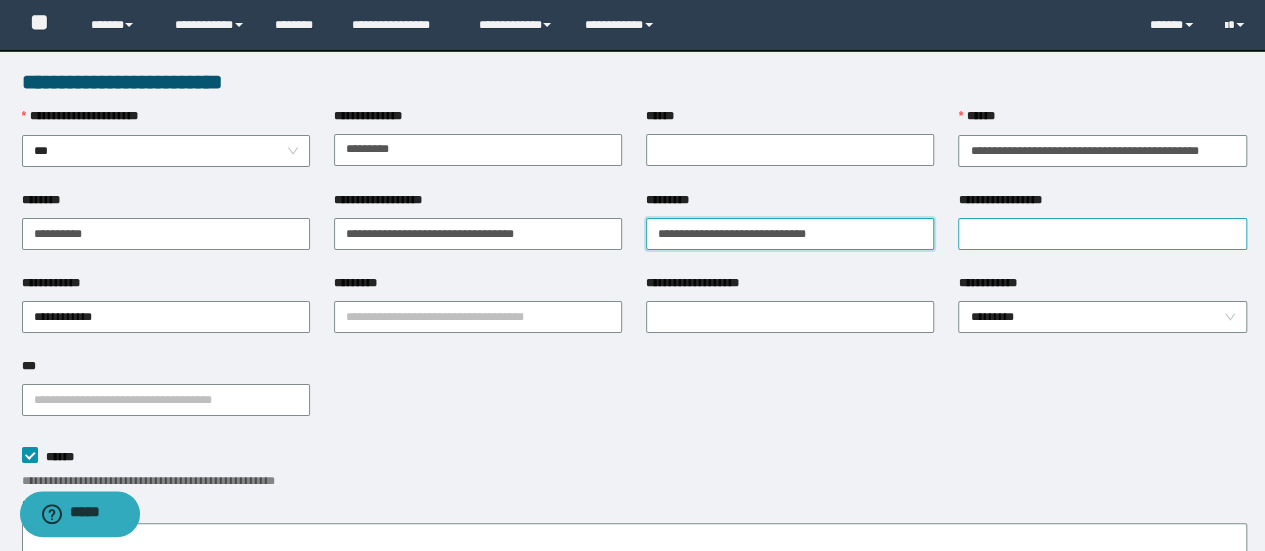 type on "**********" 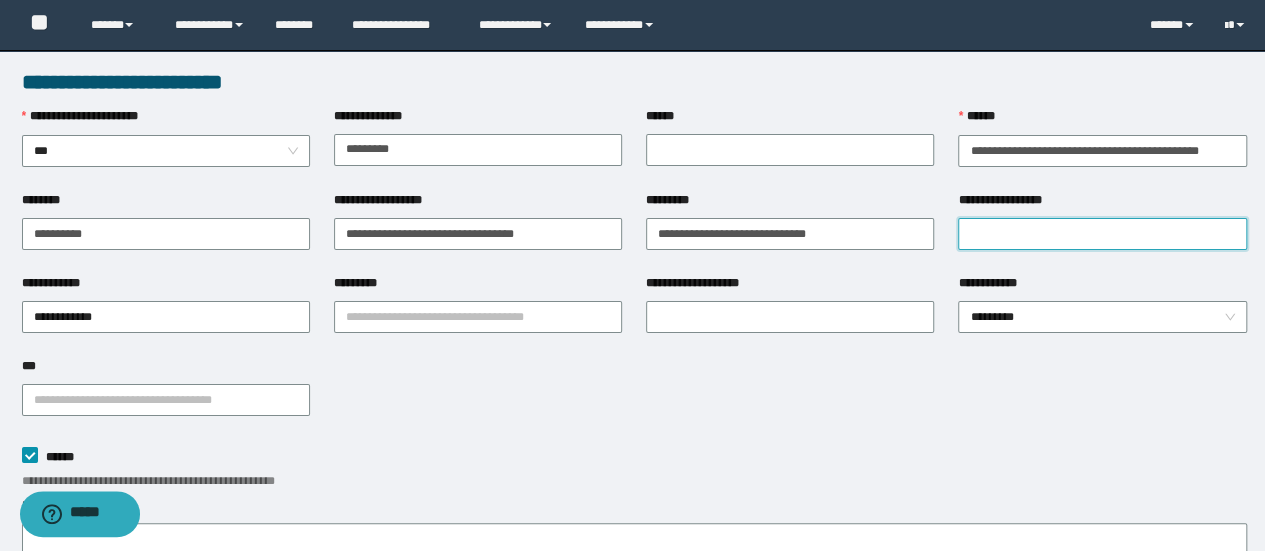 click on "**********" at bounding box center (1102, 234) 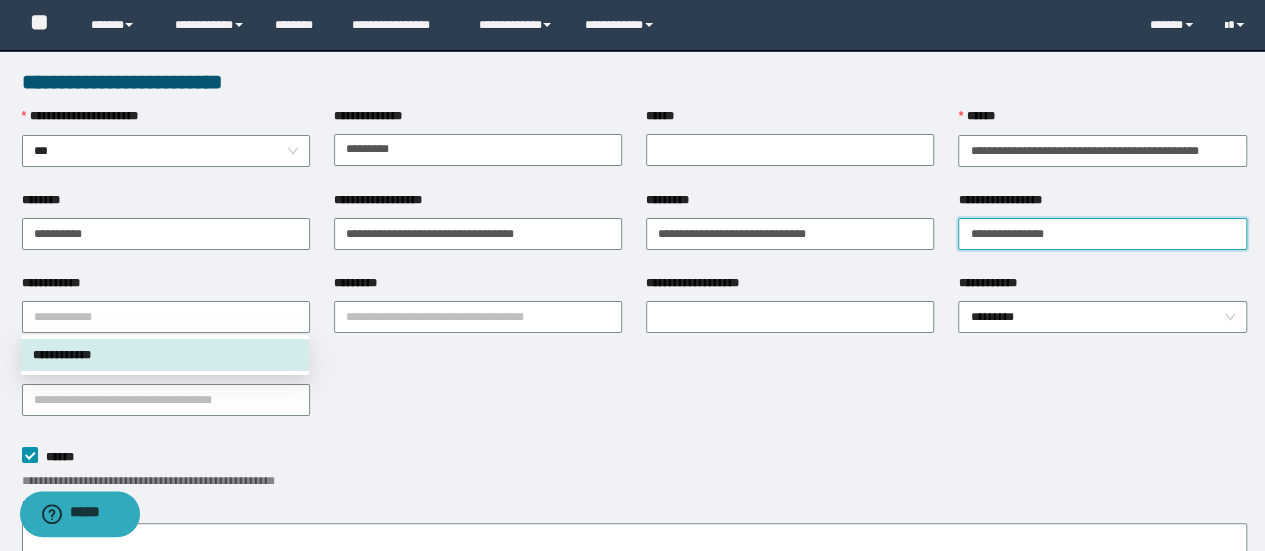 drag, startPoint x: 184, startPoint y: 318, endPoint x: 35, endPoint y: 360, distance: 154.80634 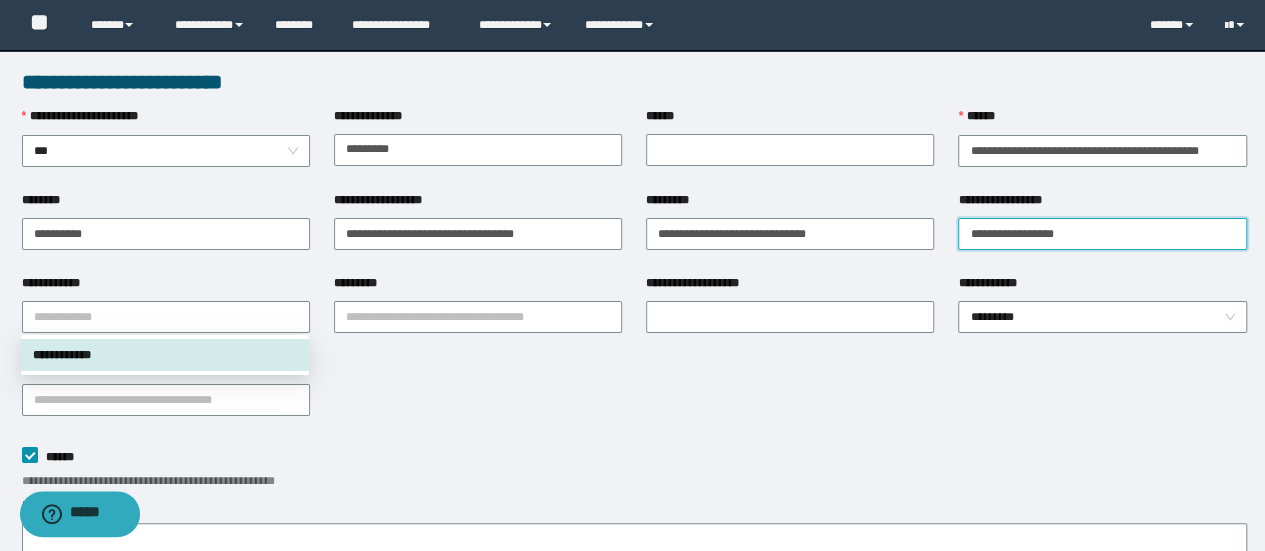type on "**********" 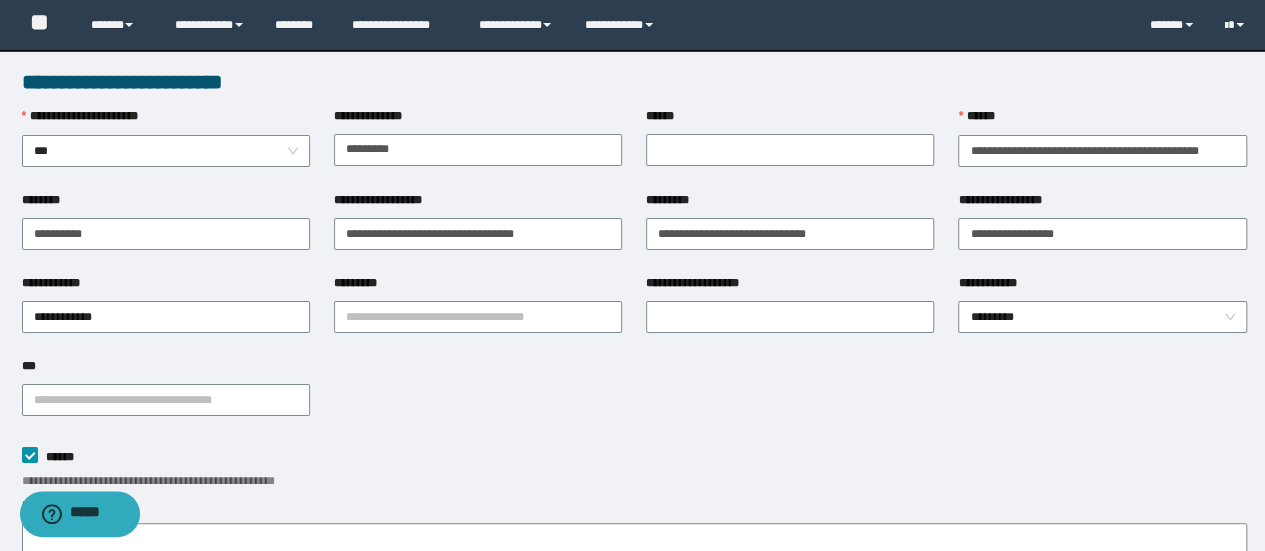 click on "**********" at bounding box center (166, 287) 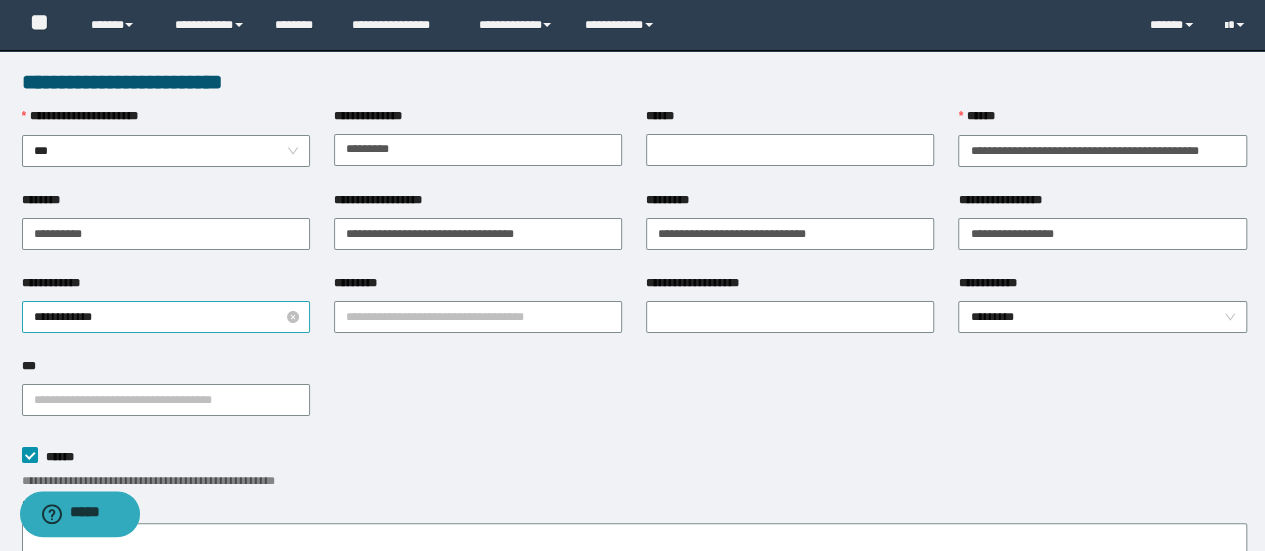 click on "**********" at bounding box center [166, 317] 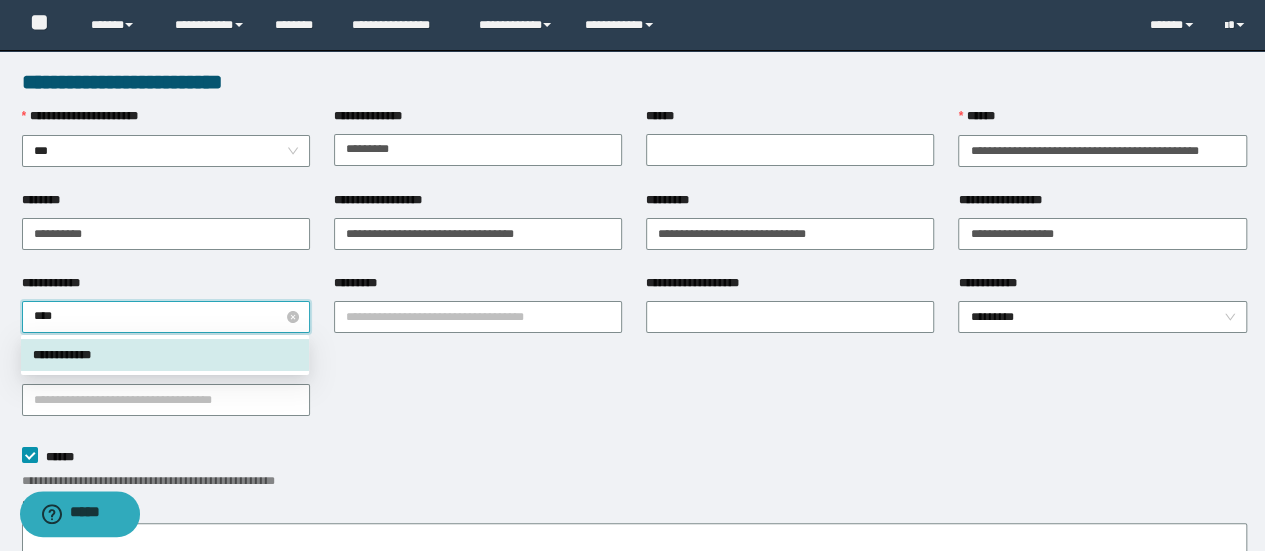 type on "*****" 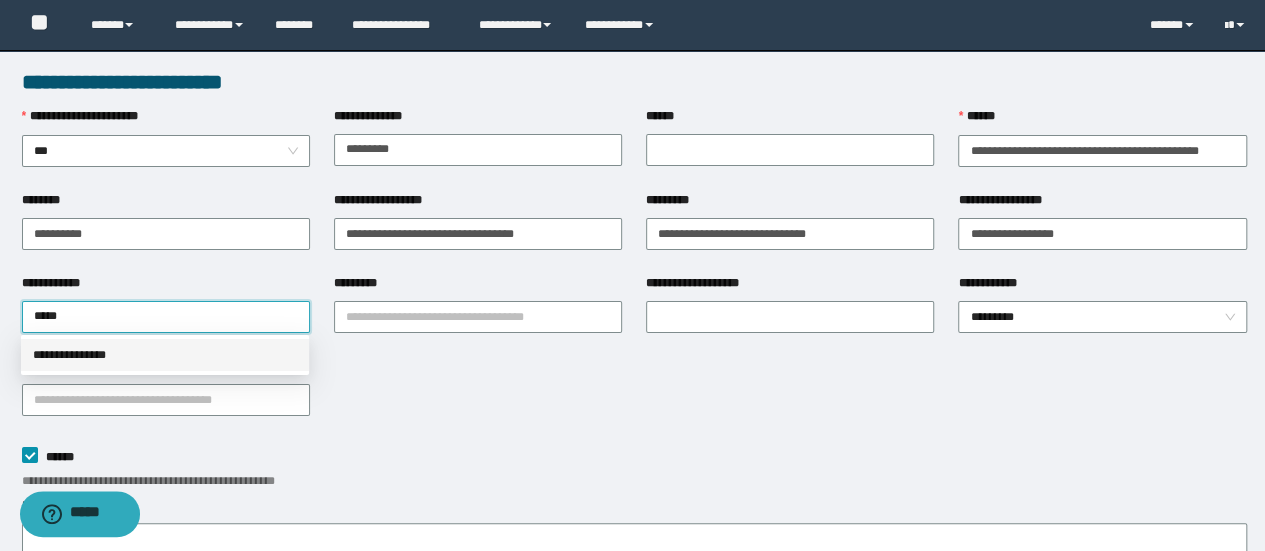 click on "***" at bounding box center (166, 370) 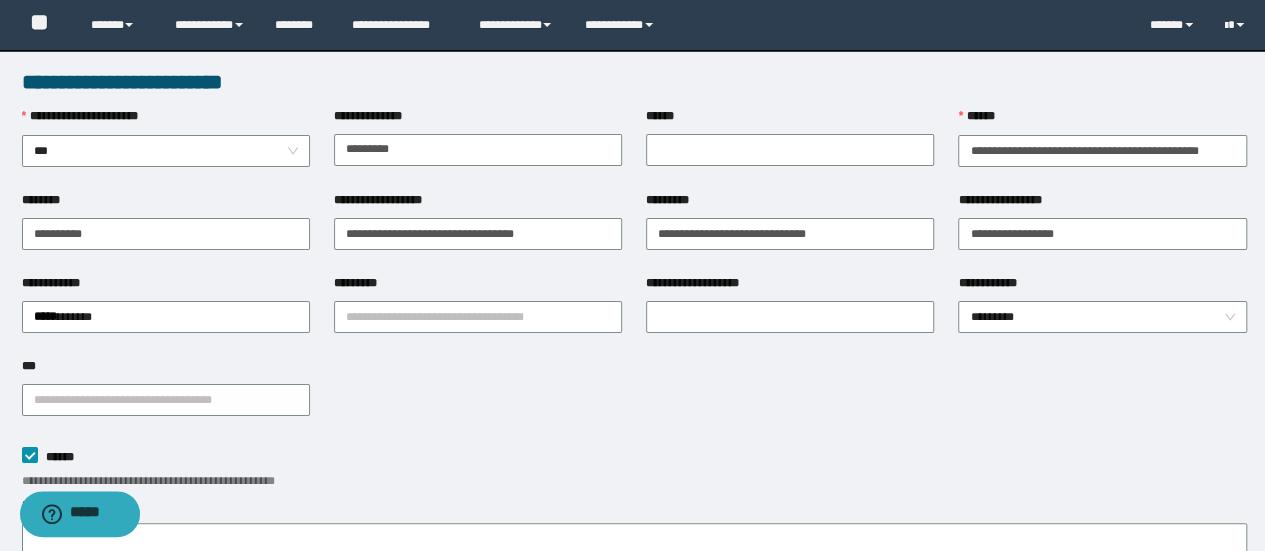 click on "*********" at bounding box center (478, 287) 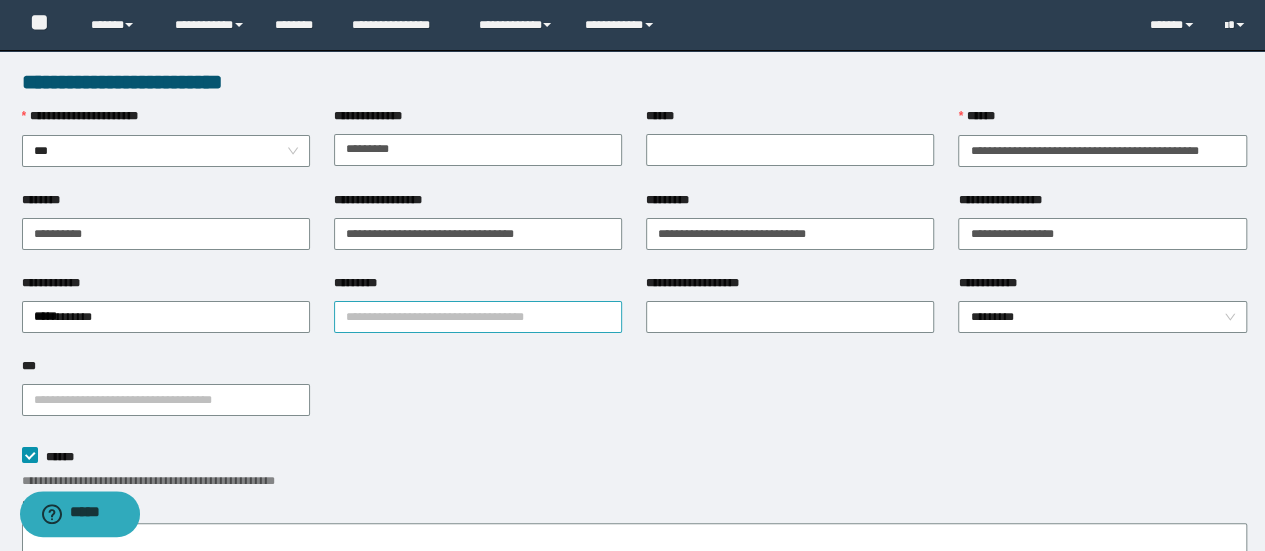 click on "*********" at bounding box center [478, 317] 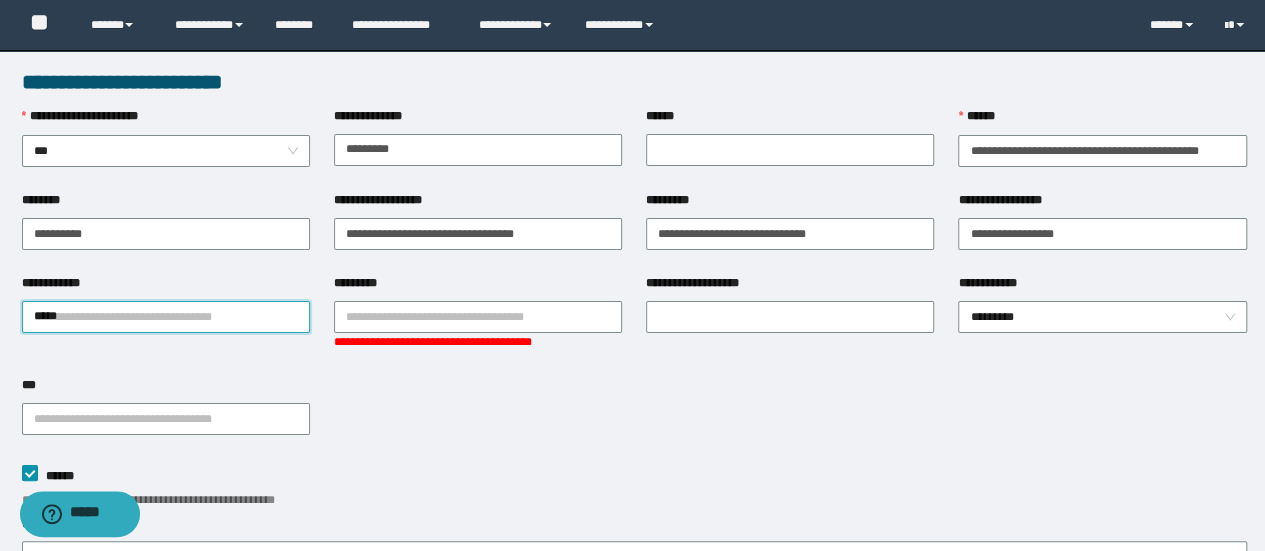 click on "*****" at bounding box center [166, 317] 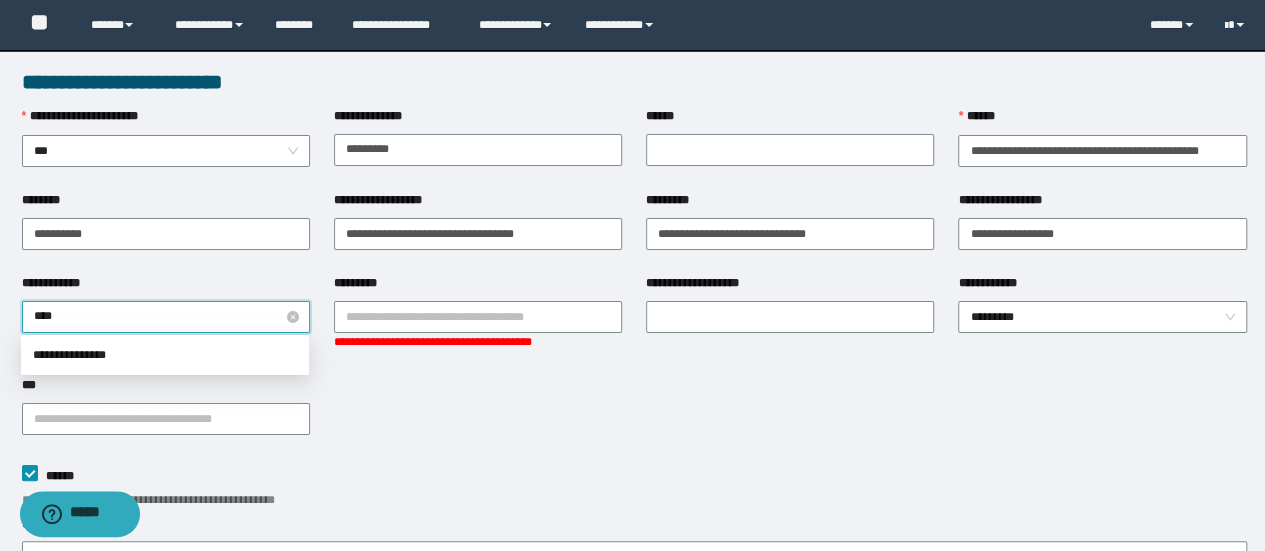 type on "*****" 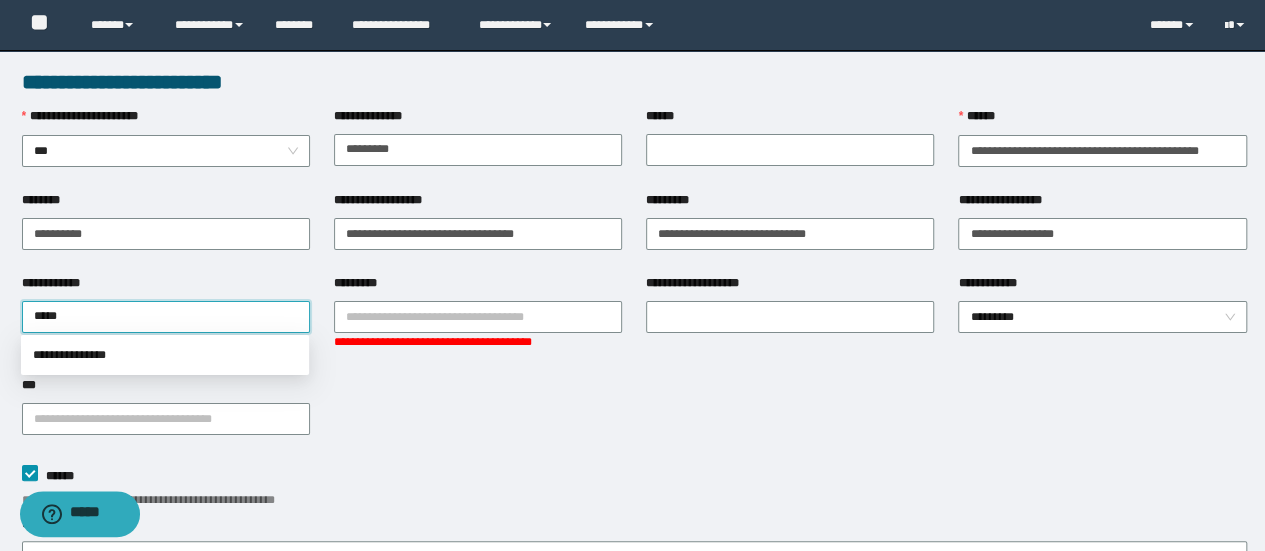 click on "**********" at bounding box center [165, 355] 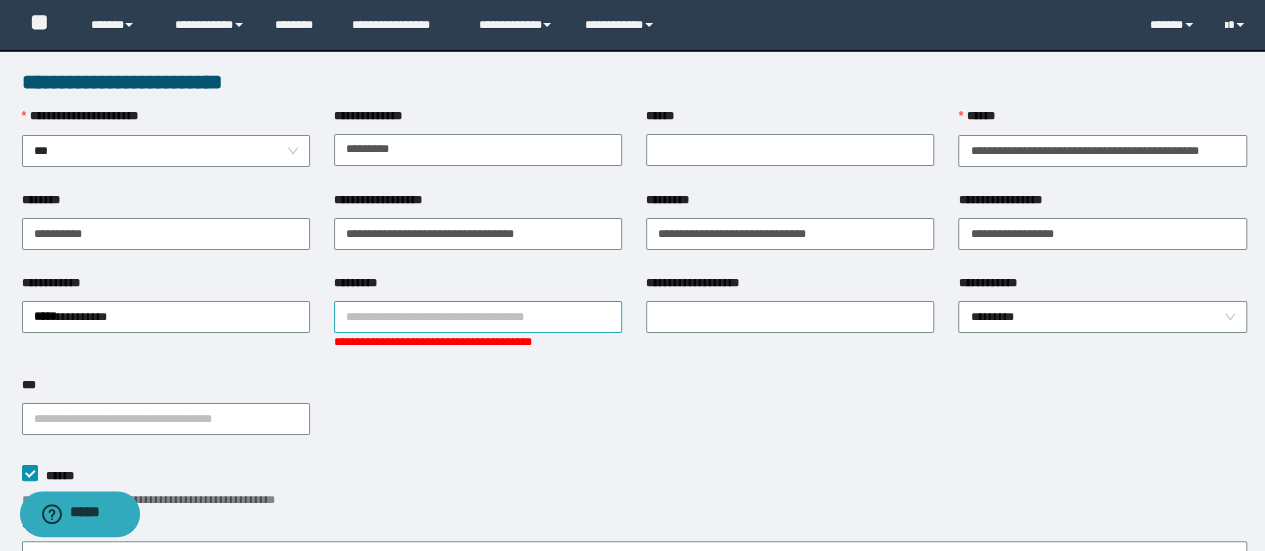 drag, startPoint x: 402, startPoint y: 295, endPoint x: 407, endPoint y: 310, distance: 15.811388 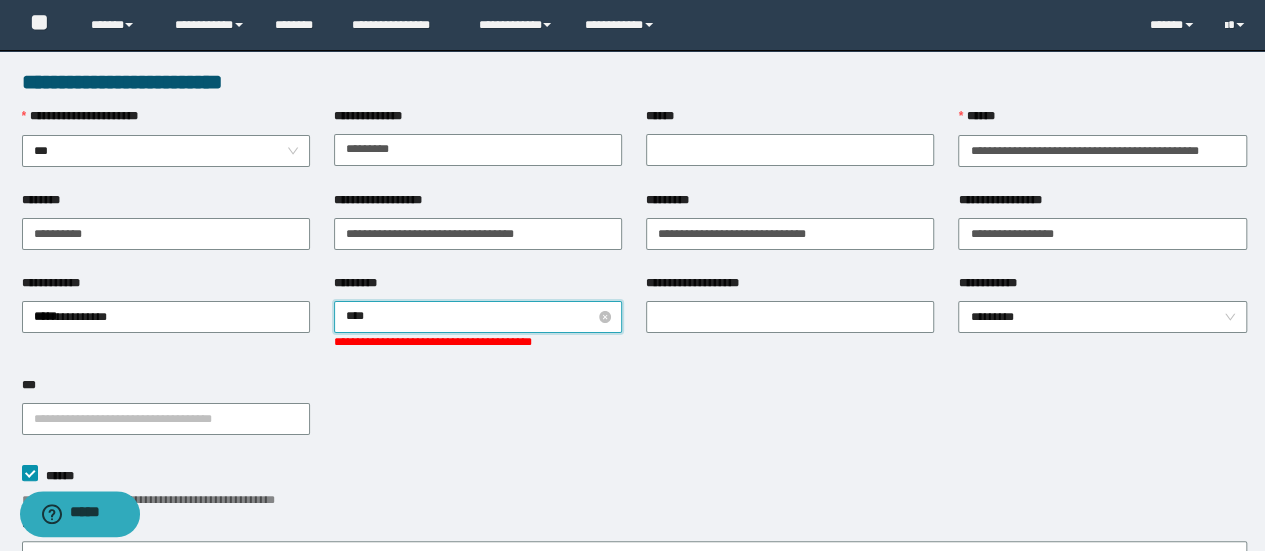 type on "*****" 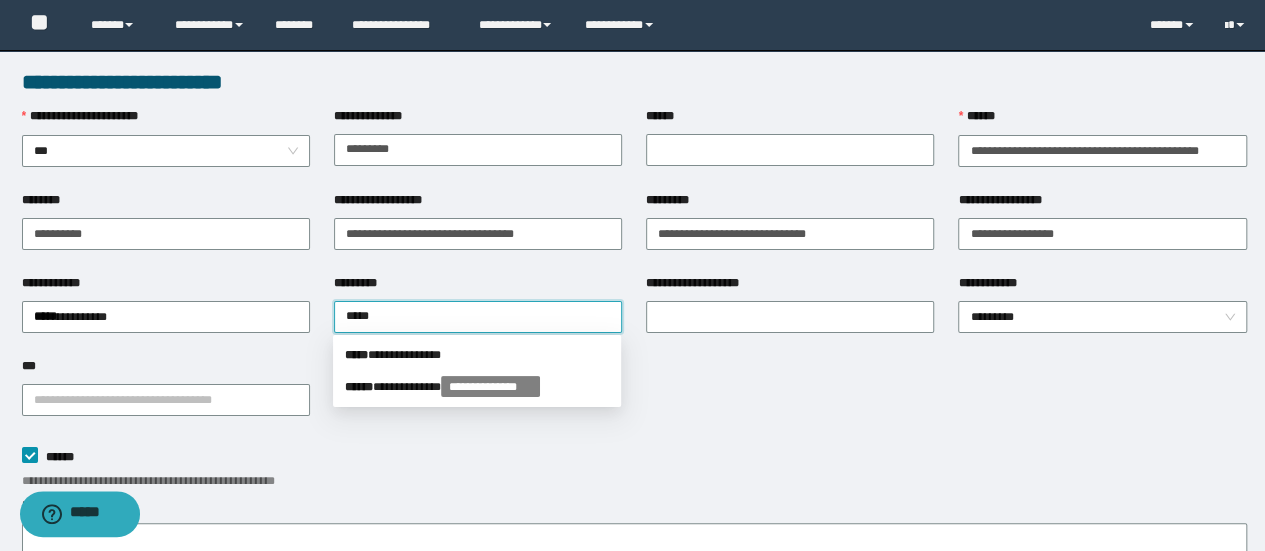 click on "**********" at bounding box center (477, 355) 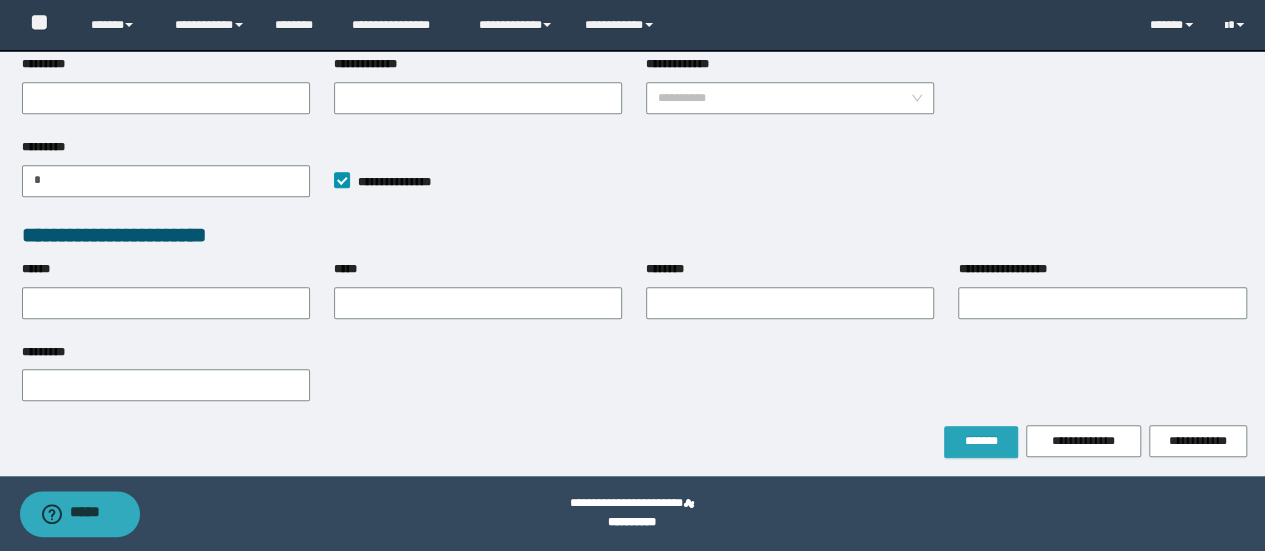 click on "*******" at bounding box center [981, 441] 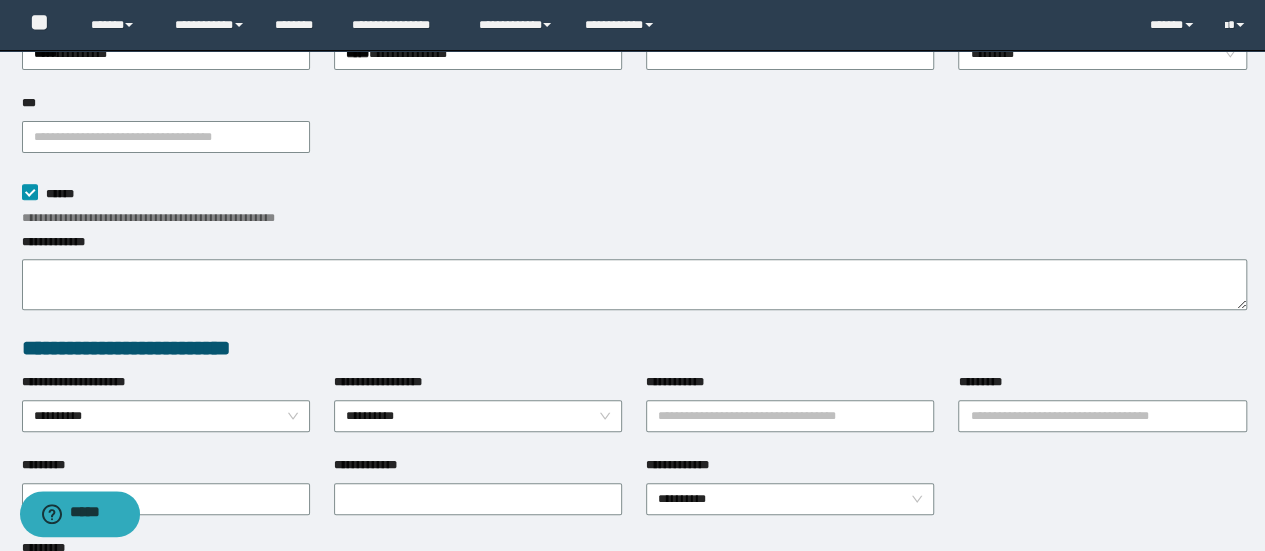 scroll, scrollTop: 0, scrollLeft: 0, axis: both 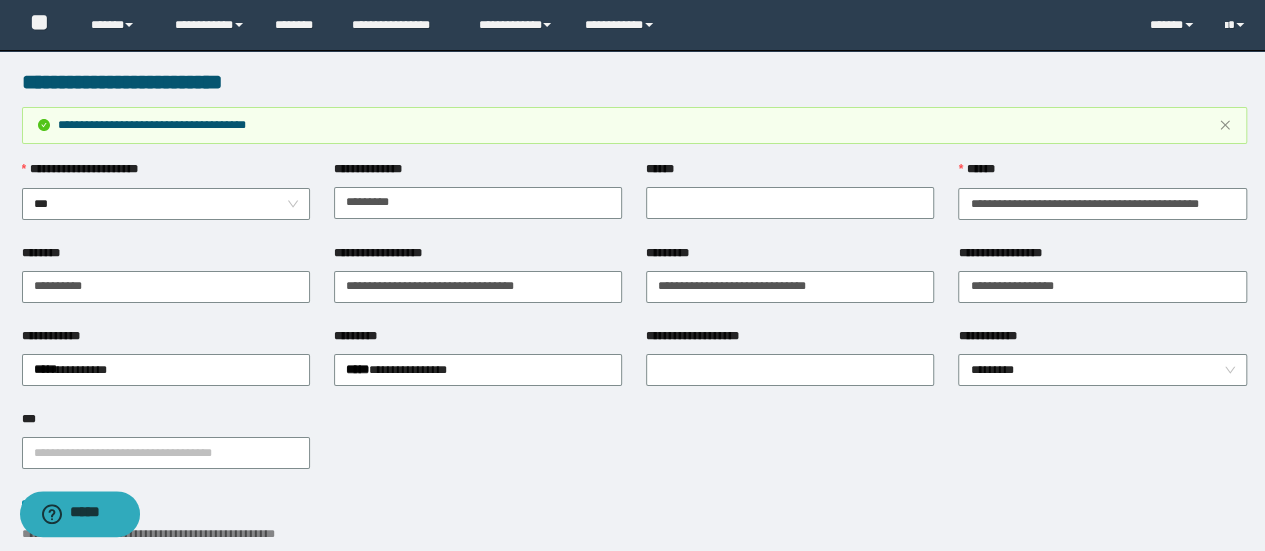 drag, startPoint x: 957, startPoint y: 205, endPoint x: 1279, endPoint y: 207, distance: 322.00623 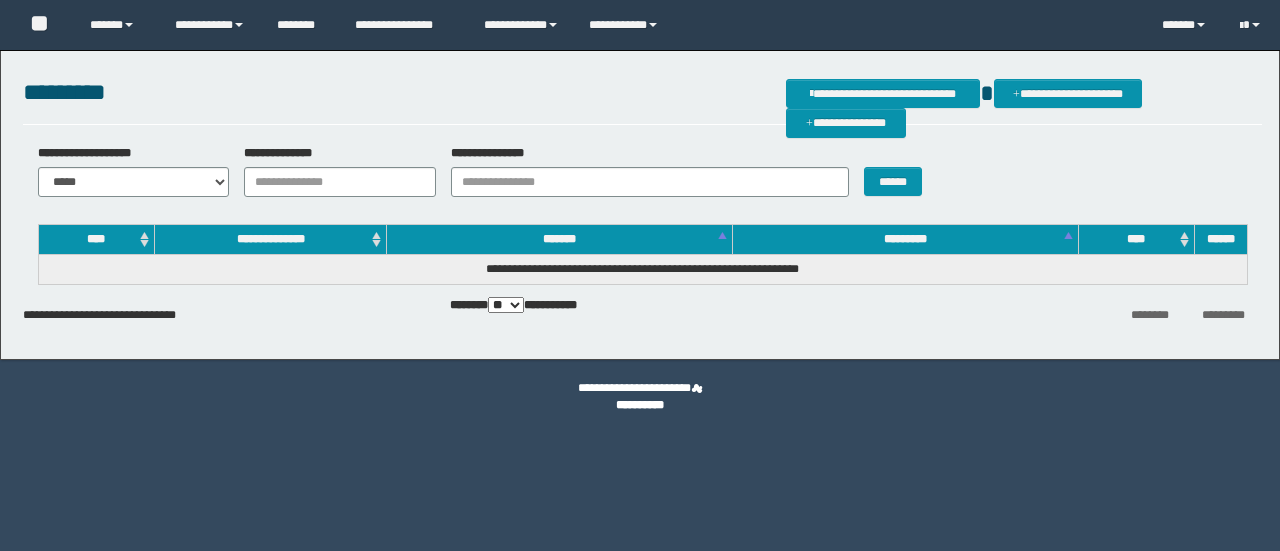 scroll, scrollTop: 0, scrollLeft: 0, axis: both 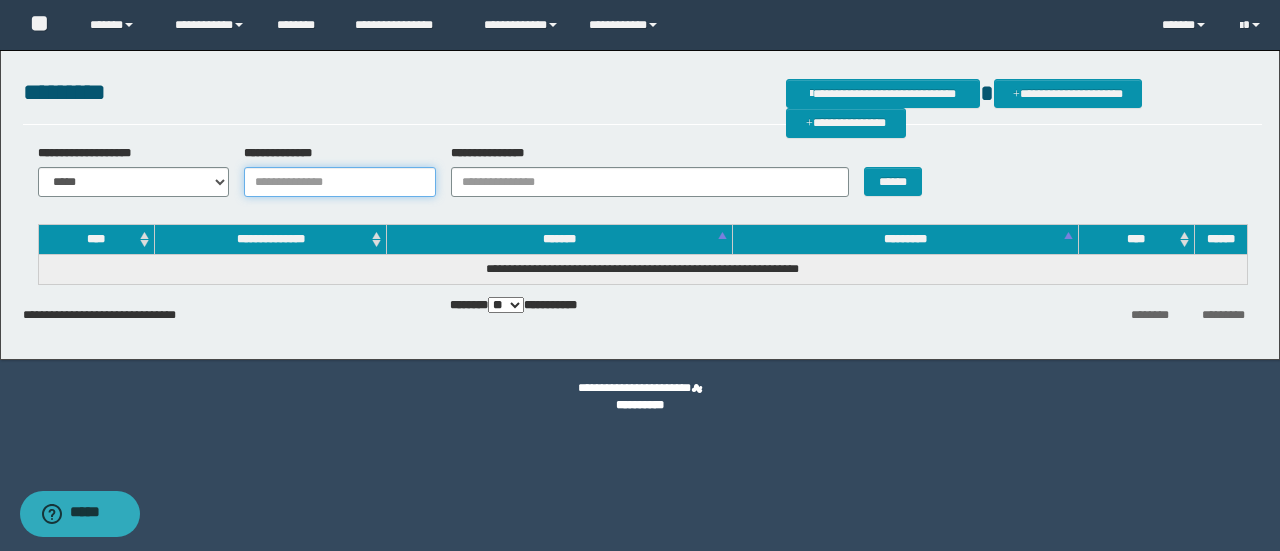 click on "**********" at bounding box center [340, 182] 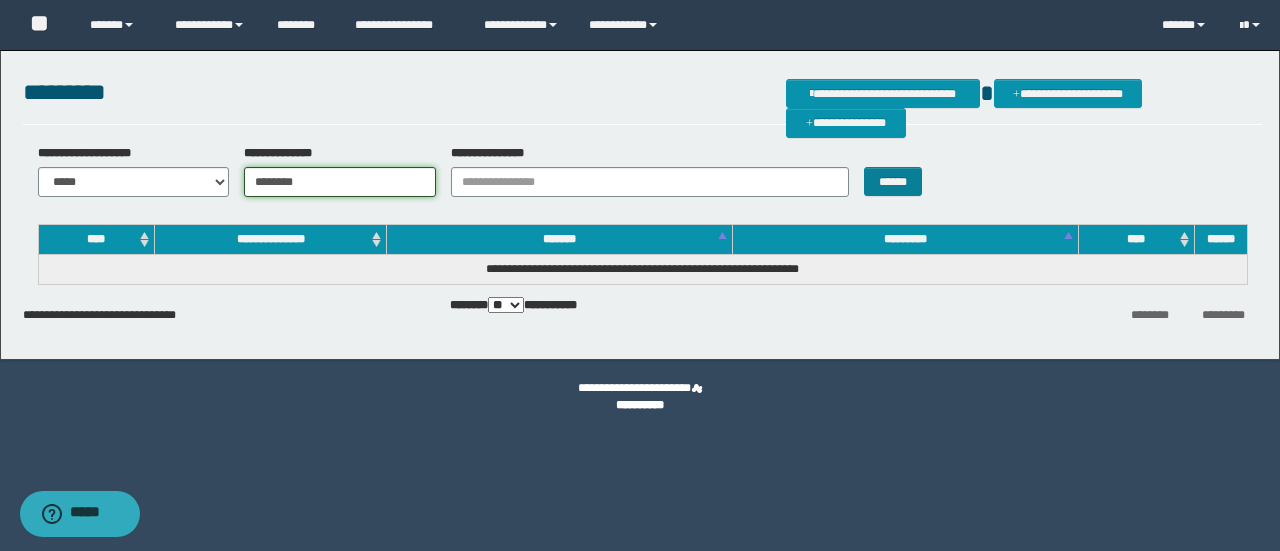 type on "********" 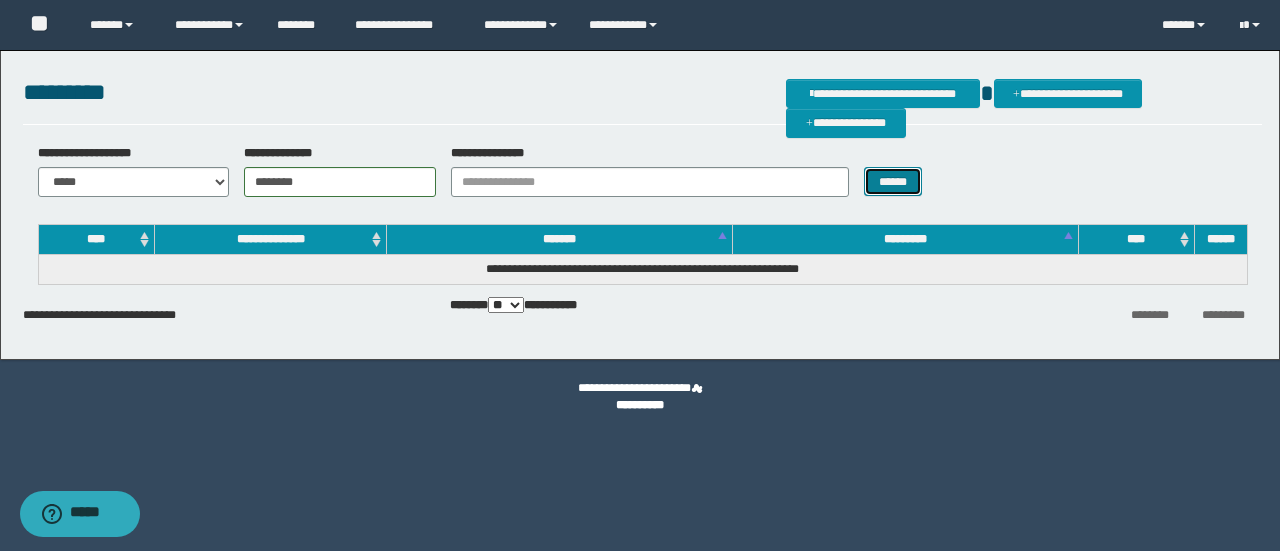 click on "******" at bounding box center (893, 181) 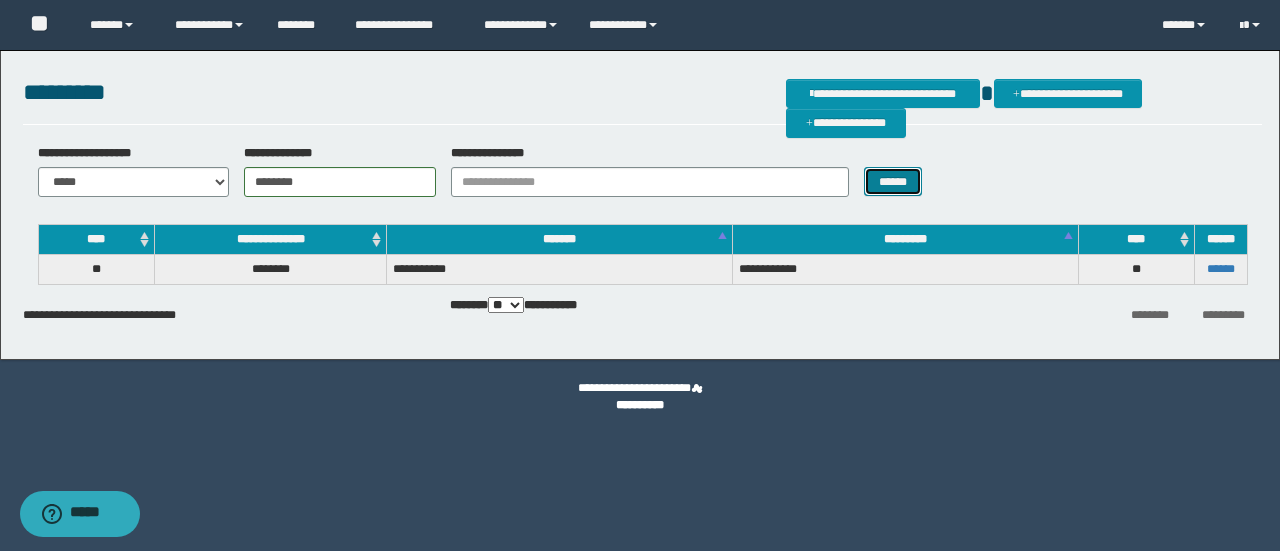type 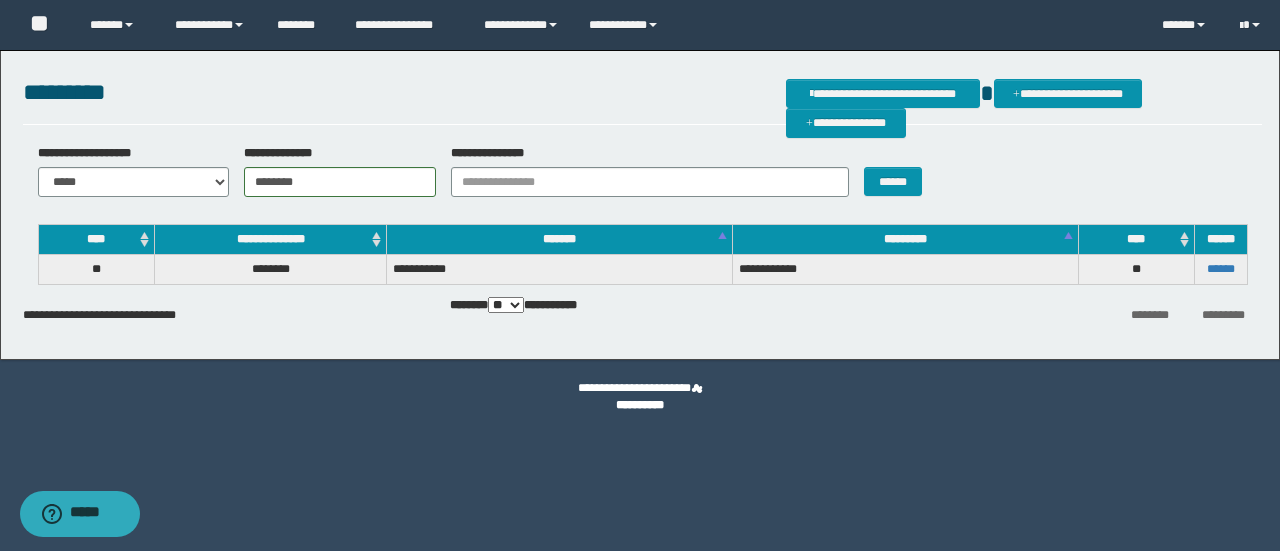 click on "******" at bounding box center (1220, 270) 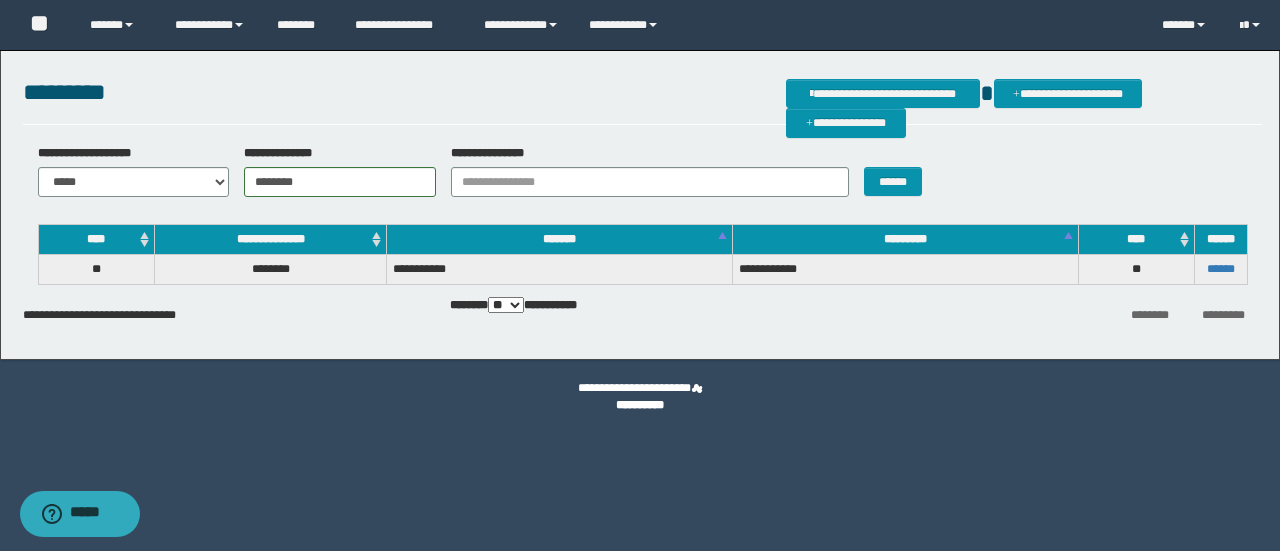click on "******" at bounding box center [1220, 270] 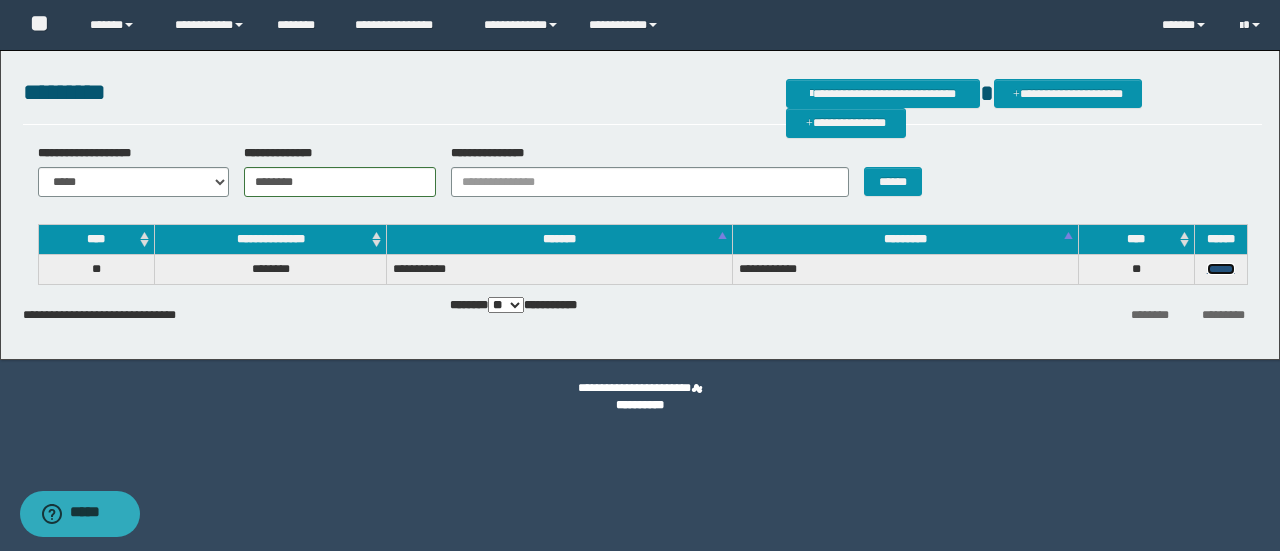 click on "******" at bounding box center [1221, 269] 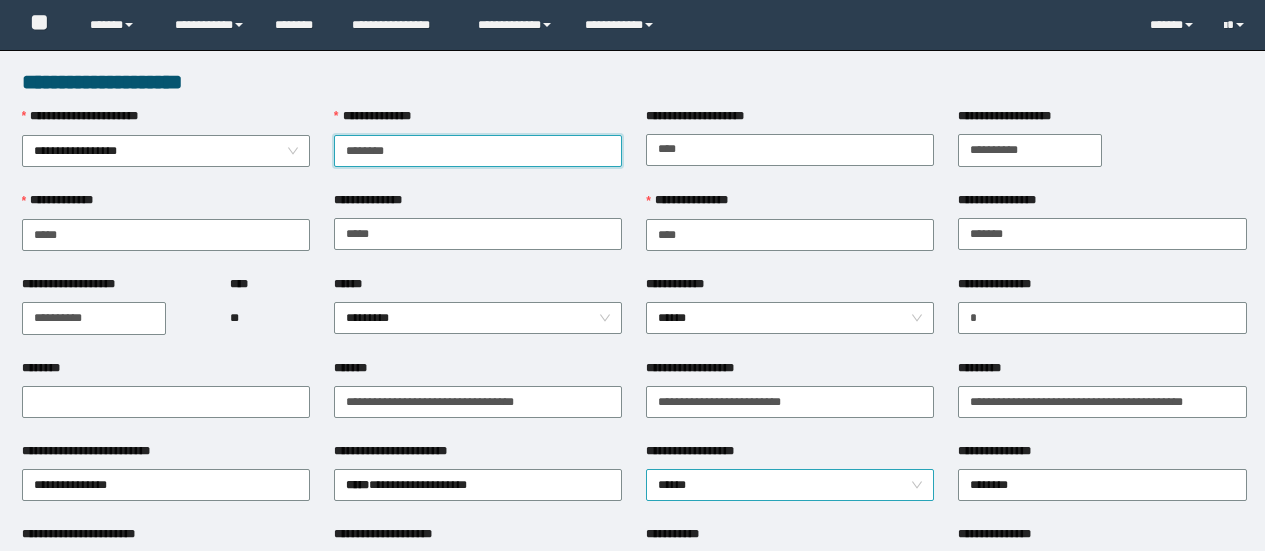 scroll, scrollTop: 0, scrollLeft: 0, axis: both 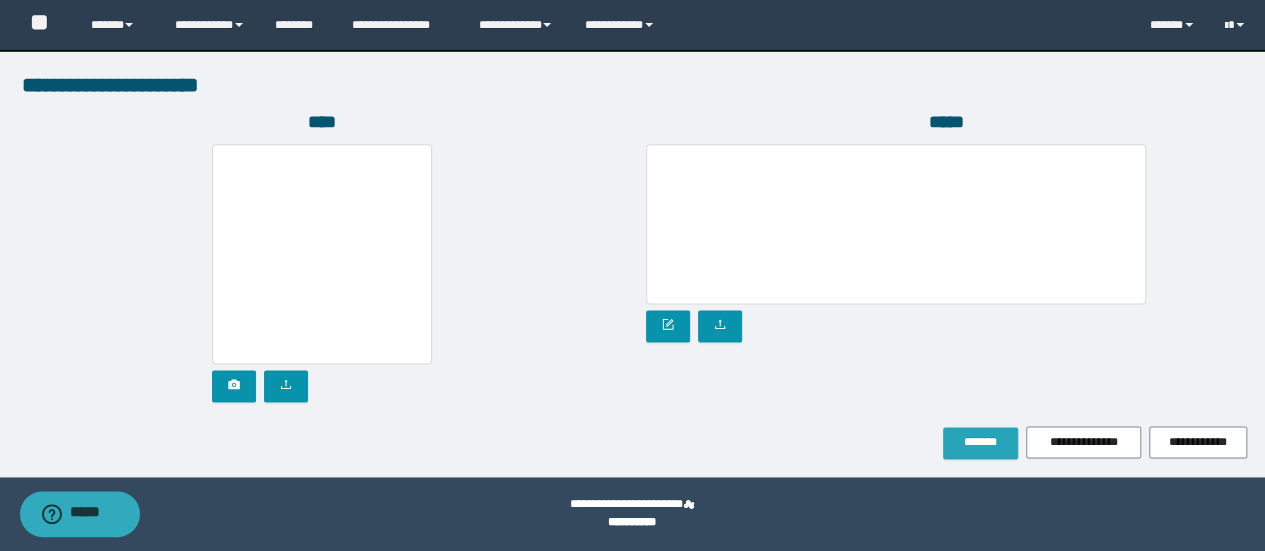 click on "*******" at bounding box center (980, 442) 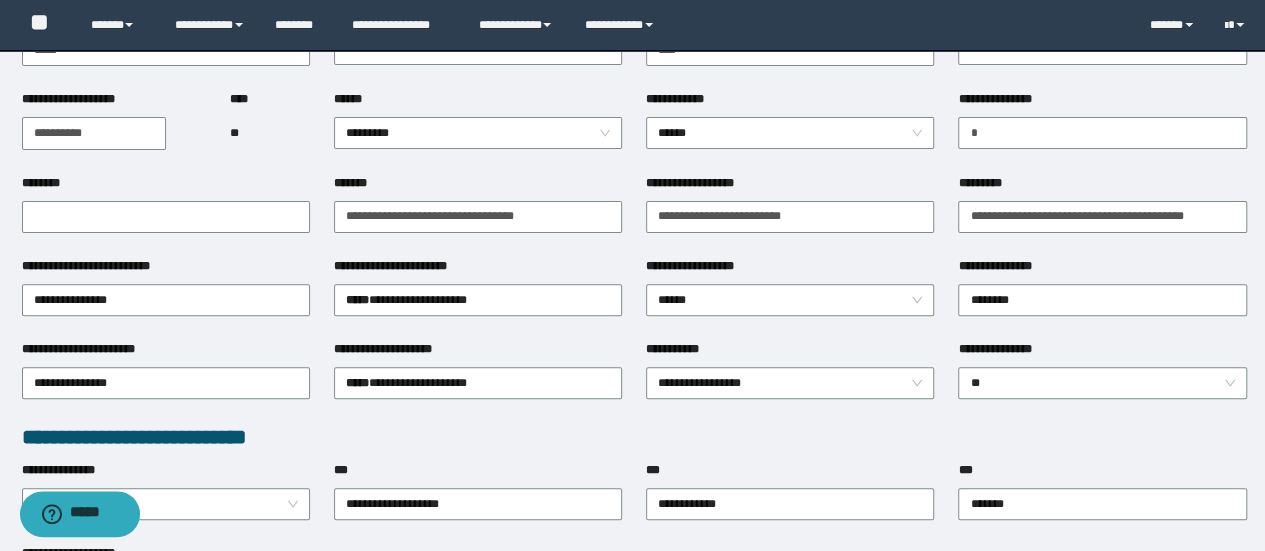 scroll, scrollTop: 48, scrollLeft: 0, axis: vertical 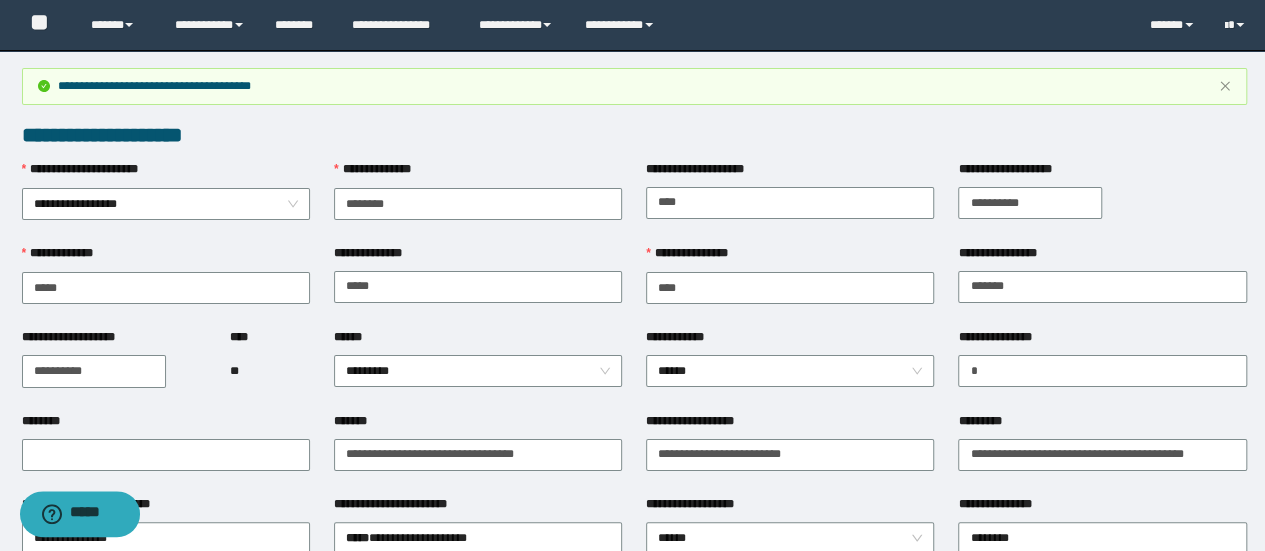 type 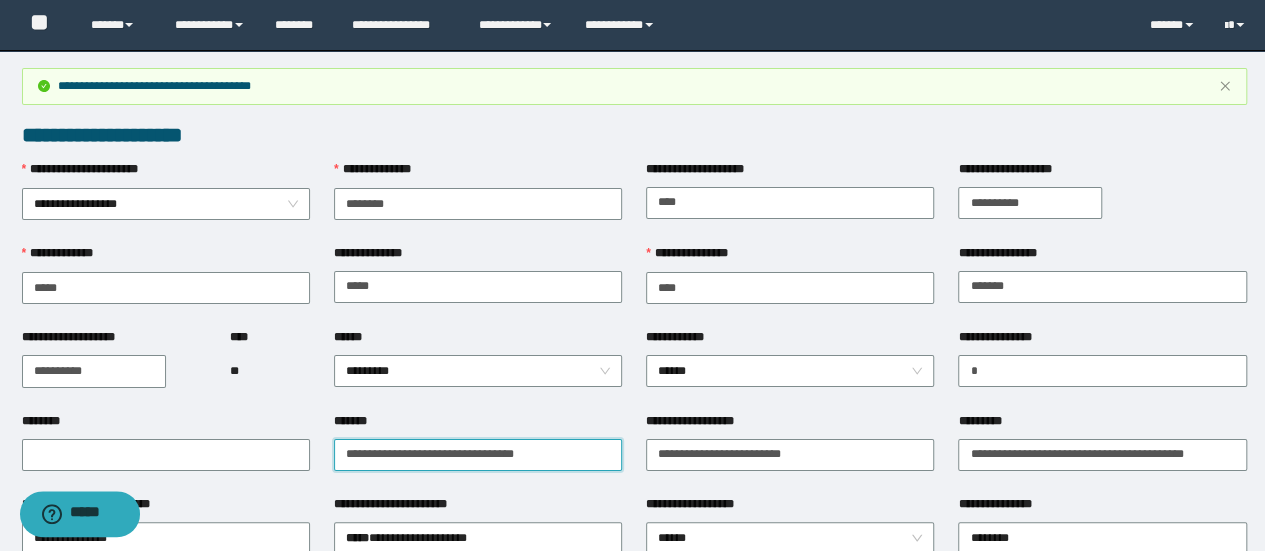 click on "**********" at bounding box center [478, 455] 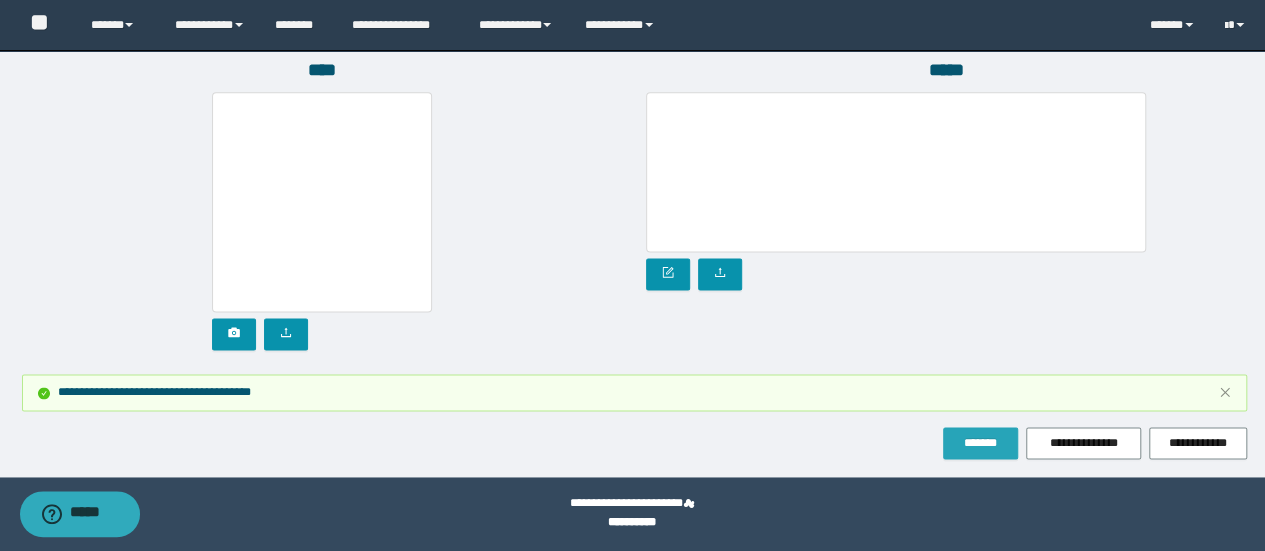 click on "*******" at bounding box center [980, 443] 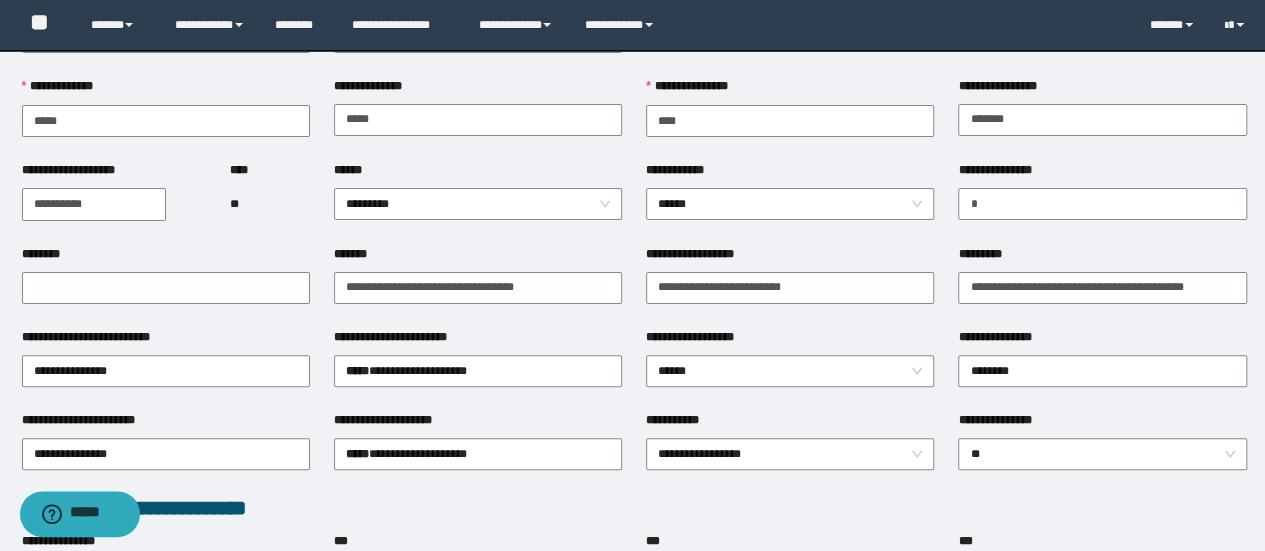 scroll, scrollTop: 0, scrollLeft: 0, axis: both 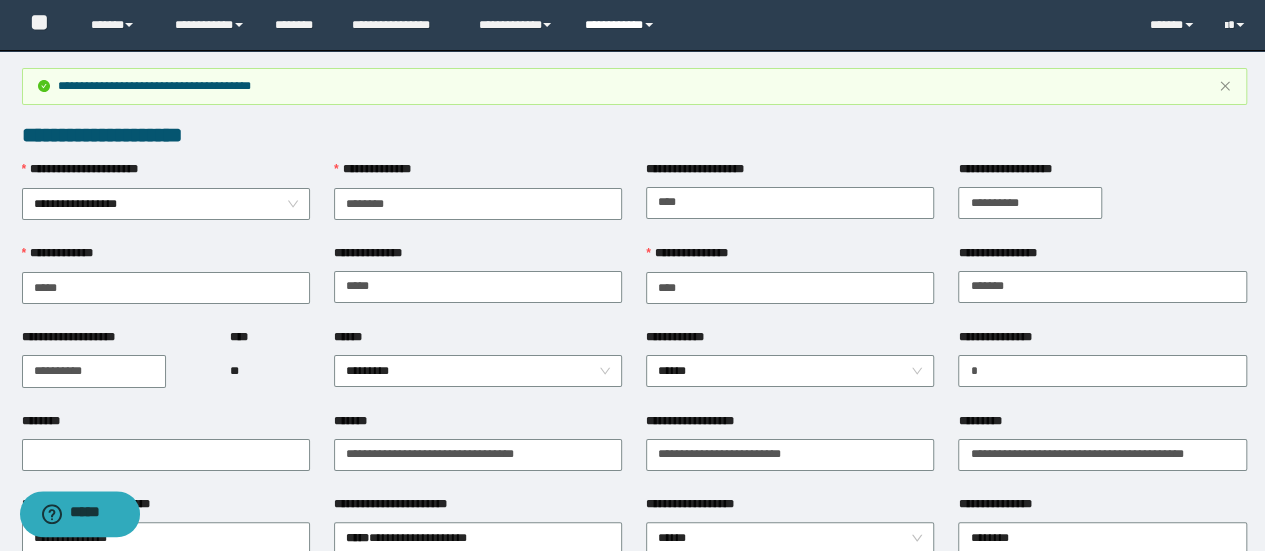 click on "**********" at bounding box center (622, 25) 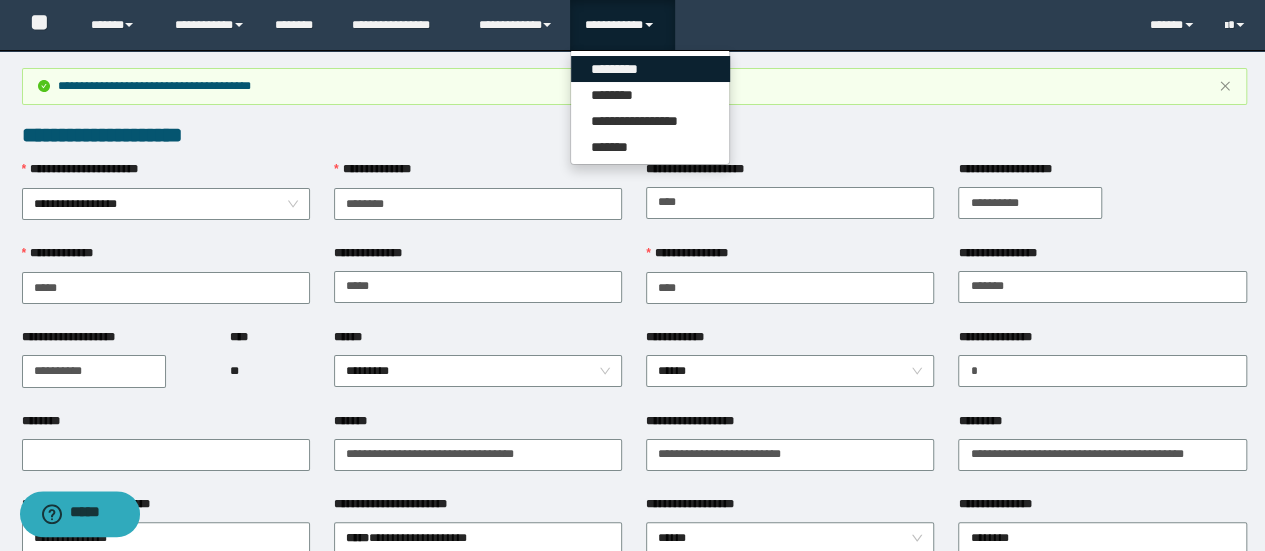 click on "*********" at bounding box center [650, 69] 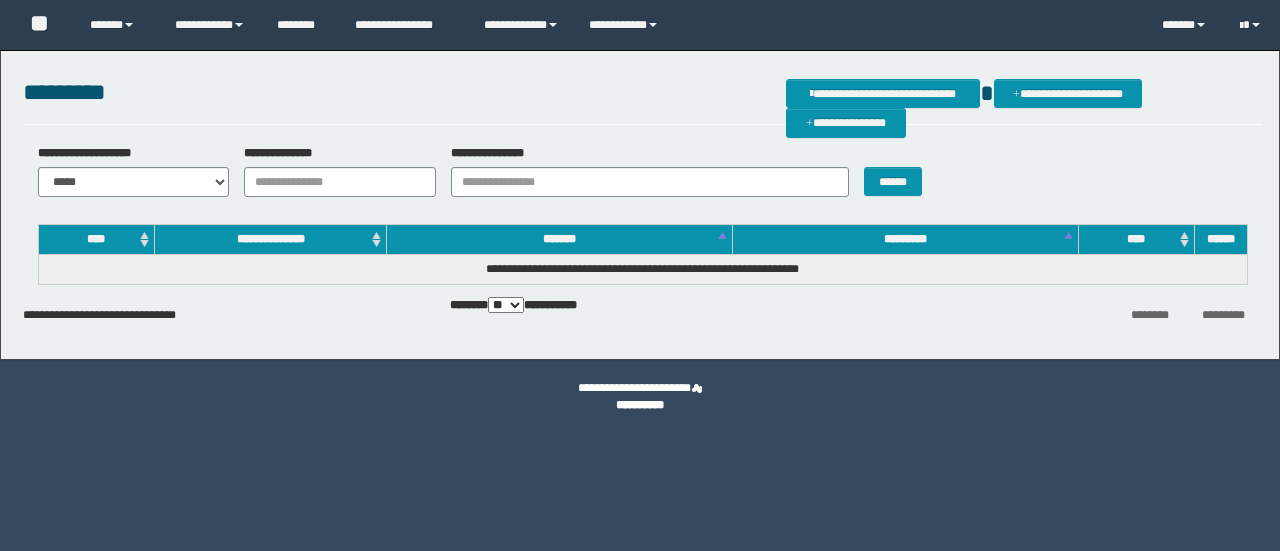 scroll, scrollTop: 0, scrollLeft: 0, axis: both 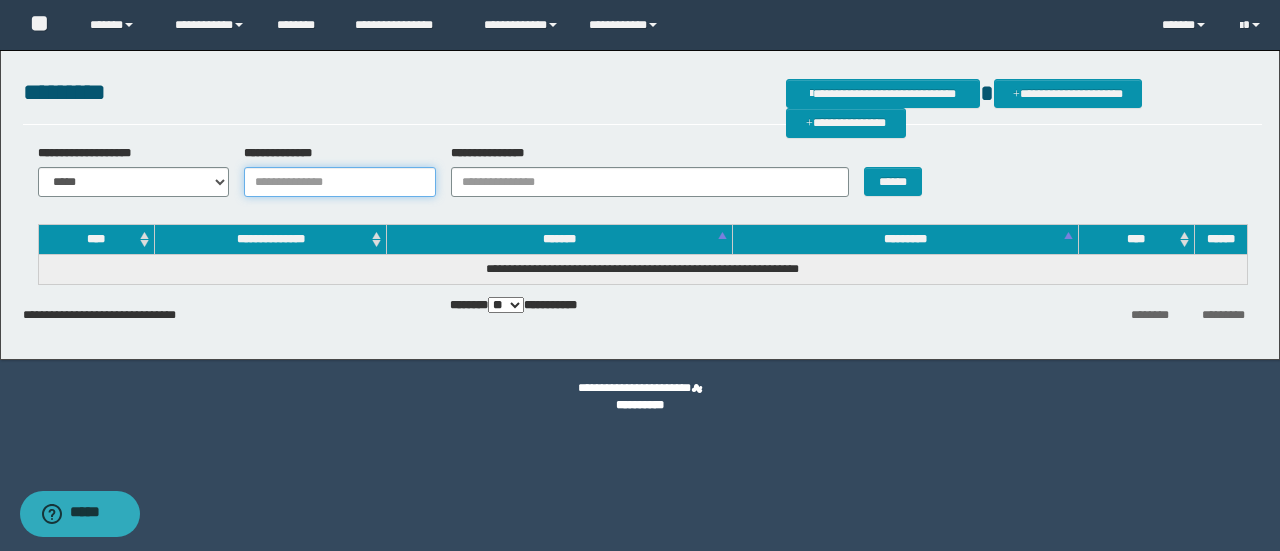 click on "**********" at bounding box center [340, 182] 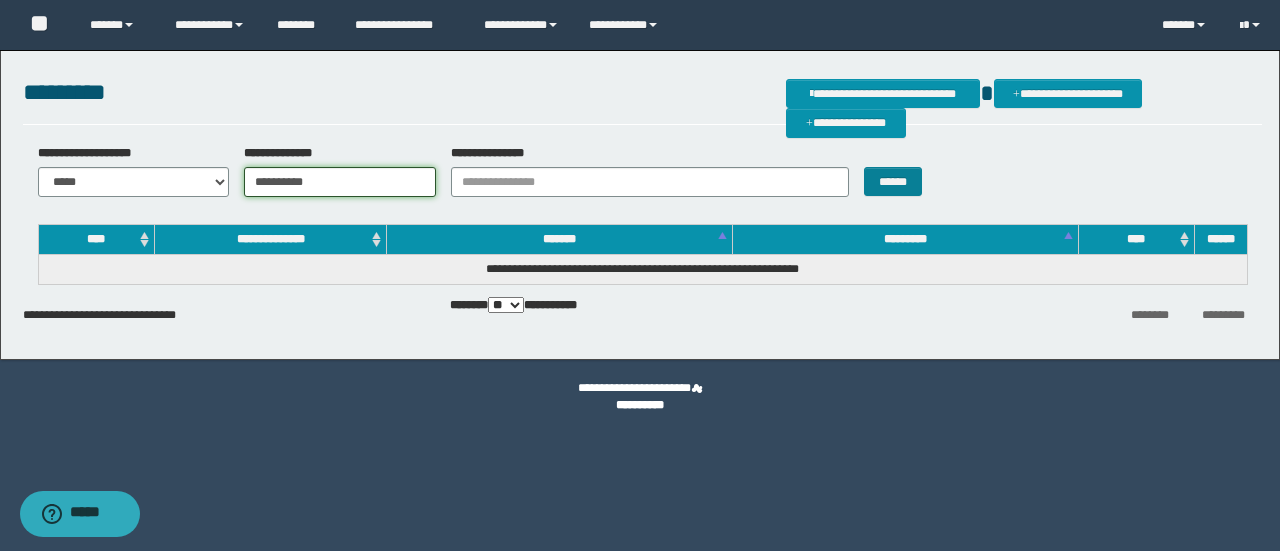 type on "**********" 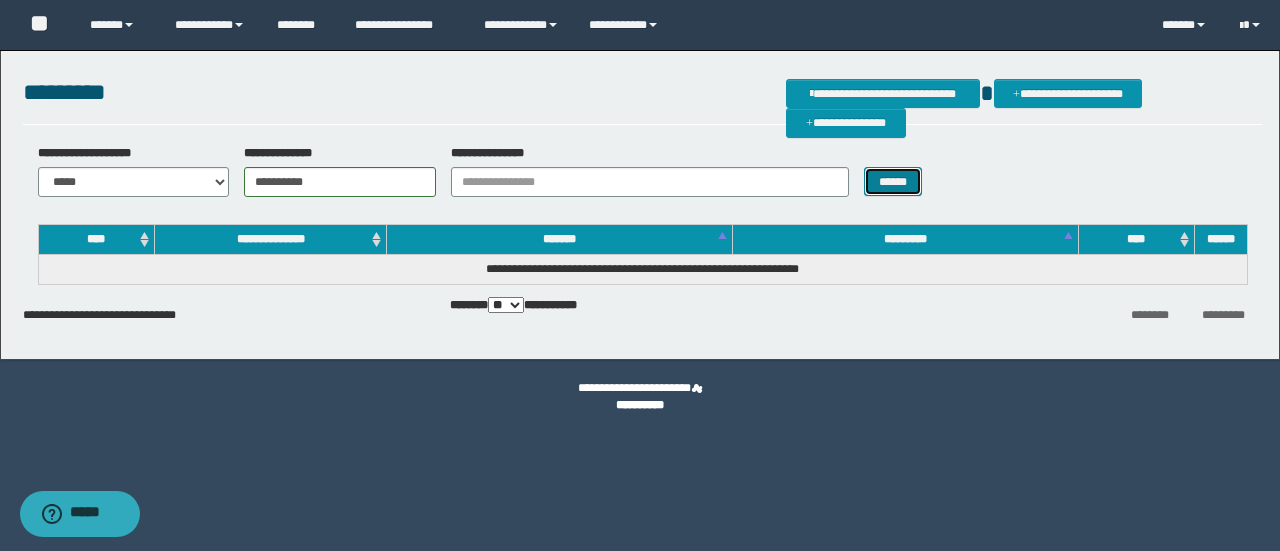 click on "******" at bounding box center [893, 181] 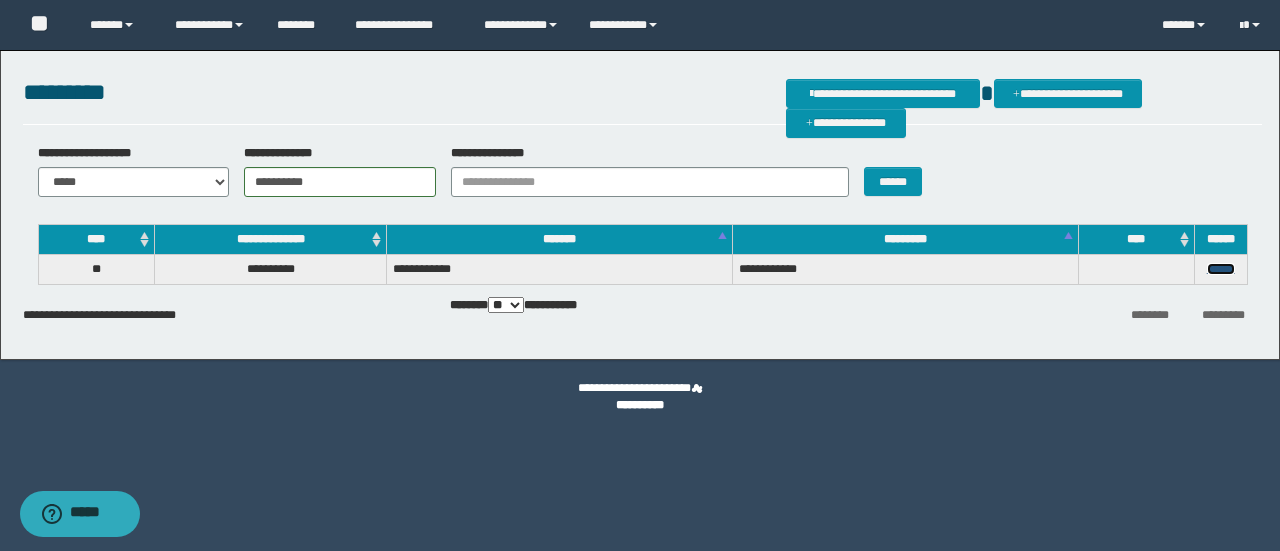 click on "******" at bounding box center [1221, 269] 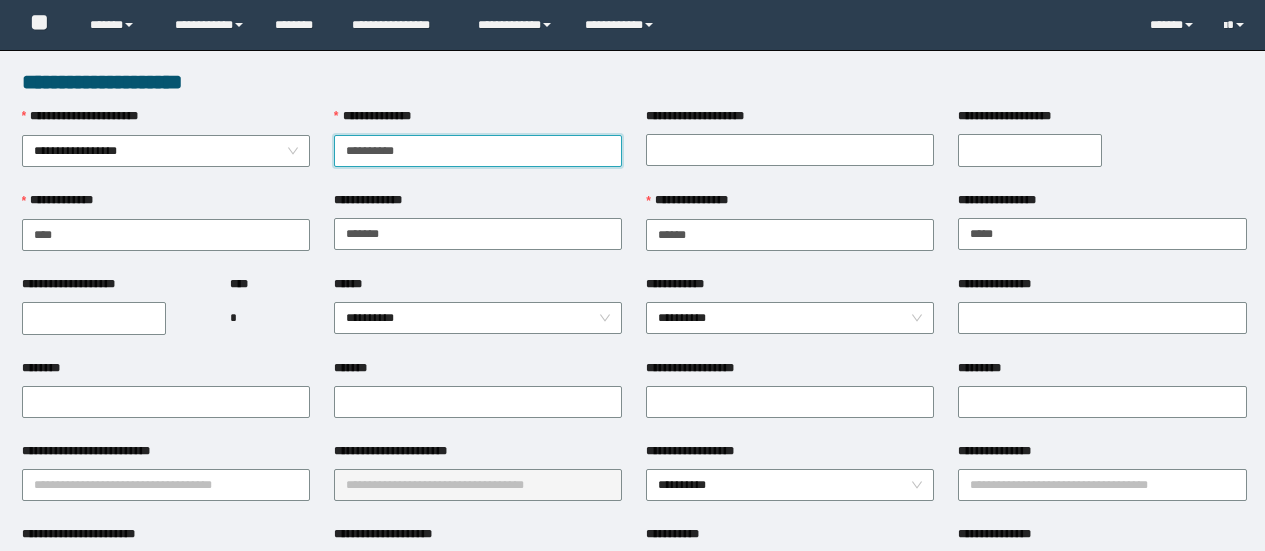 scroll, scrollTop: 0, scrollLeft: 0, axis: both 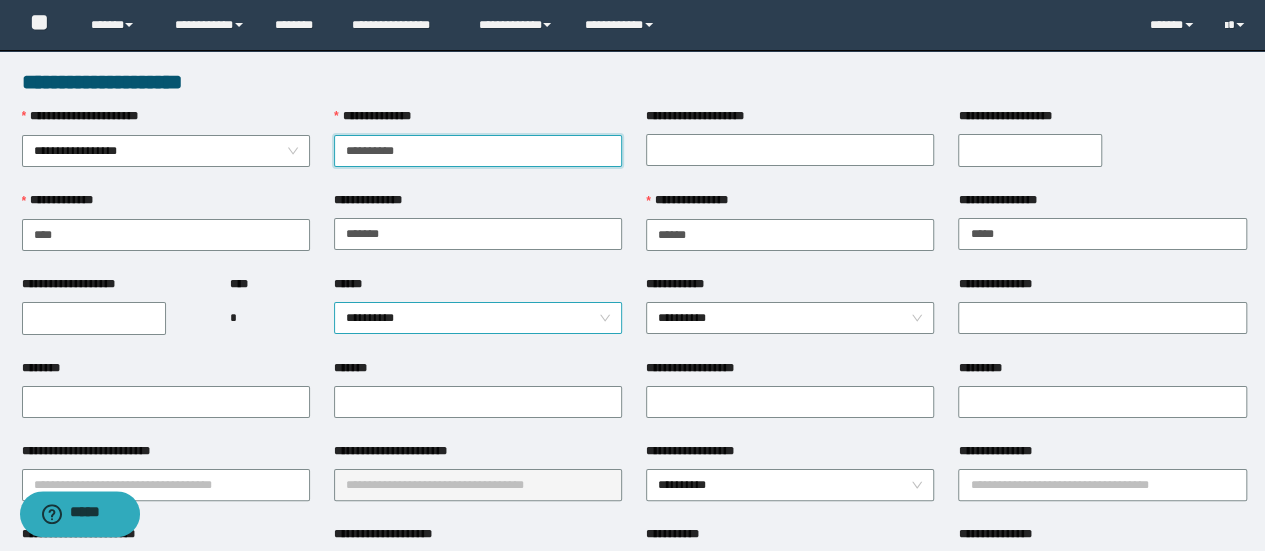 click on "**********" at bounding box center [478, 318] 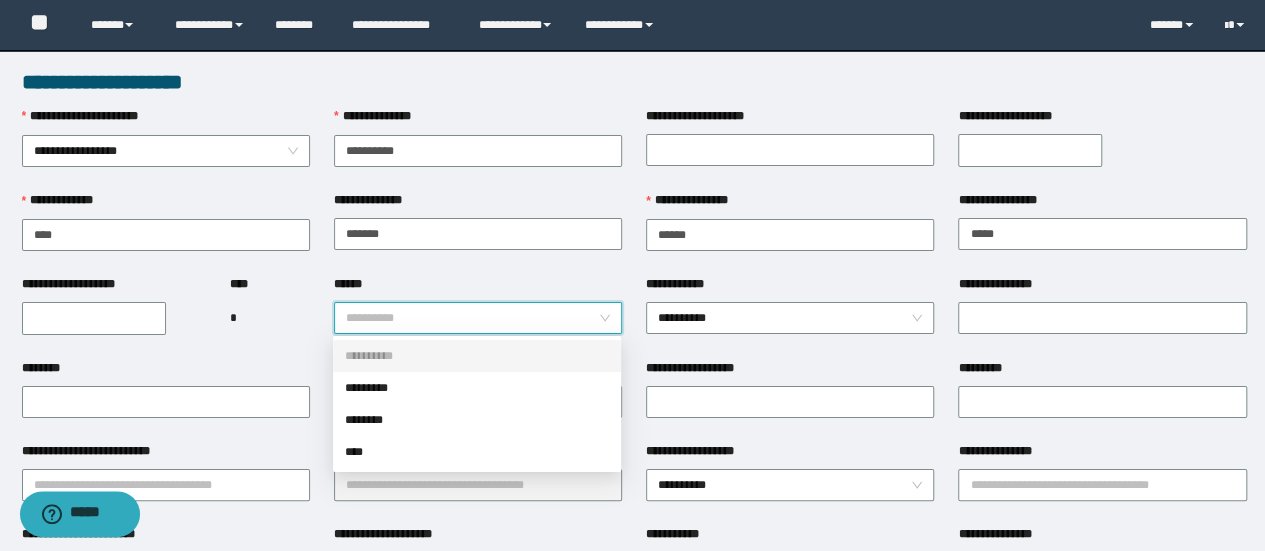 click on "*********" at bounding box center [477, 388] 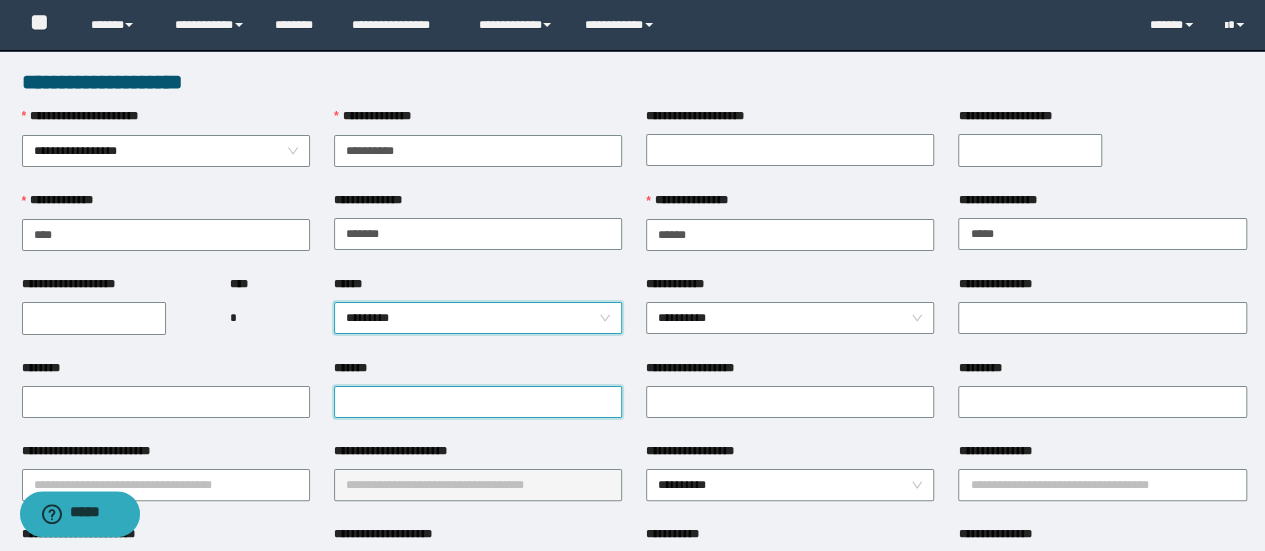 click on "*******" at bounding box center (478, 402) 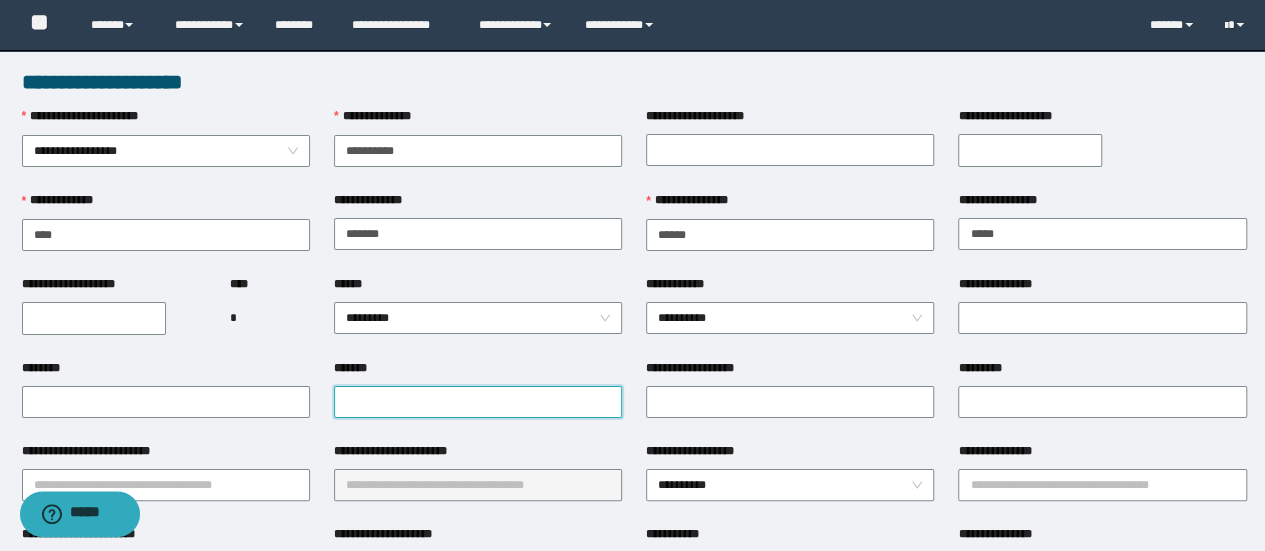 paste on "**********" 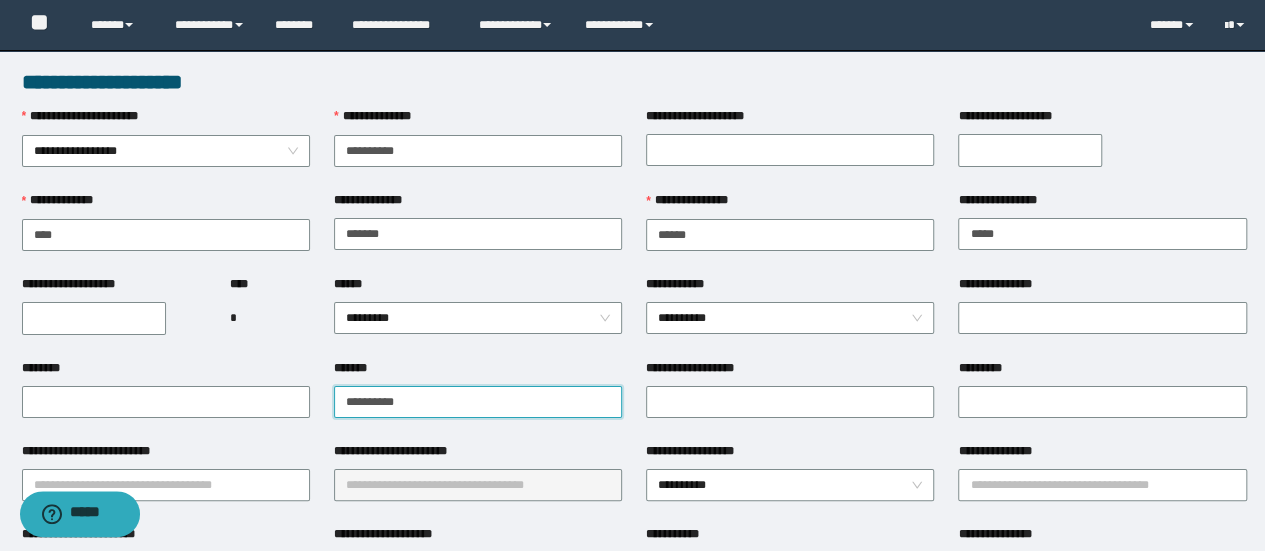 type on "**********" 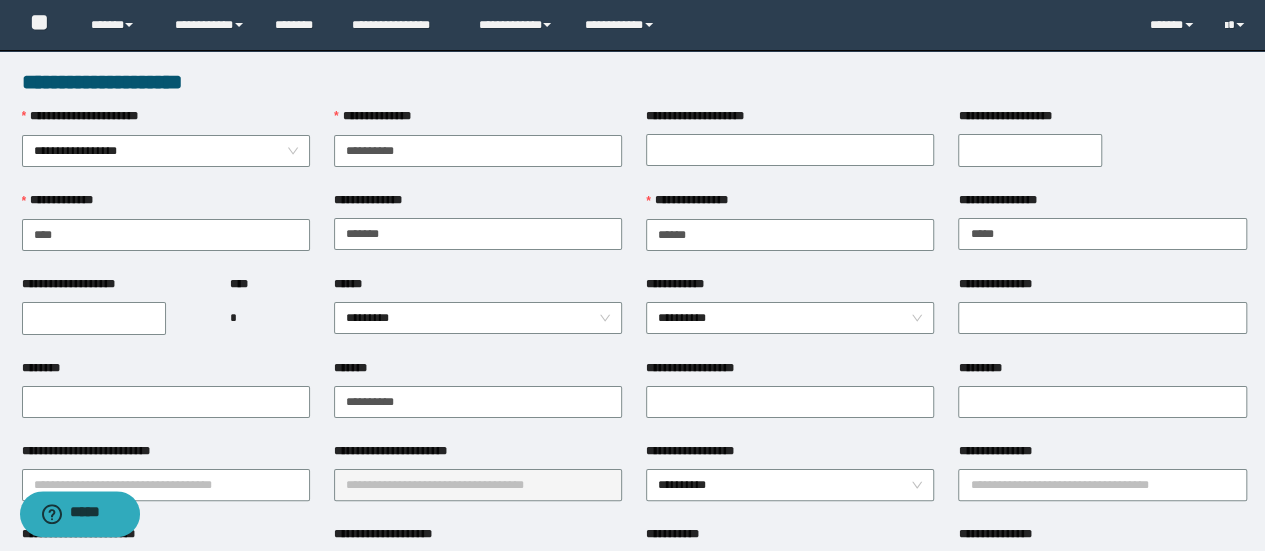 click on "**********" at bounding box center [790, 317] 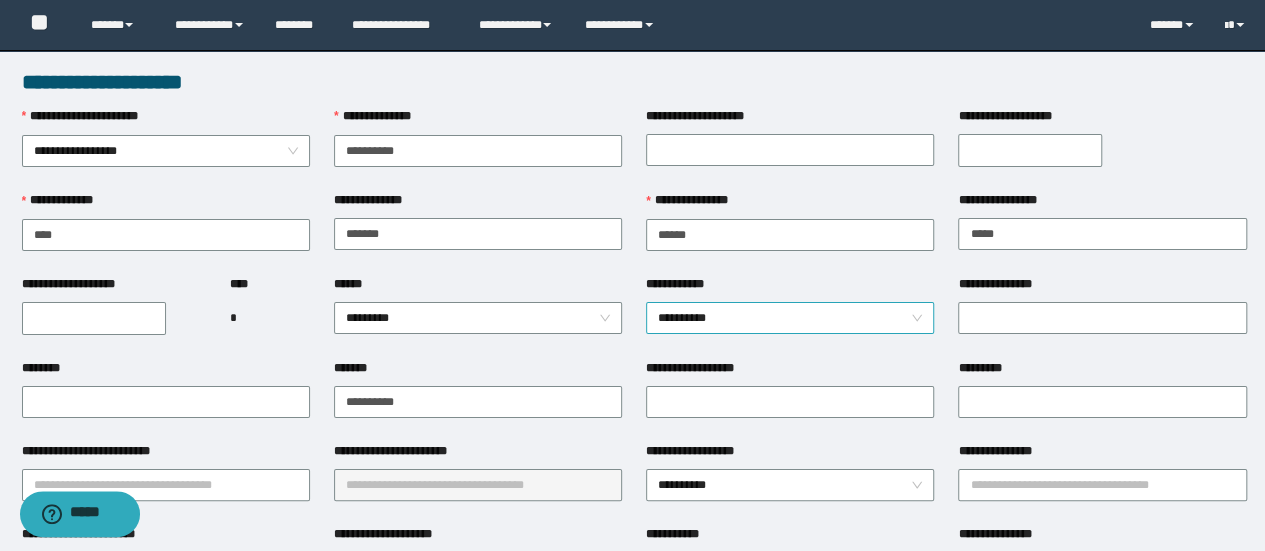click on "**********" at bounding box center (790, 318) 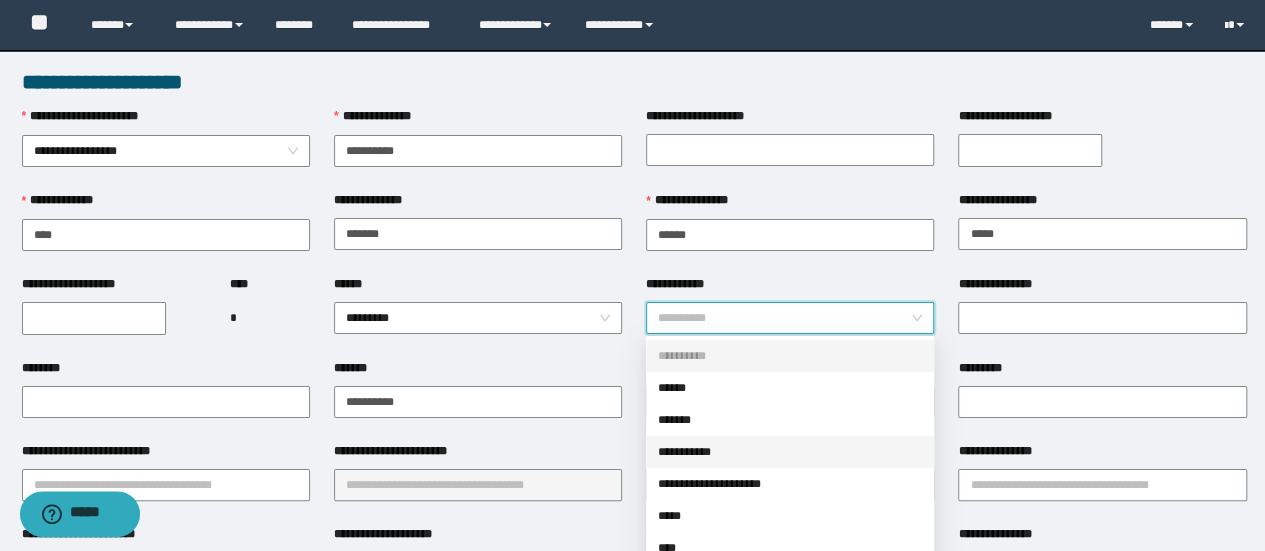 click on "**********" at bounding box center (790, 452) 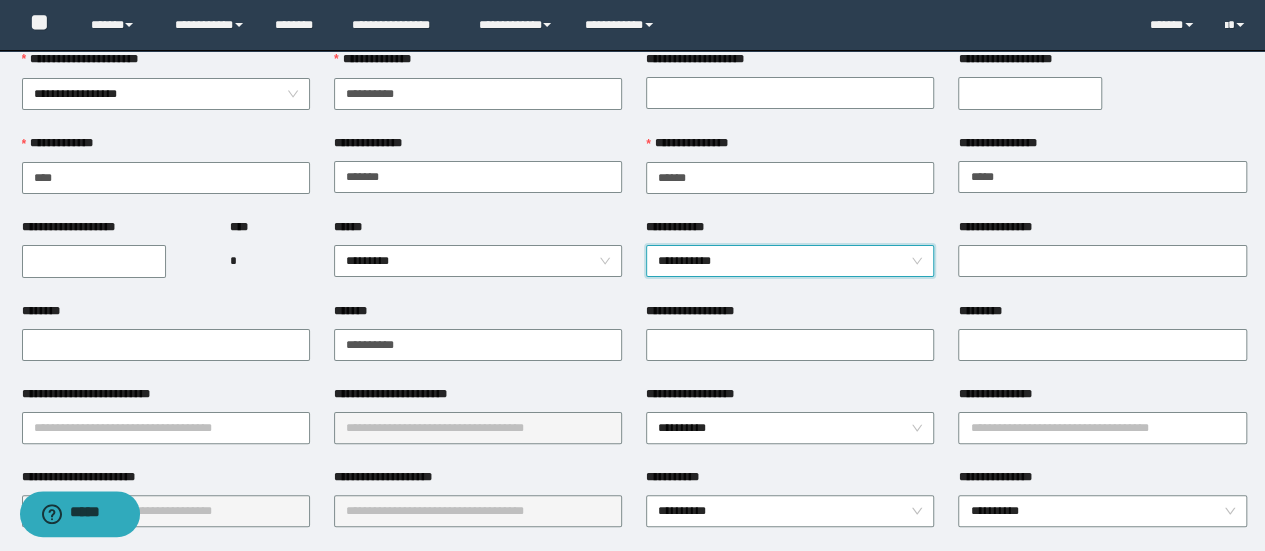 scroll, scrollTop: 100, scrollLeft: 0, axis: vertical 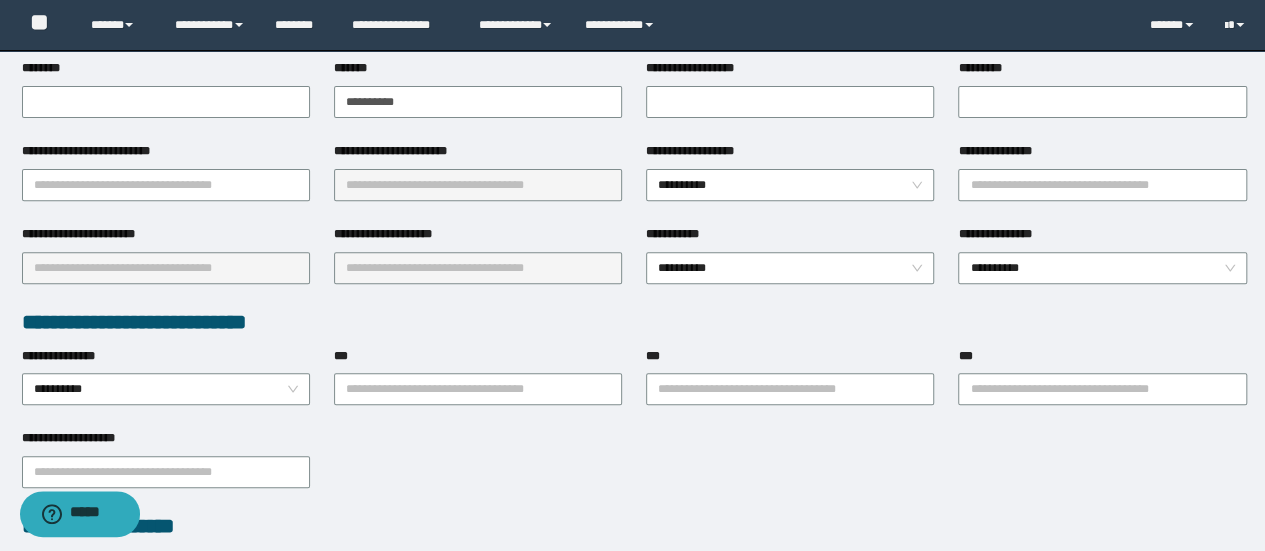 click on "**********" at bounding box center [699, 151] 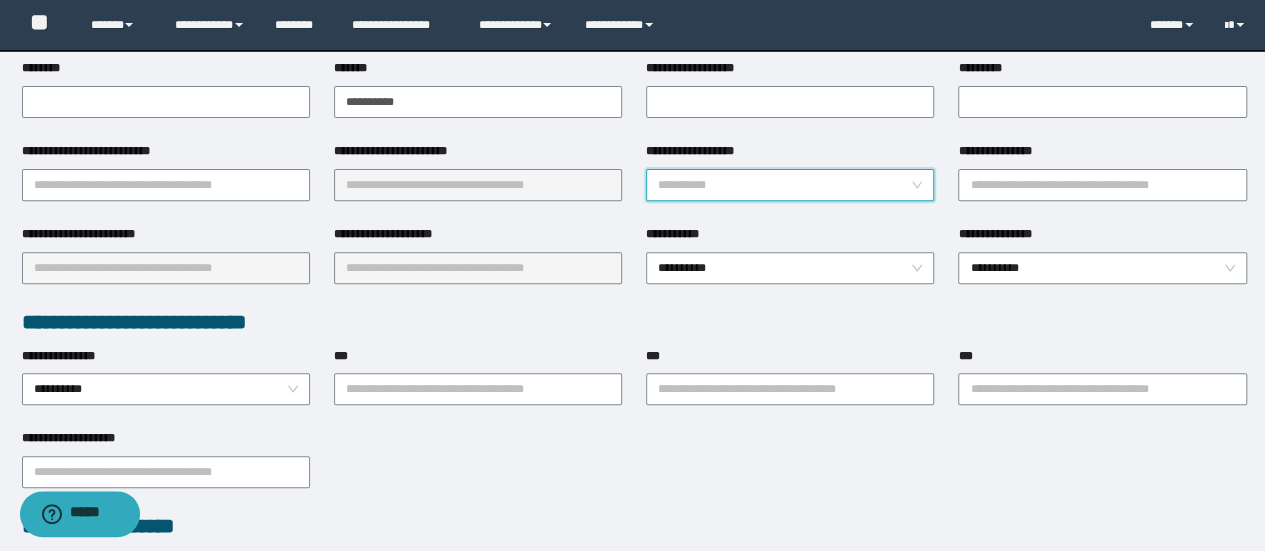 click on "**********" at bounding box center [790, 185] 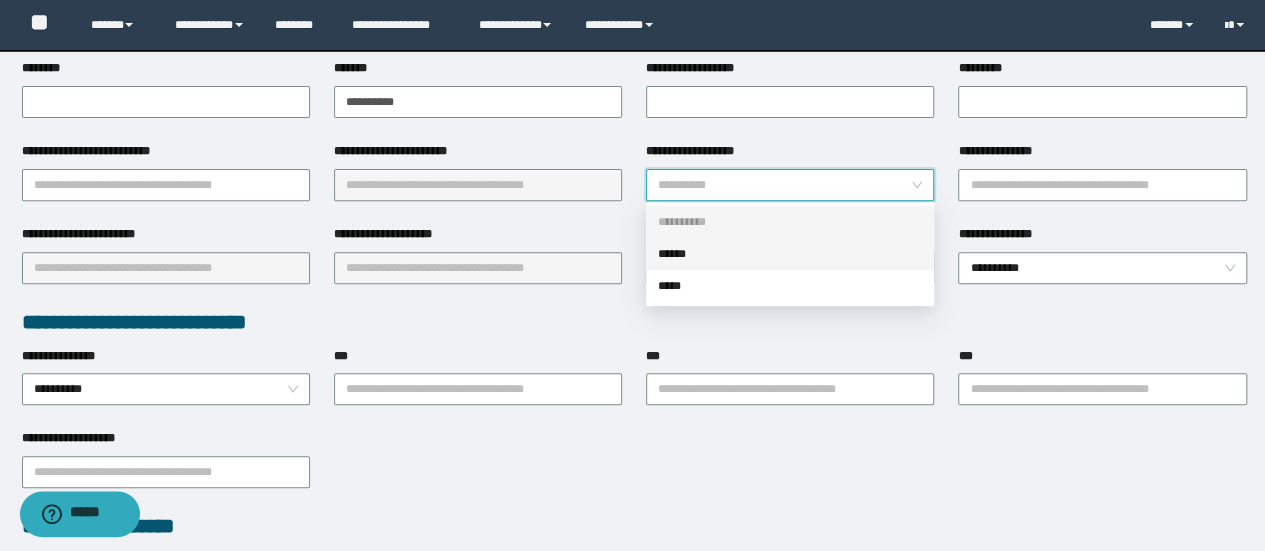 click on "******" at bounding box center (790, 254) 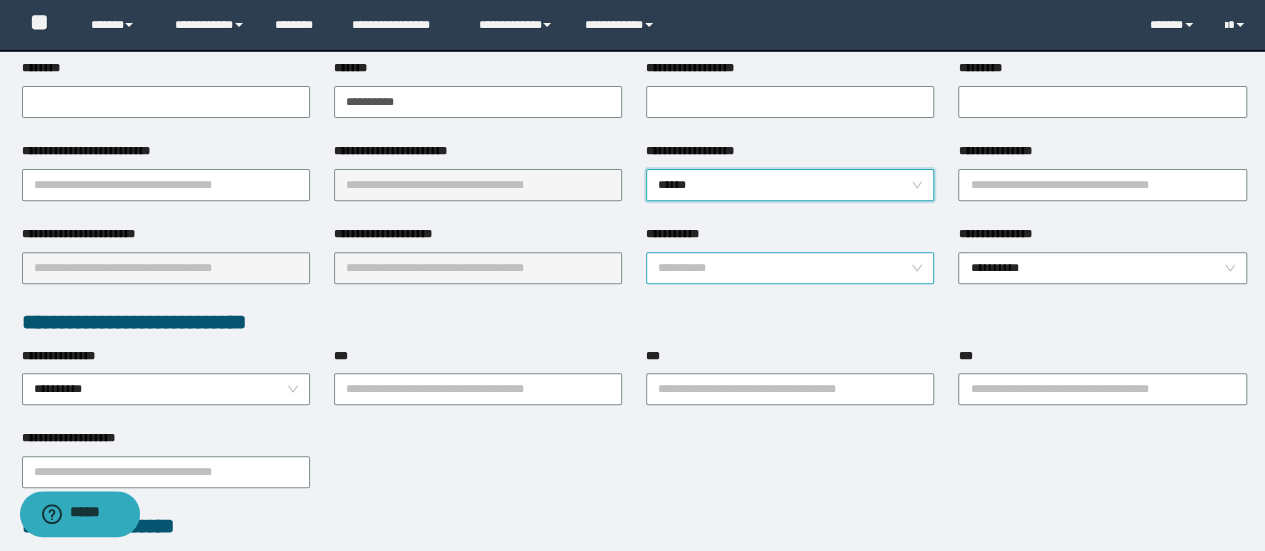 click on "**********" at bounding box center [790, 268] 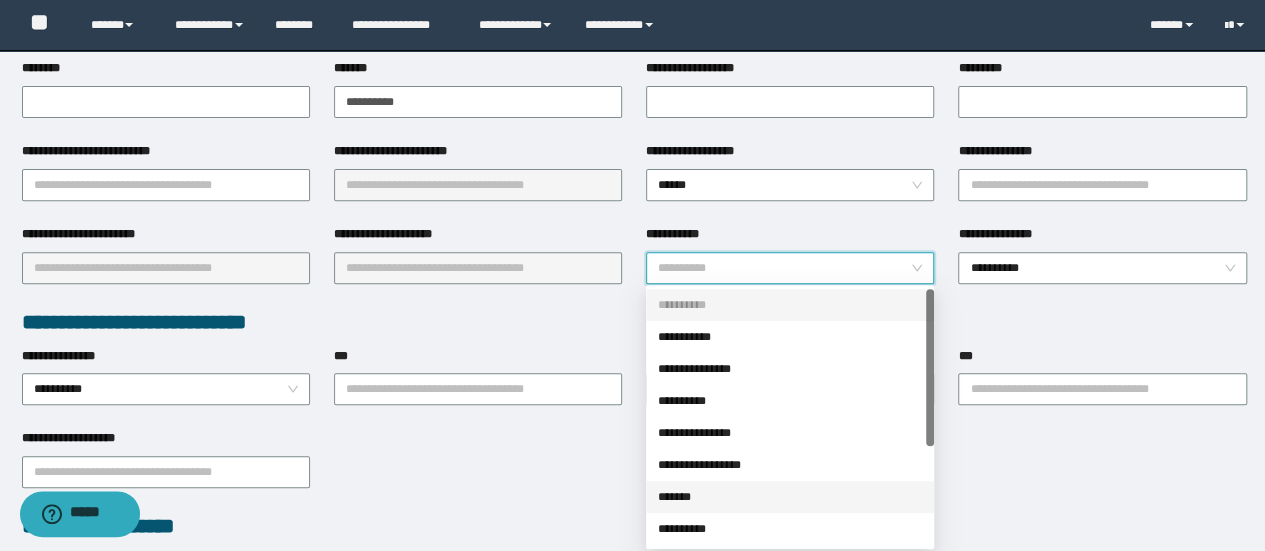 click on "*******" at bounding box center (790, 497) 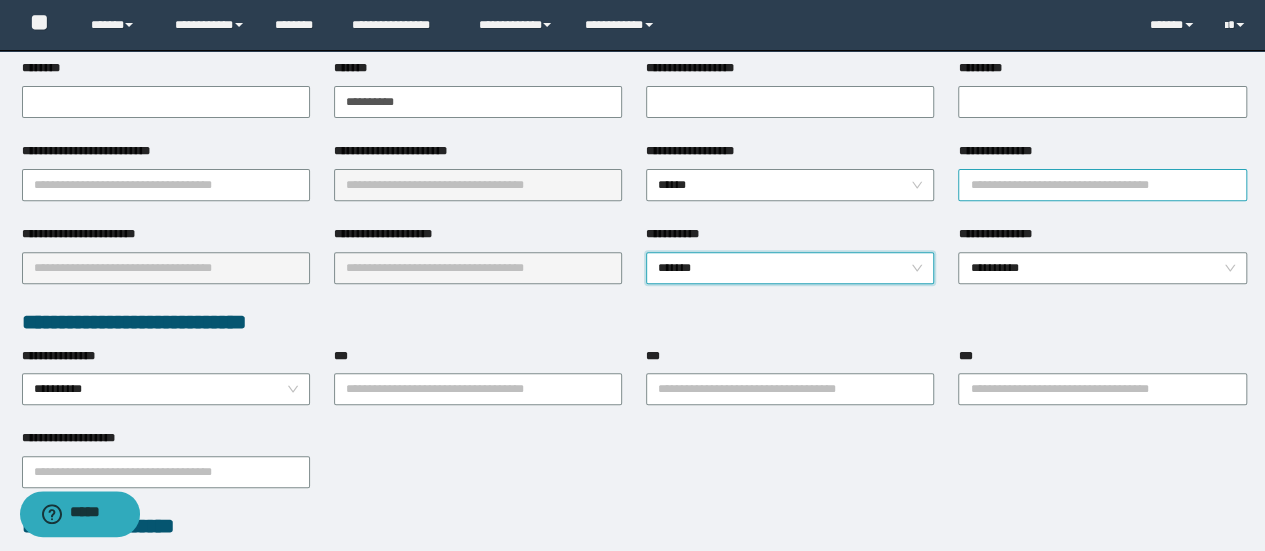 click on "**********" at bounding box center (1102, 185) 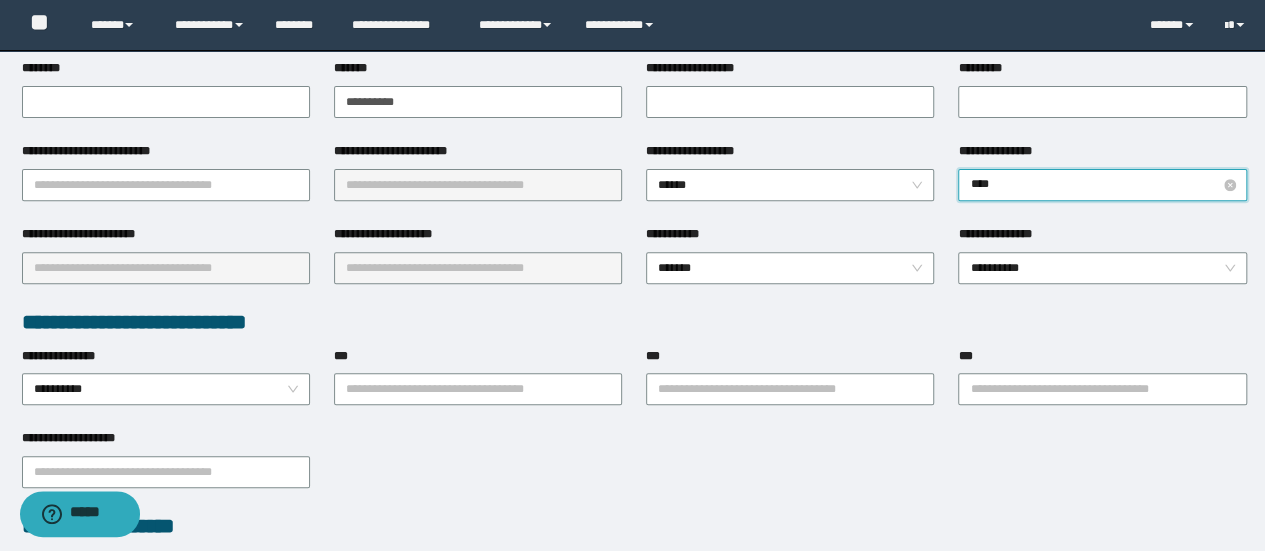 type on "*****" 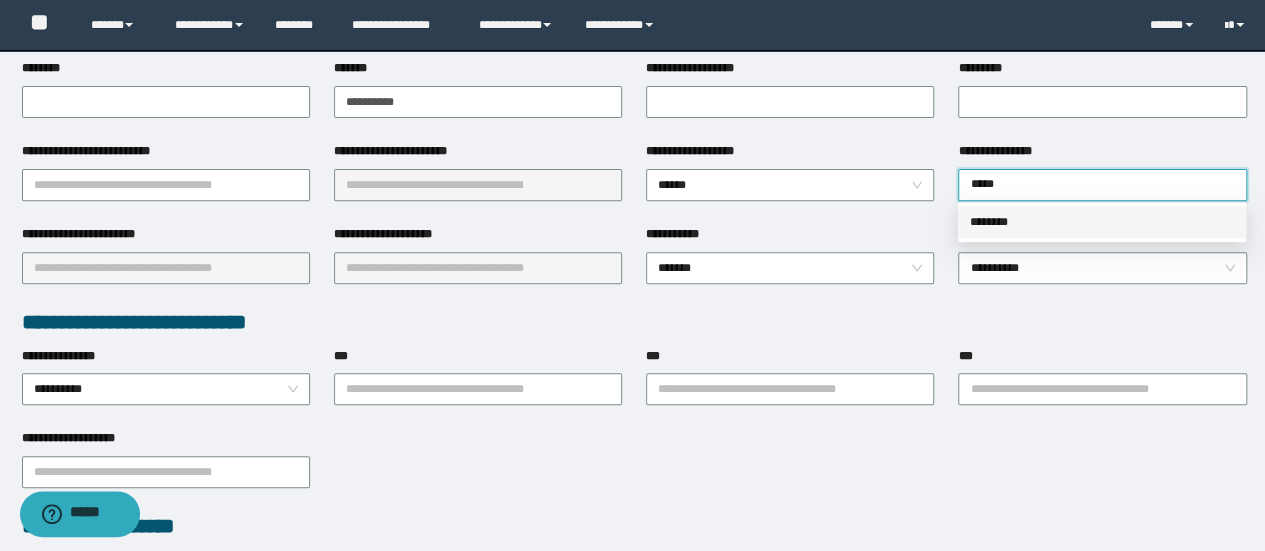 click on "********" at bounding box center [1102, 222] 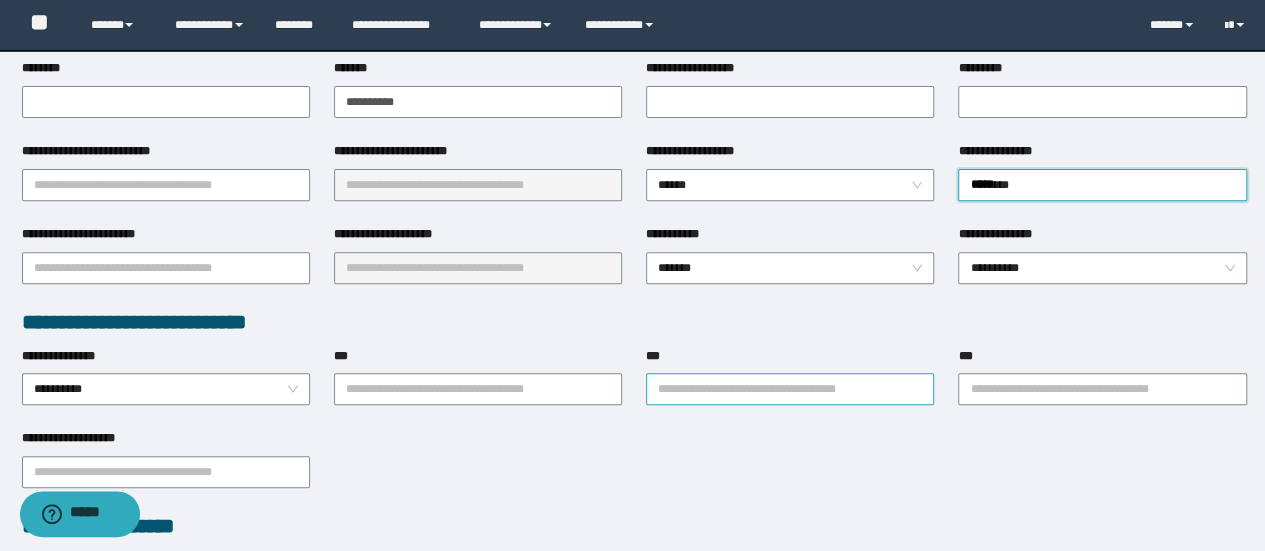 drag, startPoint x: 827, startPoint y: 341, endPoint x: 684, endPoint y: 387, distance: 150.2165 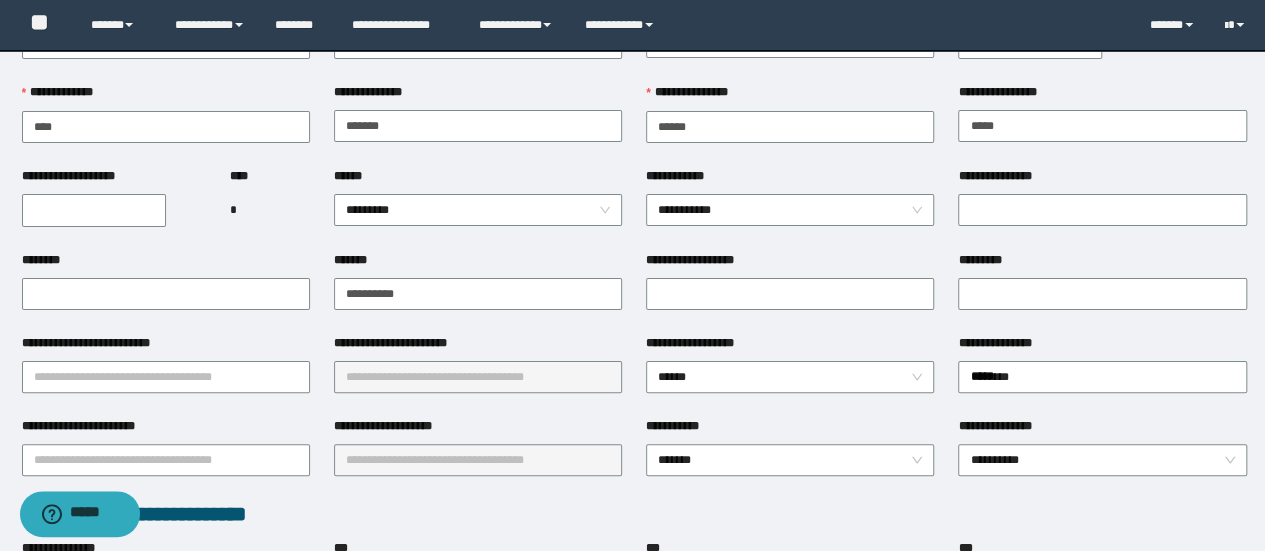 scroll, scrollTop: 100, scrollLeft: 0, axis: vertical 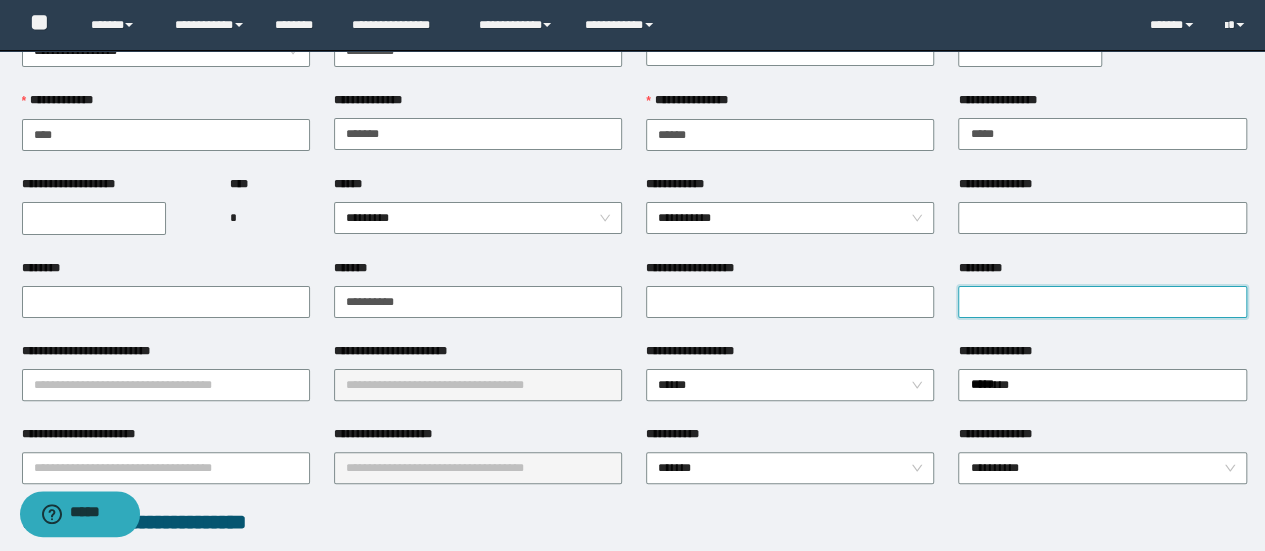 click on "*********" at bounding box center [1102, 302] 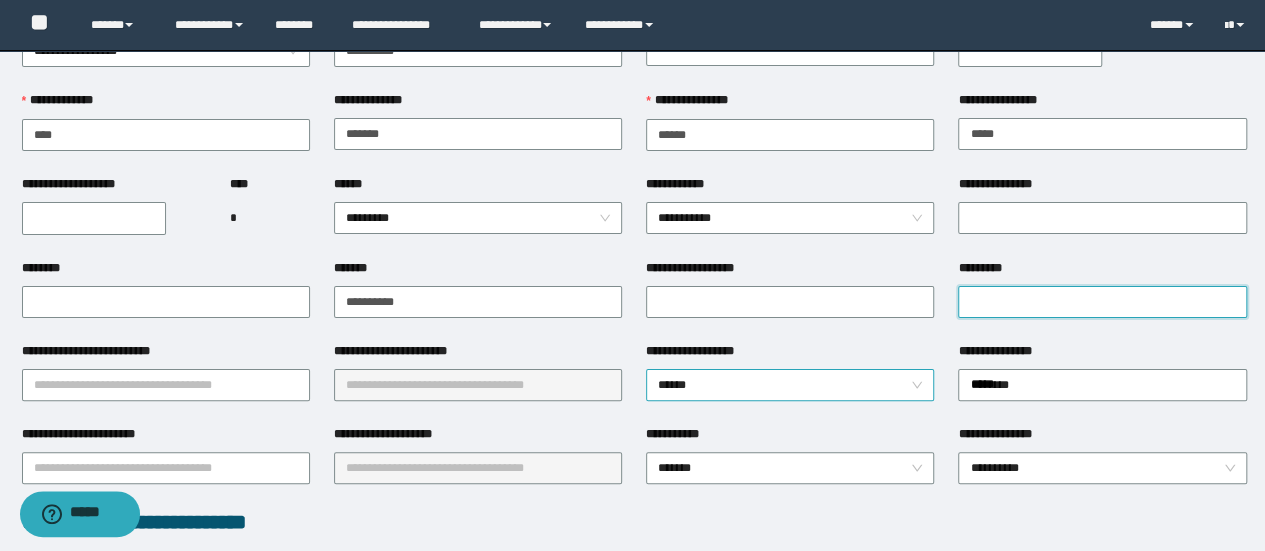 paste on "**********" 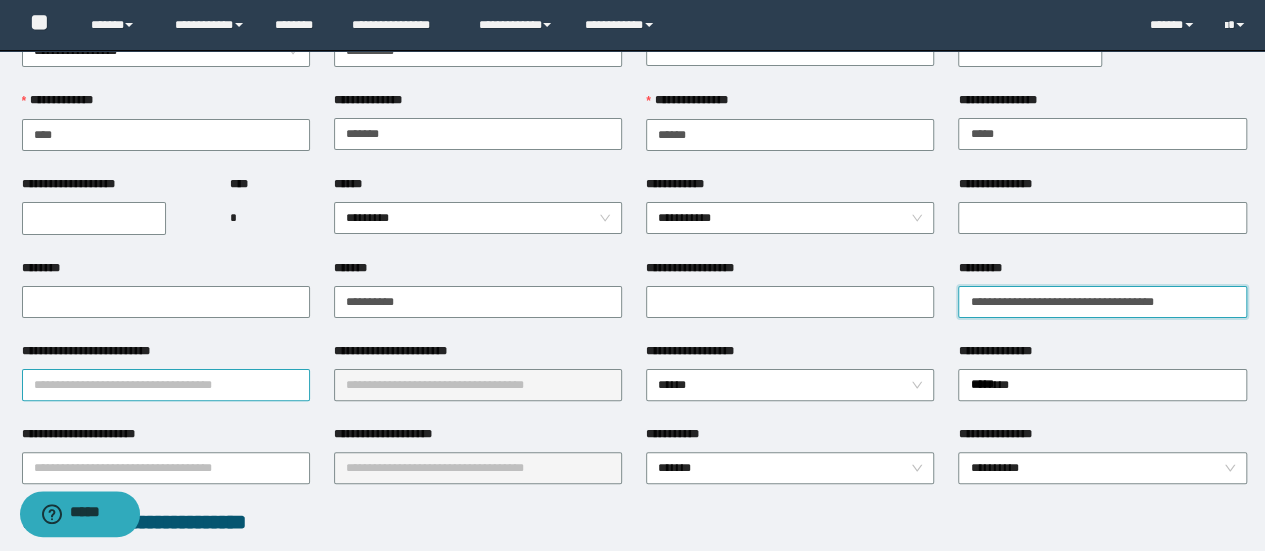 type on "**********" 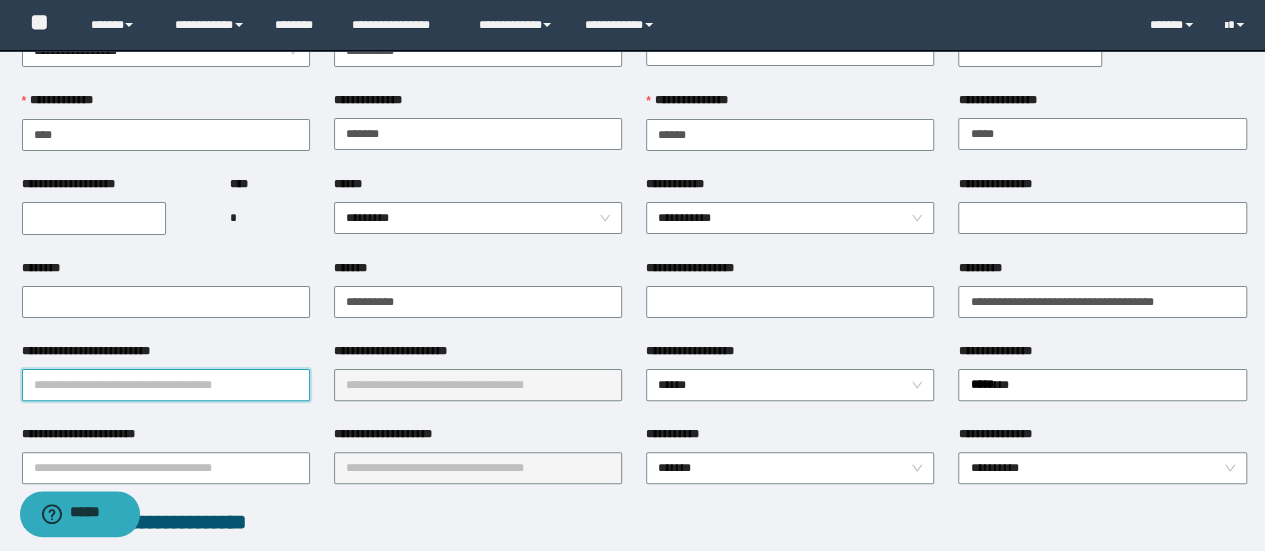 click on "**********" at bounding box center (166, 385) 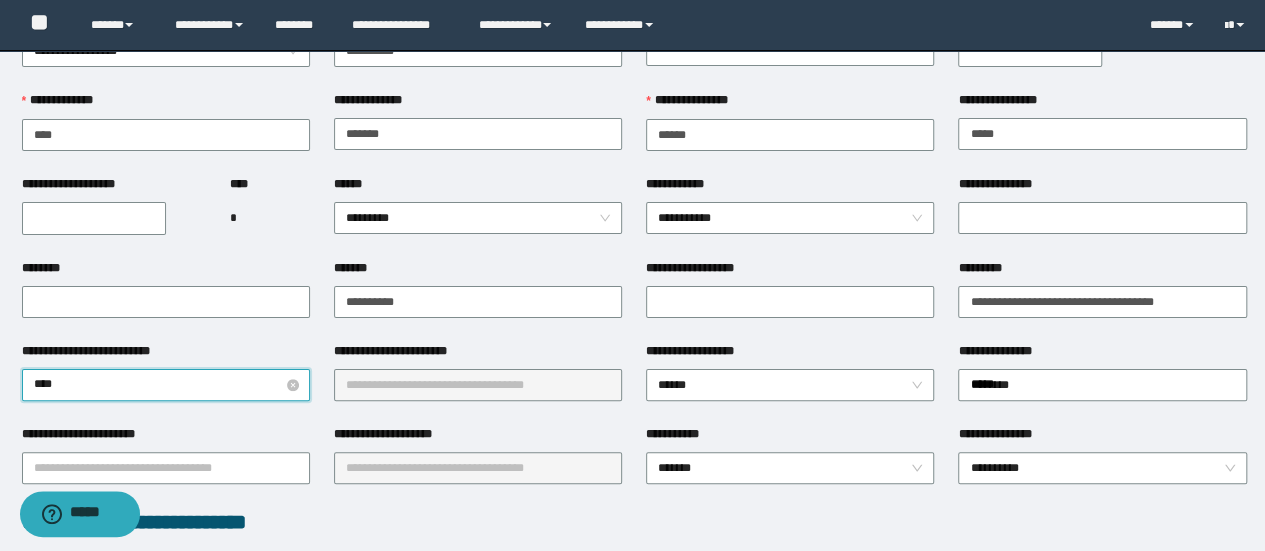 type on "*****" 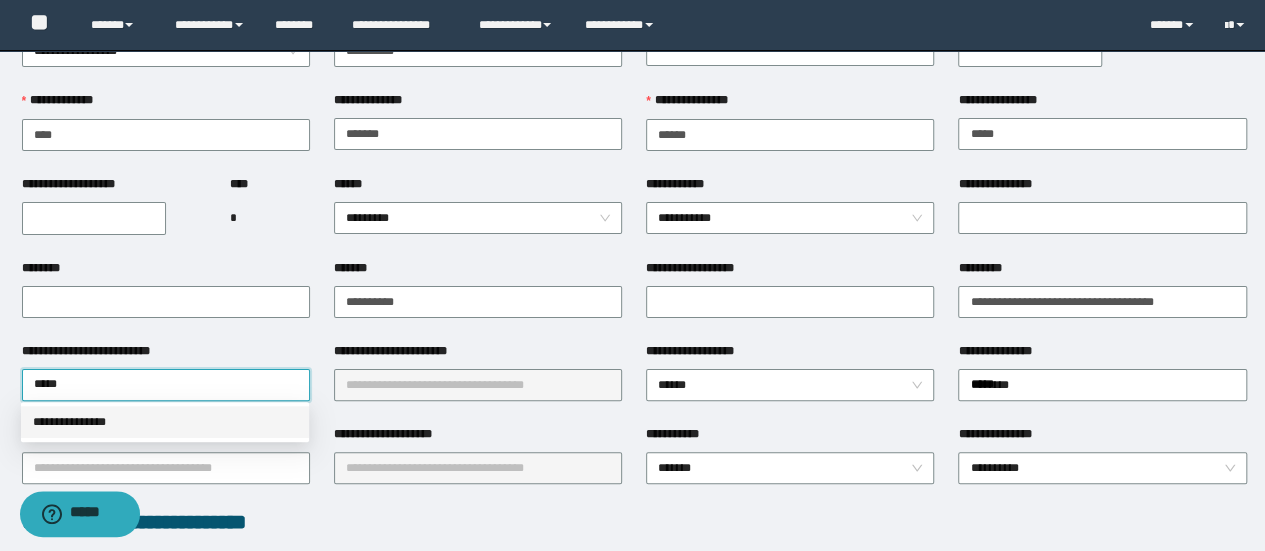 drag, startPoint x: 245, startPoint y: 411, endPoint x: 343, endPoint y: 408, distance: 98.045906 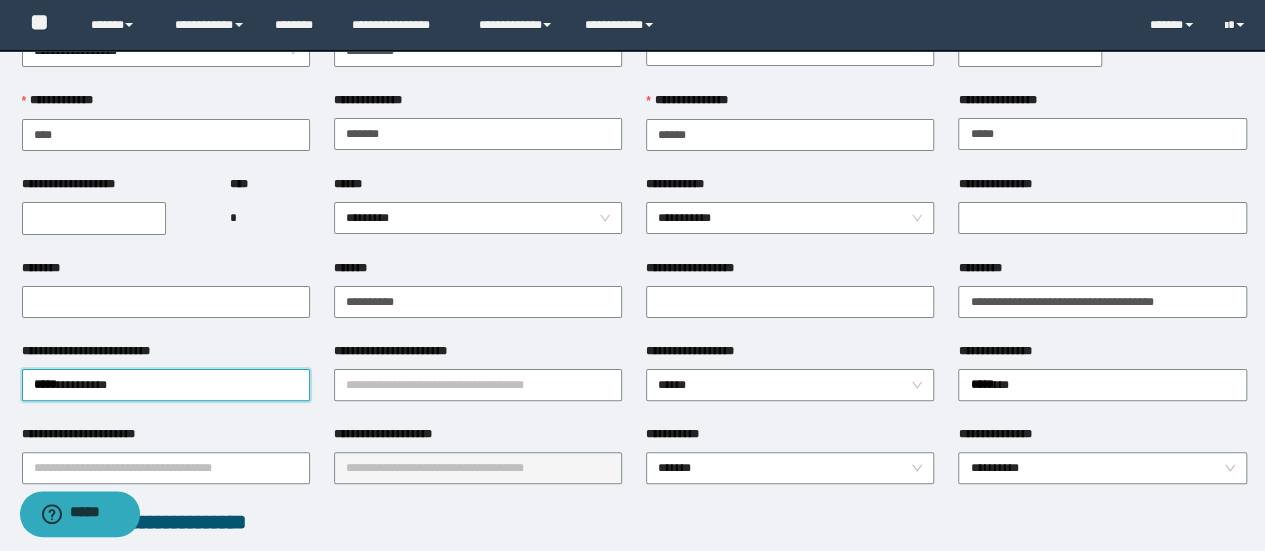 click on "**********" at bounding box center [478, 383] 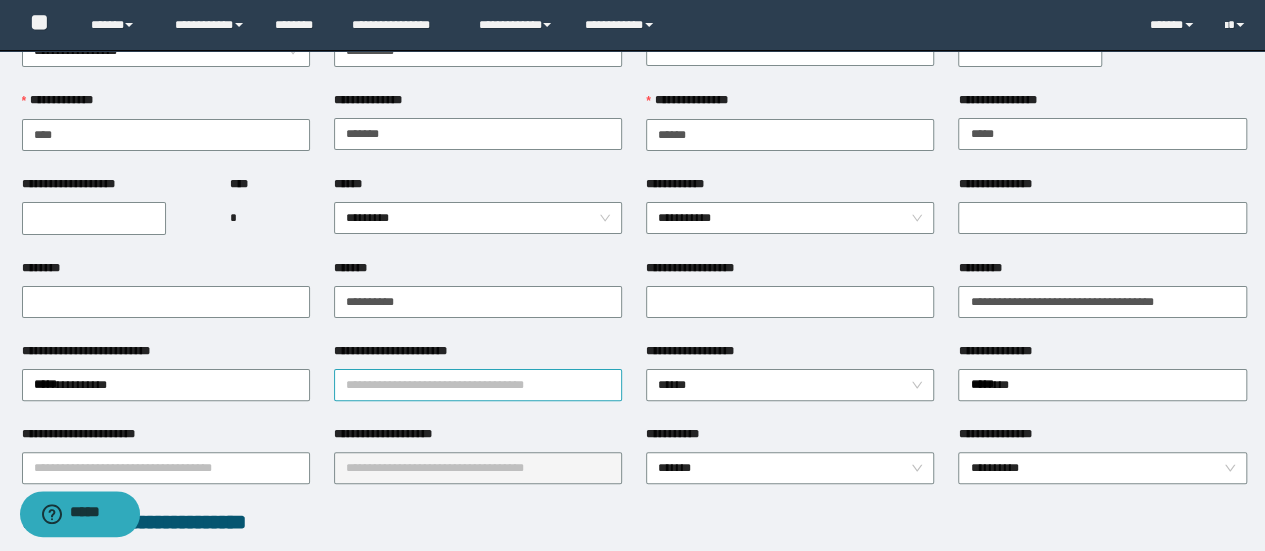 click on "**********" at bounding box center (478, 385) 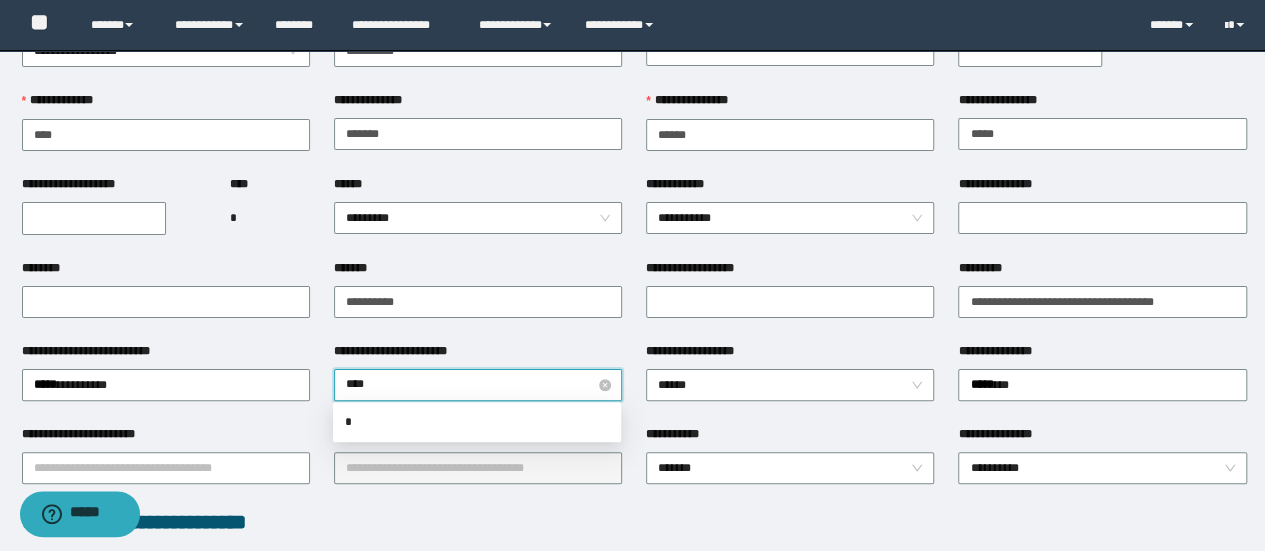 type on "*****" 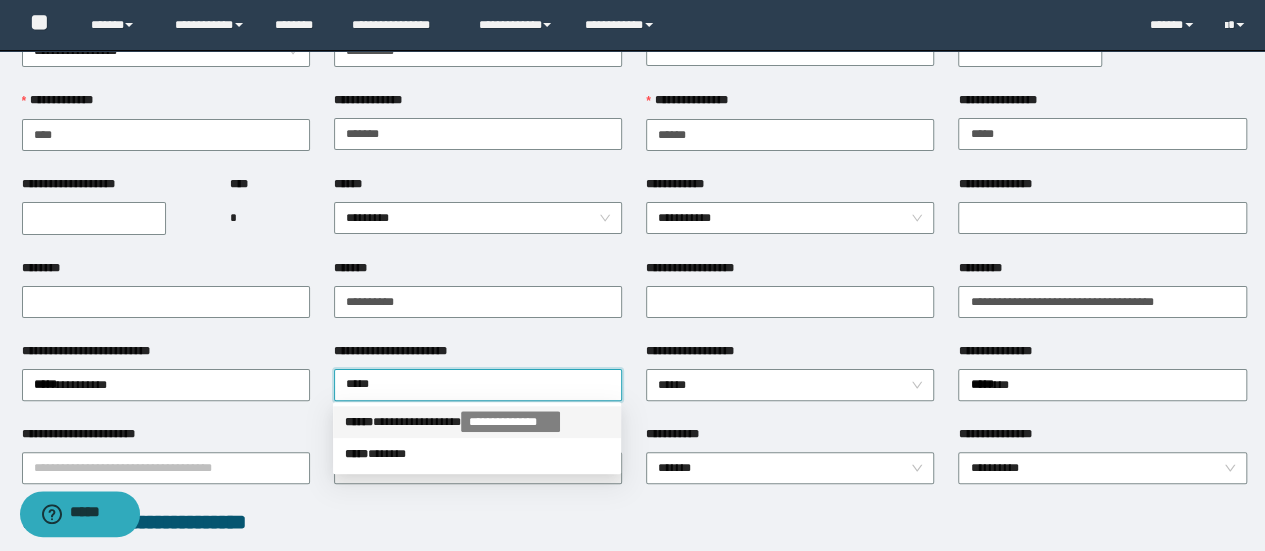 click on "***** * *****" at bounding box center [477, 454] 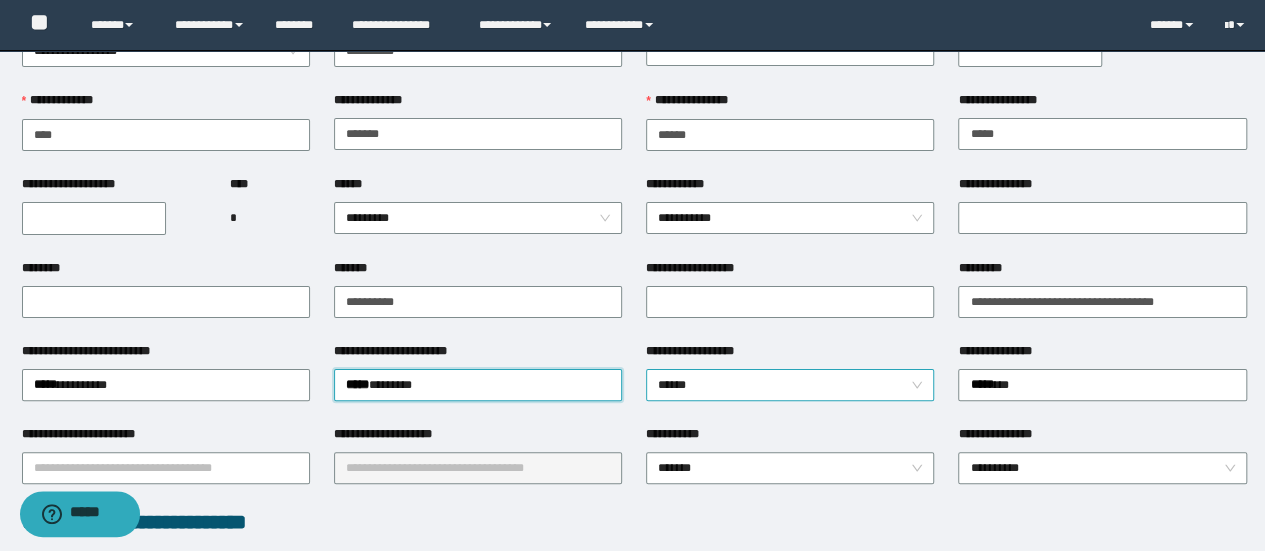 click on "******" at bounding box center [790, 385] 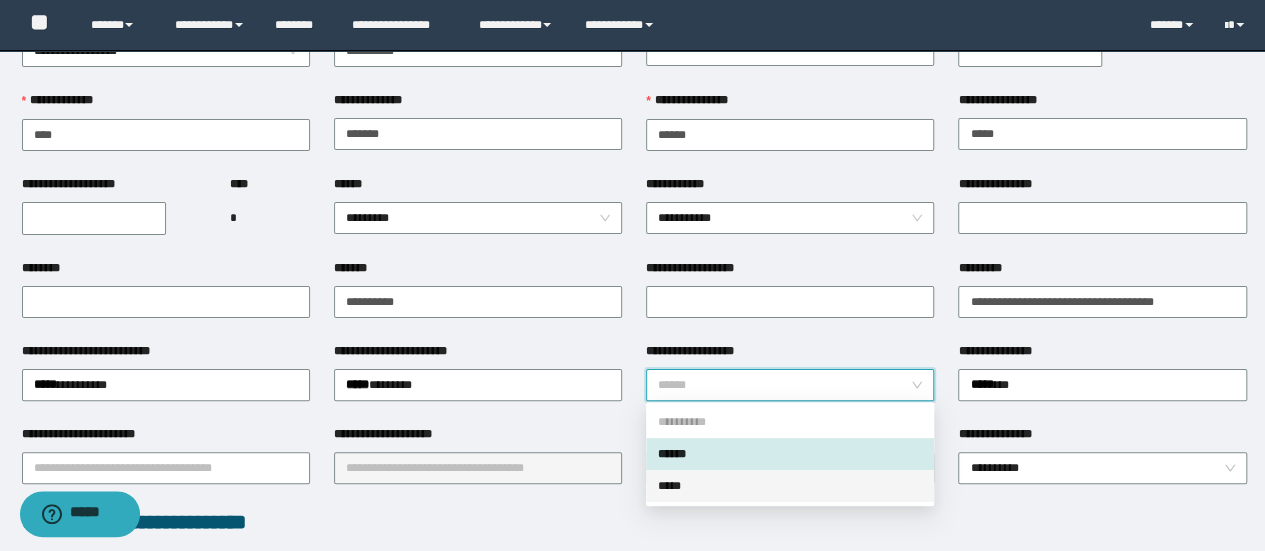 click on "*****" at bounding box center [790, 486] 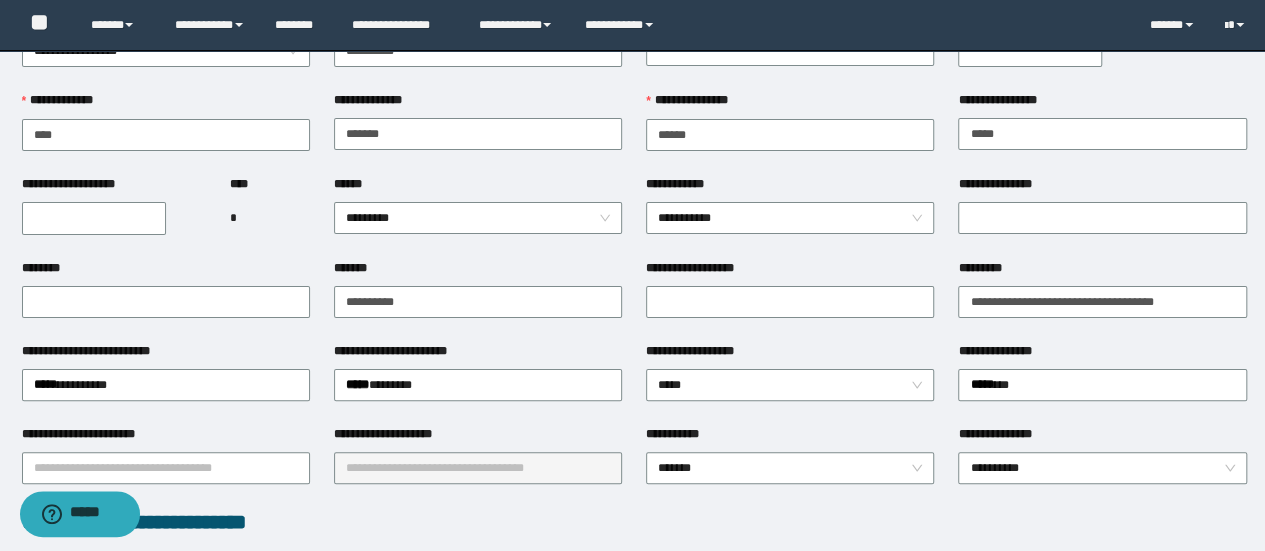 click on "**********" at bounding box center [478, 438] 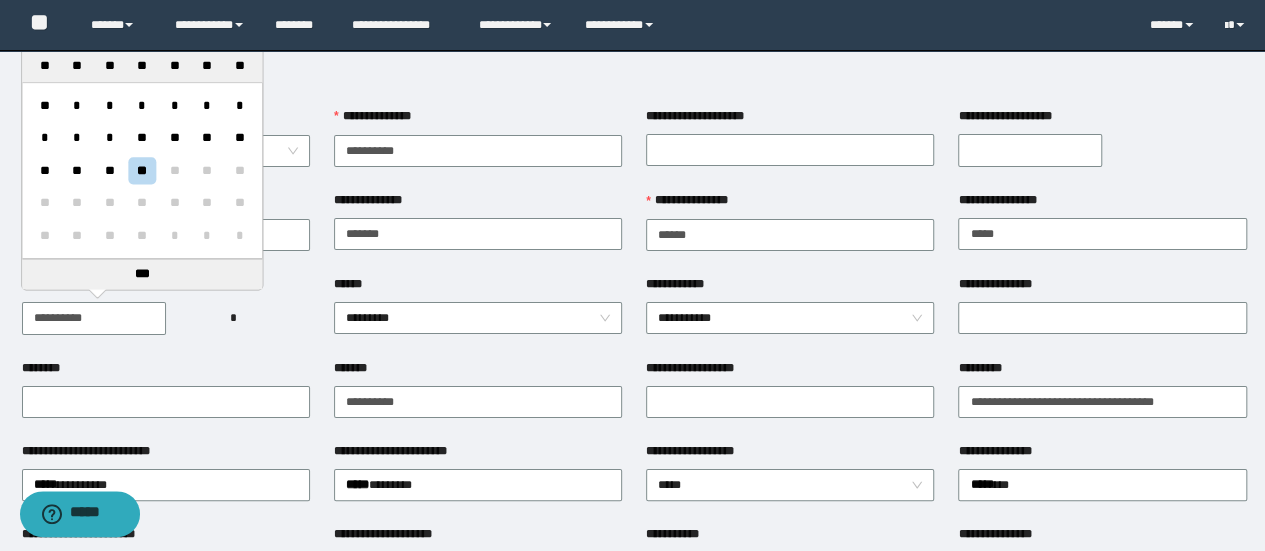 click on "**********" at bounding box center [94, 318] 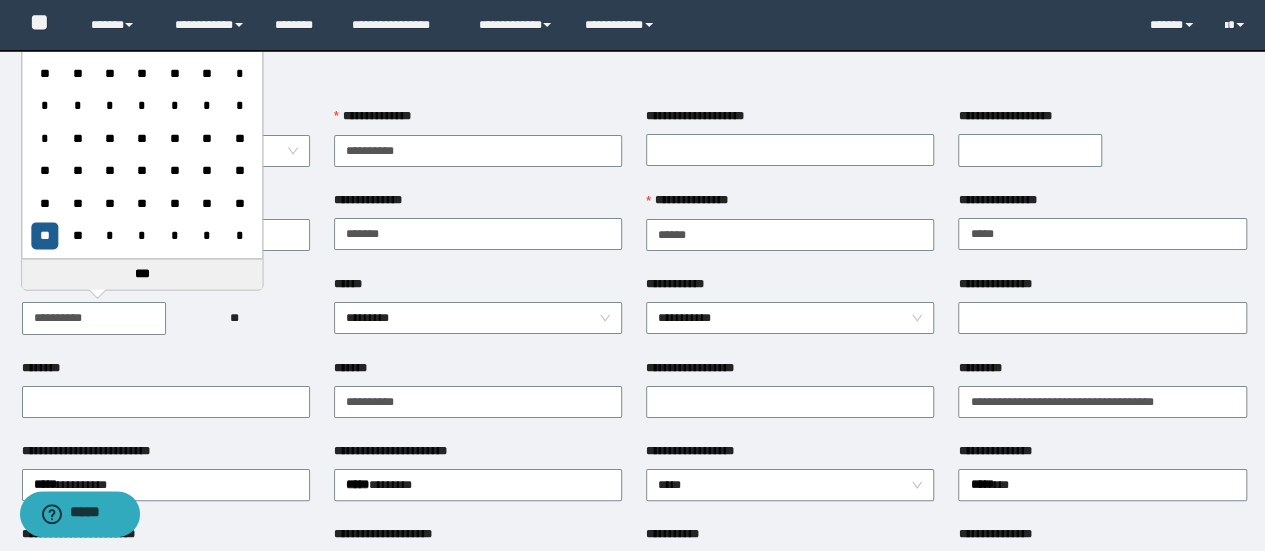 type on "**********" 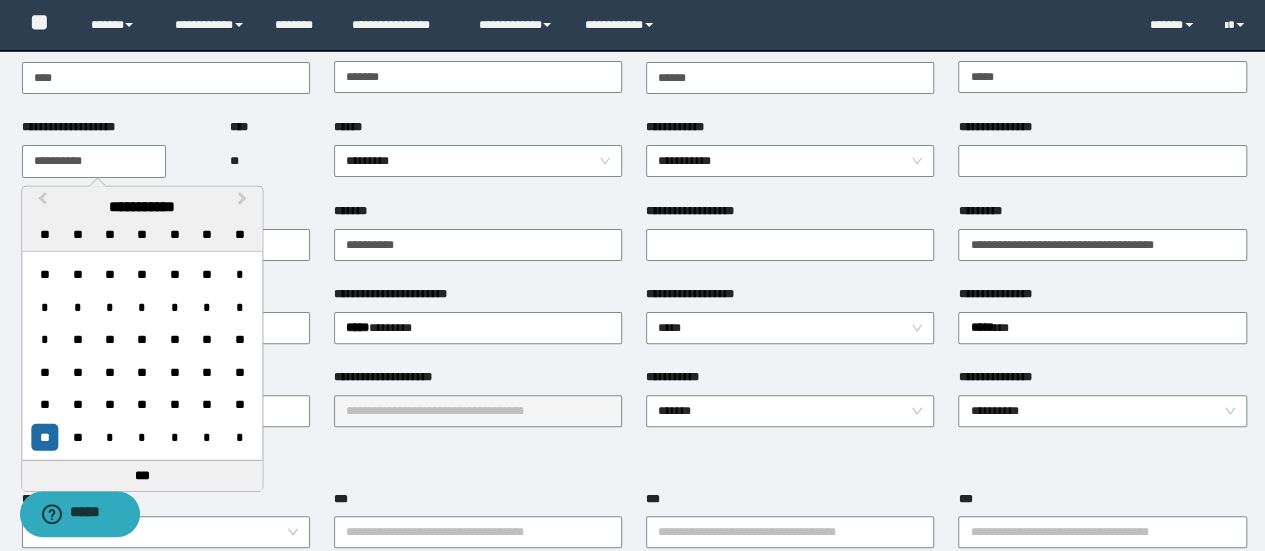 scroll, scrollTop: 200, scrollLeft: 0, axis: vertical 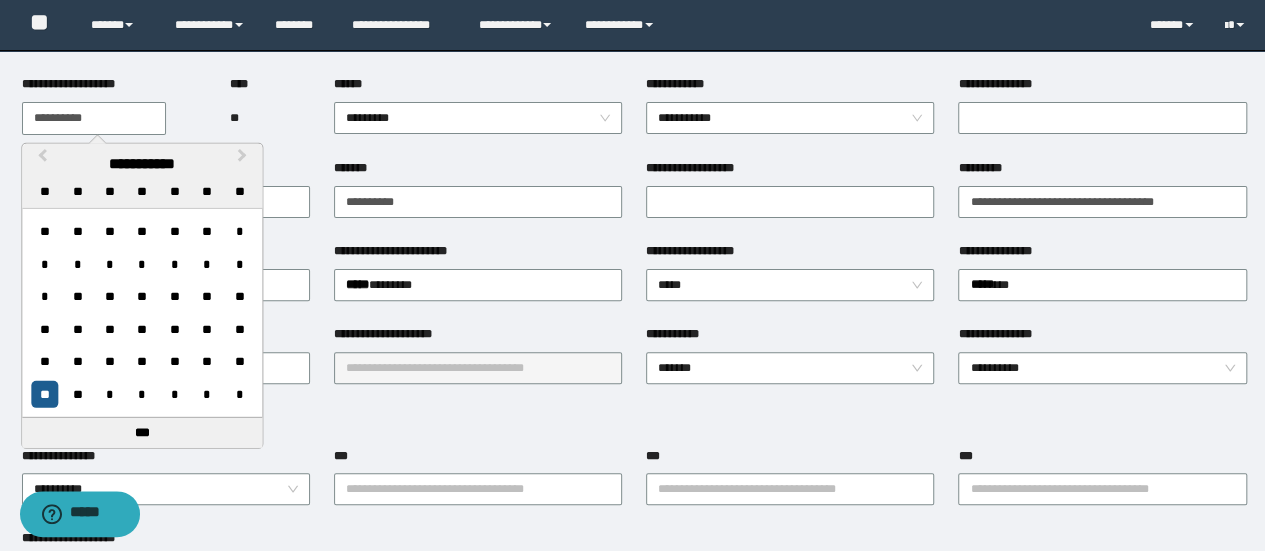 click on "**" at bounding box center [44, 393] 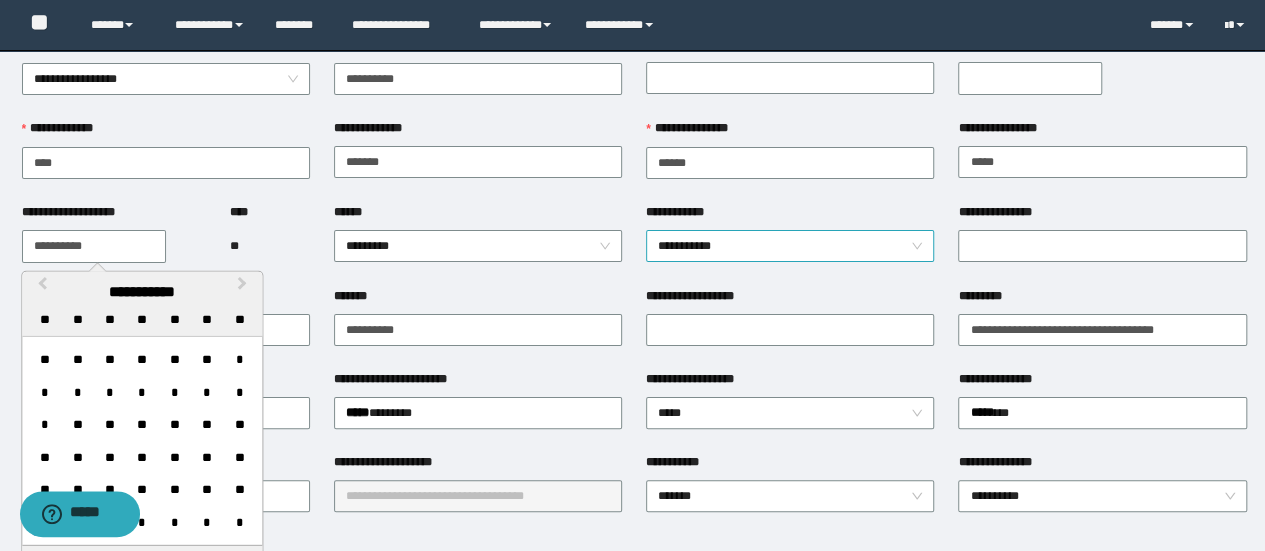 scroll, scrollTop: 0, scrollLeft: 0, axis: both 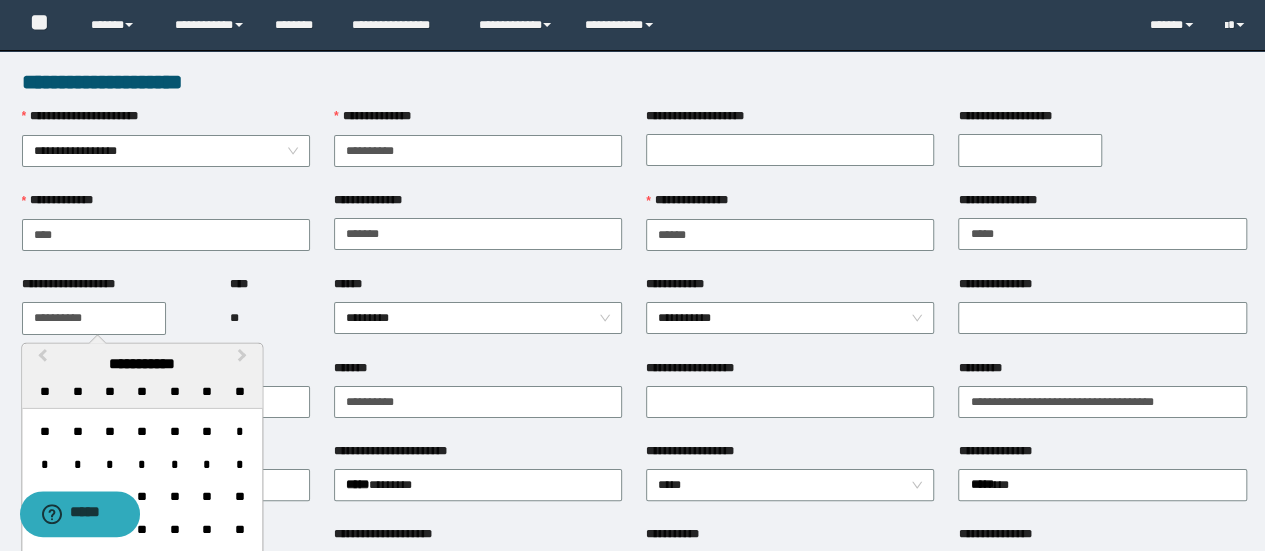 click on "**********" at bounding box center [1030, 150] 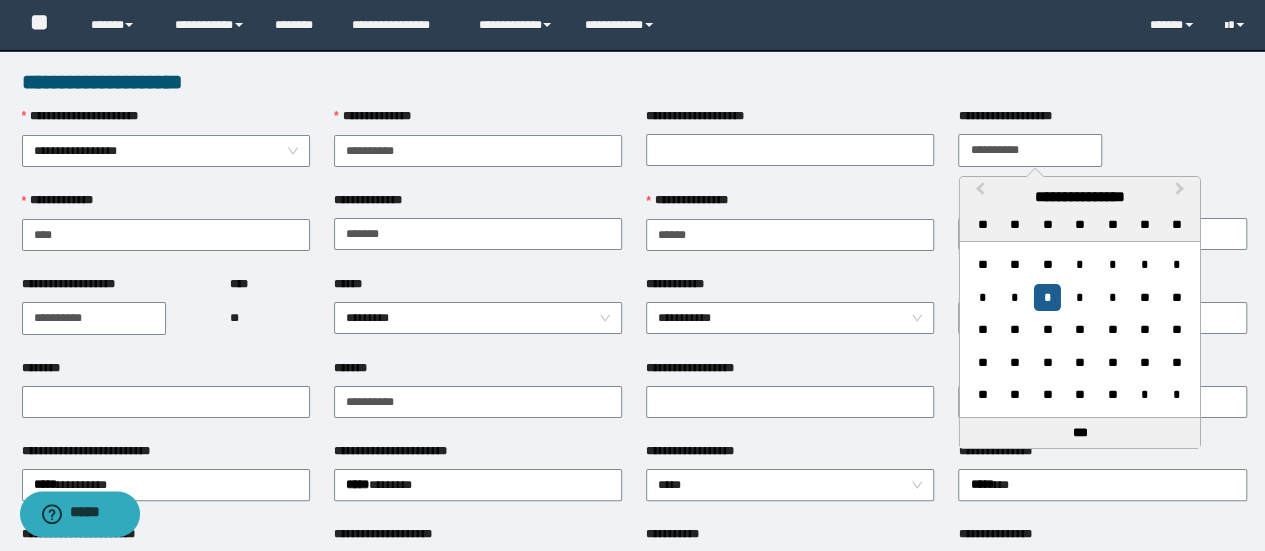 type on "**********" 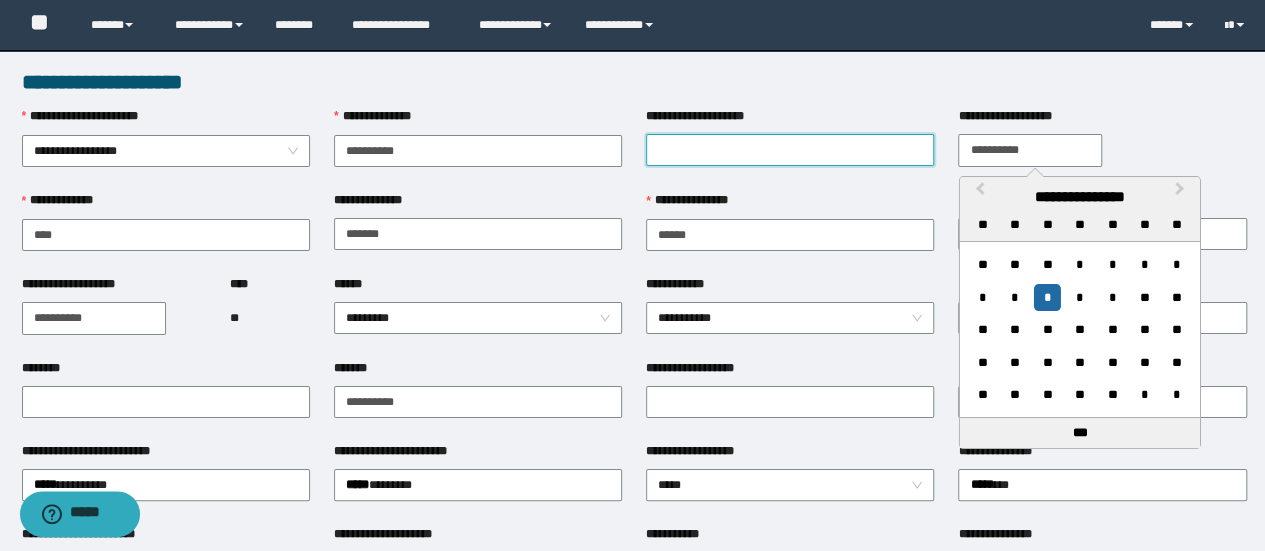 click on "**********" at bounding box center (790, 150) 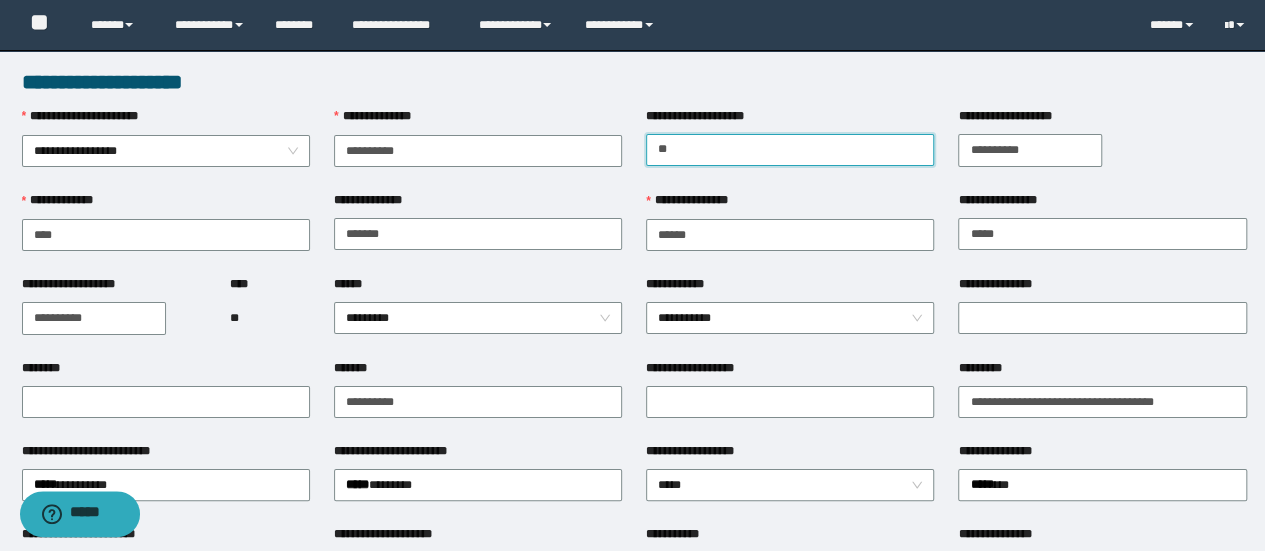 type on "*****" 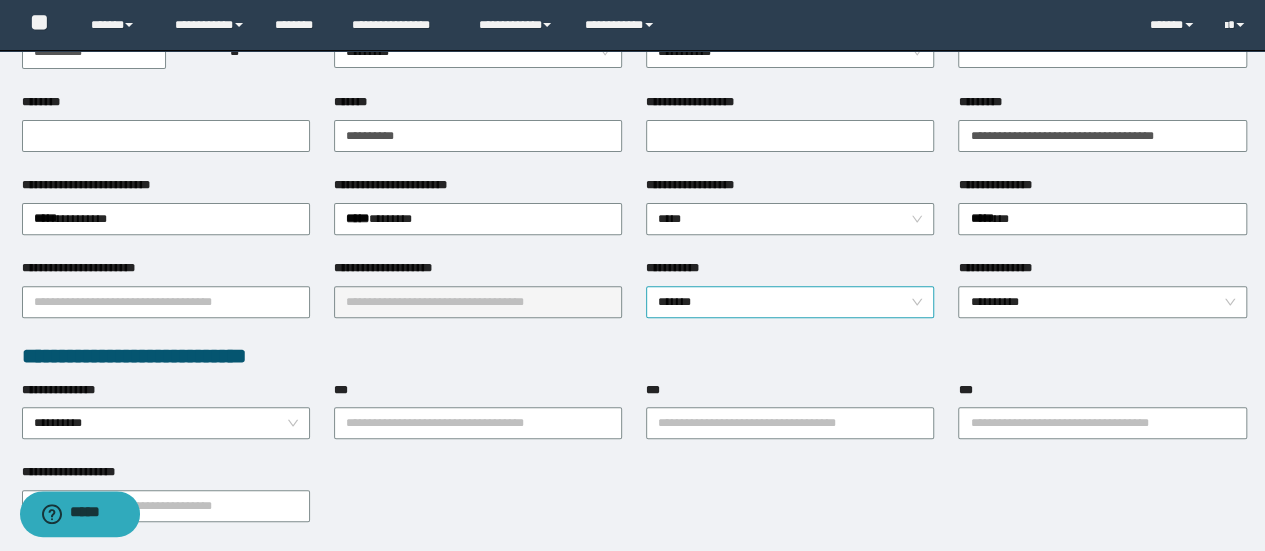scroll, scrollTop: 300, scrollLeft: 0, axis: vertical 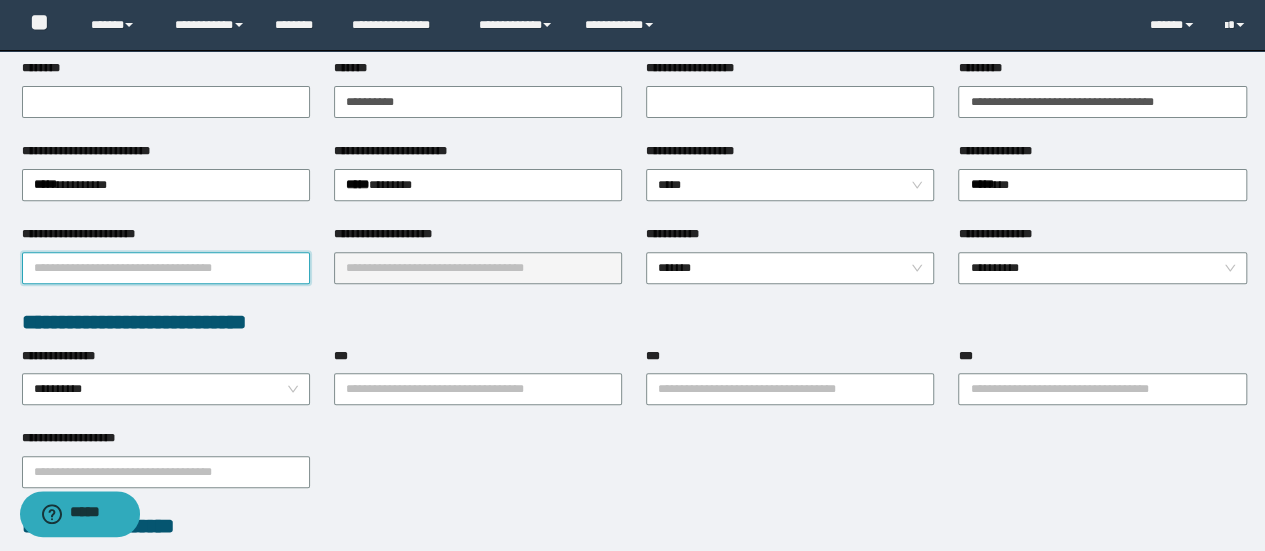 click on "**********" at bounding box center [166, 268] 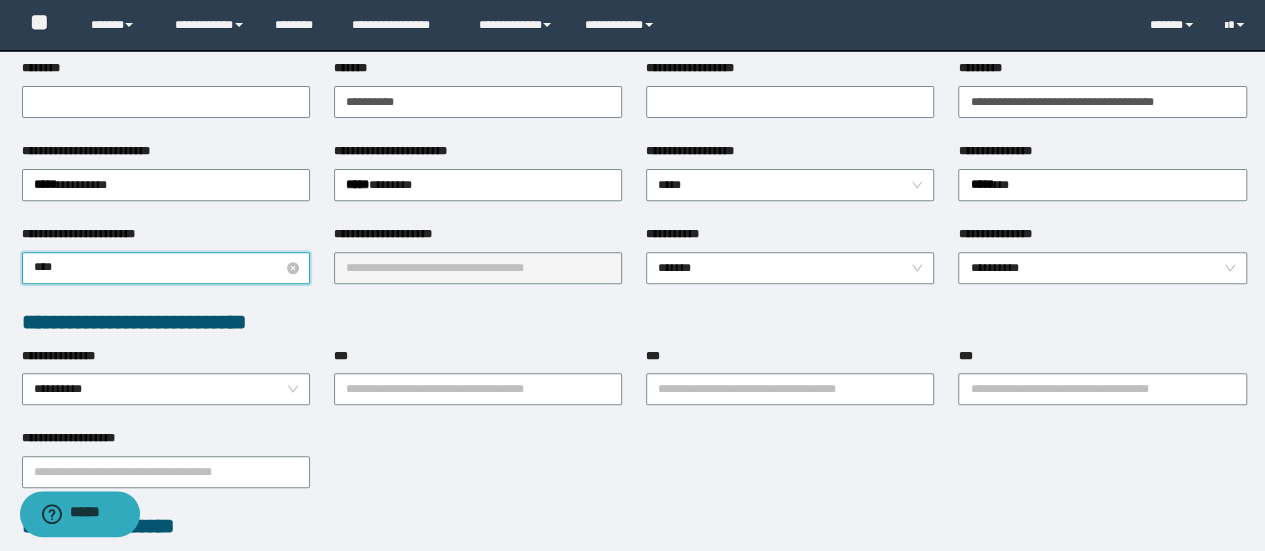 type on "*****" 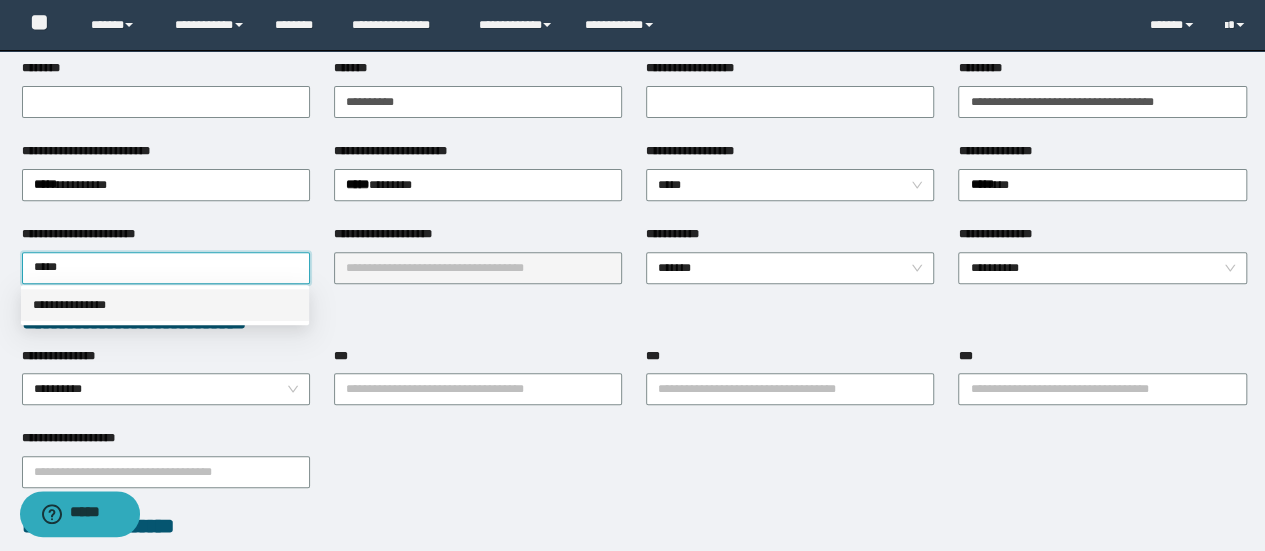 click on "**********" at bounding box center [165, 305] 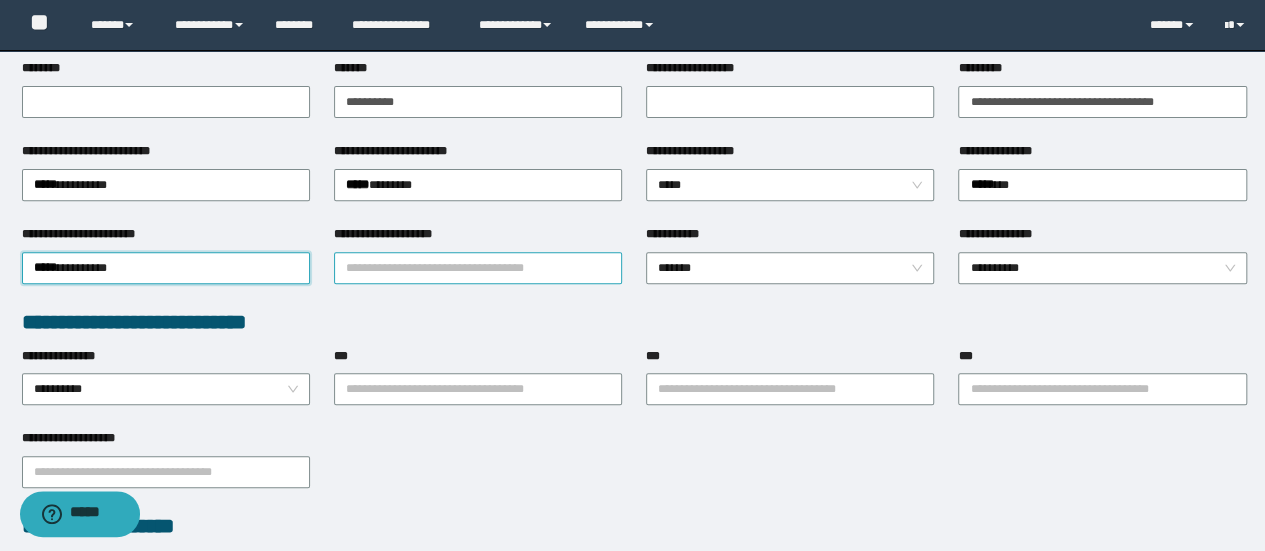 click on "**********" at bounding box center [478, 268] 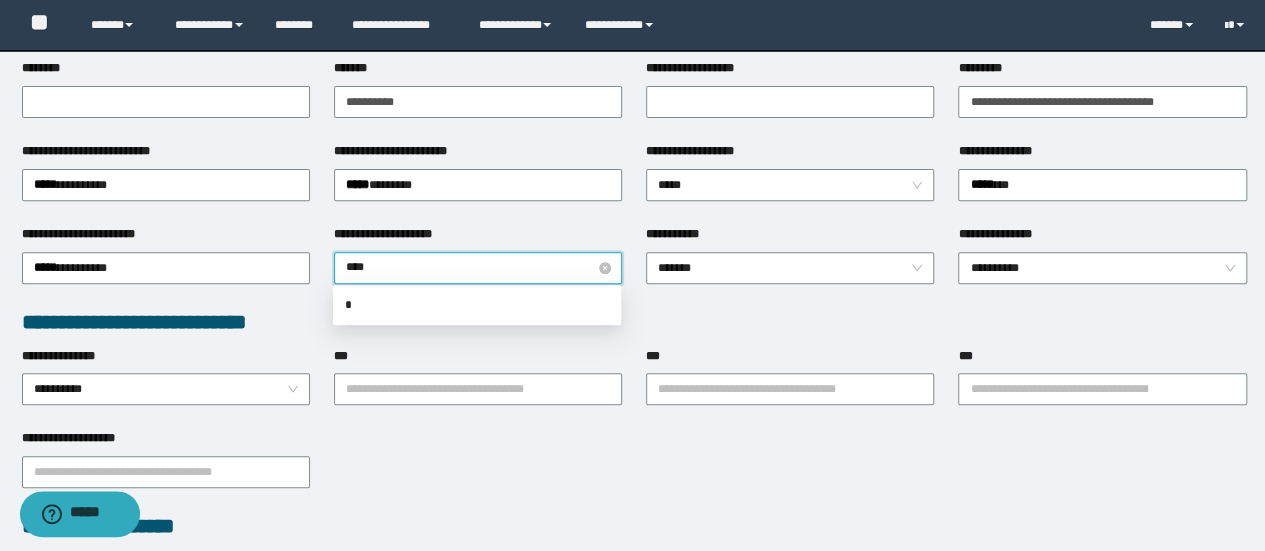 type on "*****" 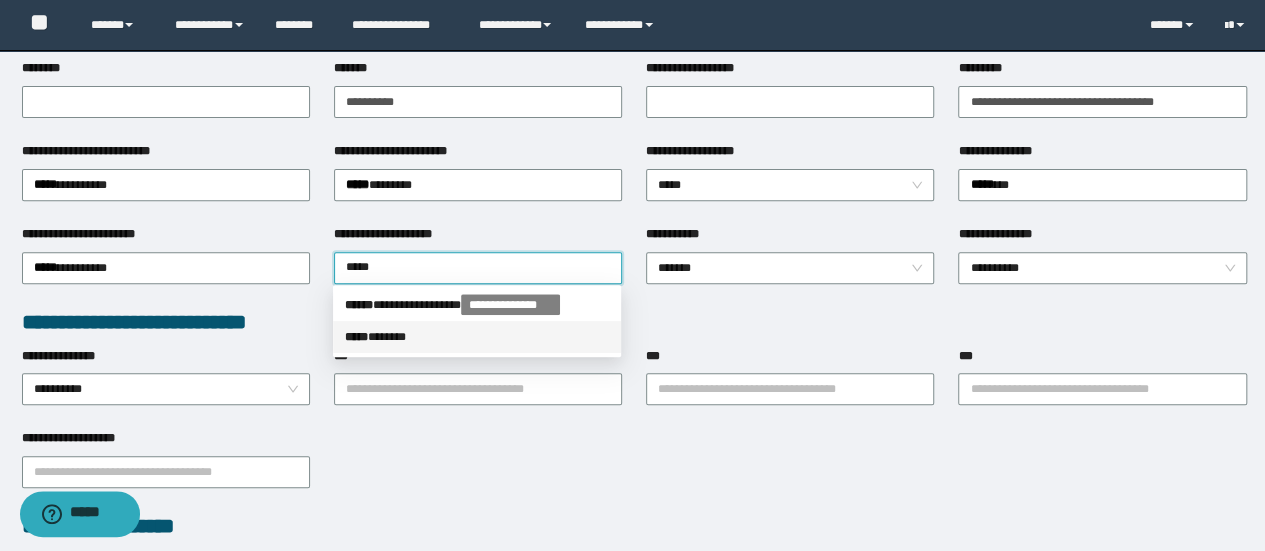 click on "***** * *****" at bounding box center (477, 337) 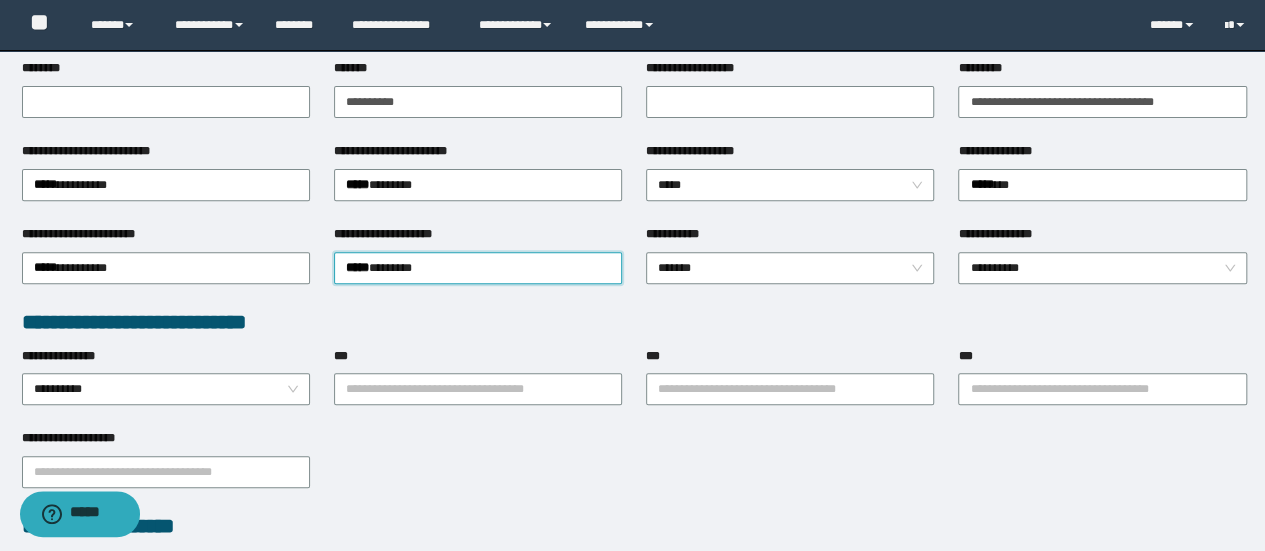 type 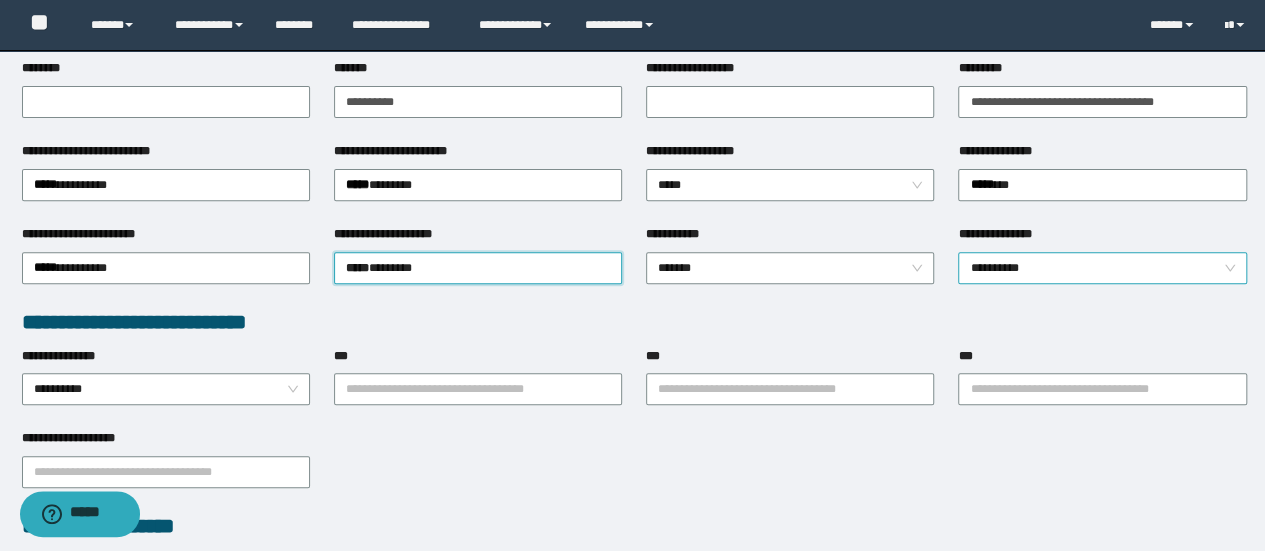 click on "**********" at bounding box center [1102, 268] 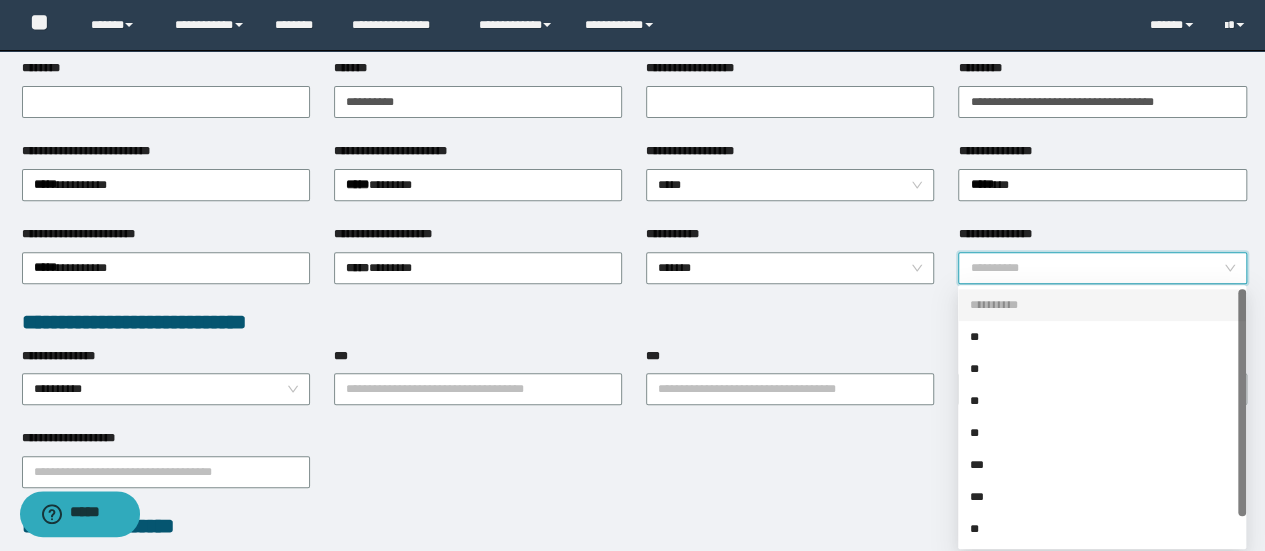 drag, startPoint x: 999, startPoint y: 333, endPoint x: 951, endPoint y: 337, distance: 48.166378 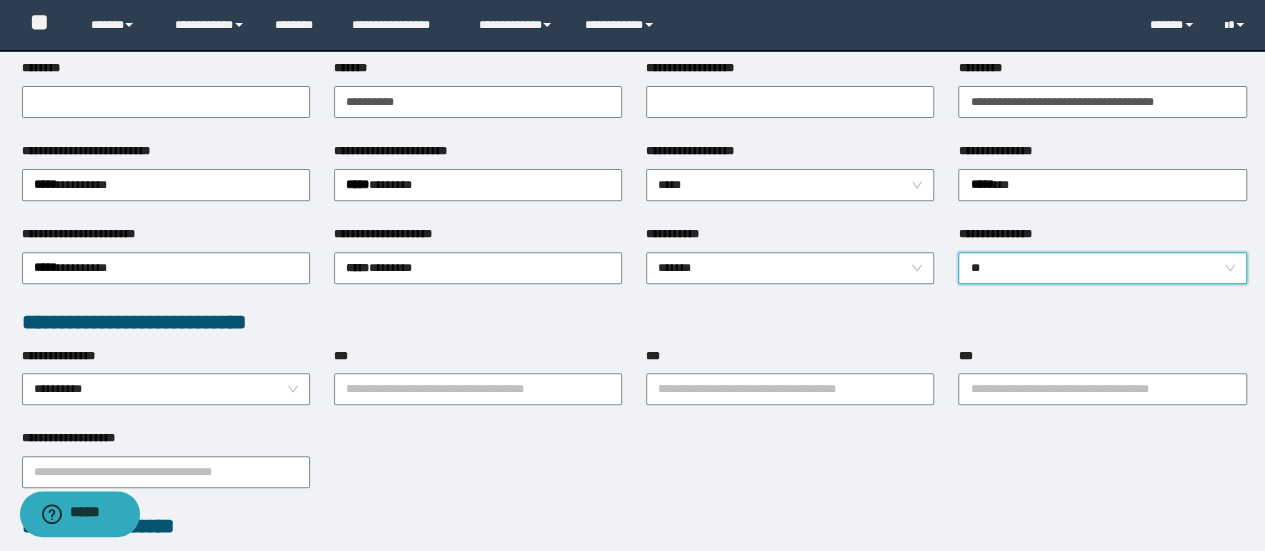 click on "**********" at bounding box center [634, 322] 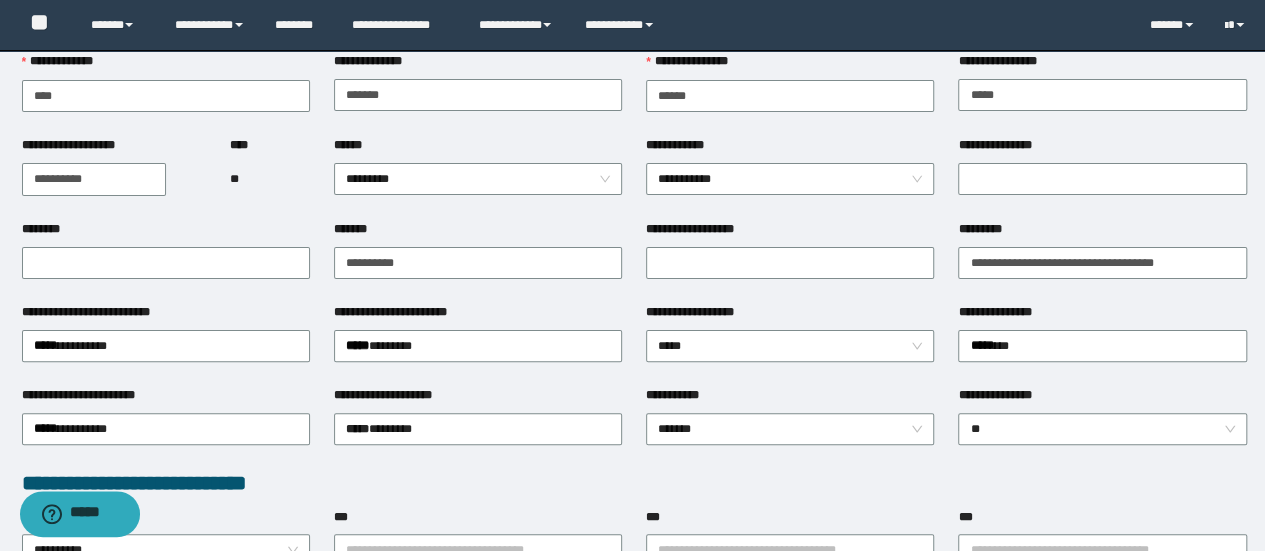 scroll, scrollTop: 200, scrollLeft: 0, axis: vertical 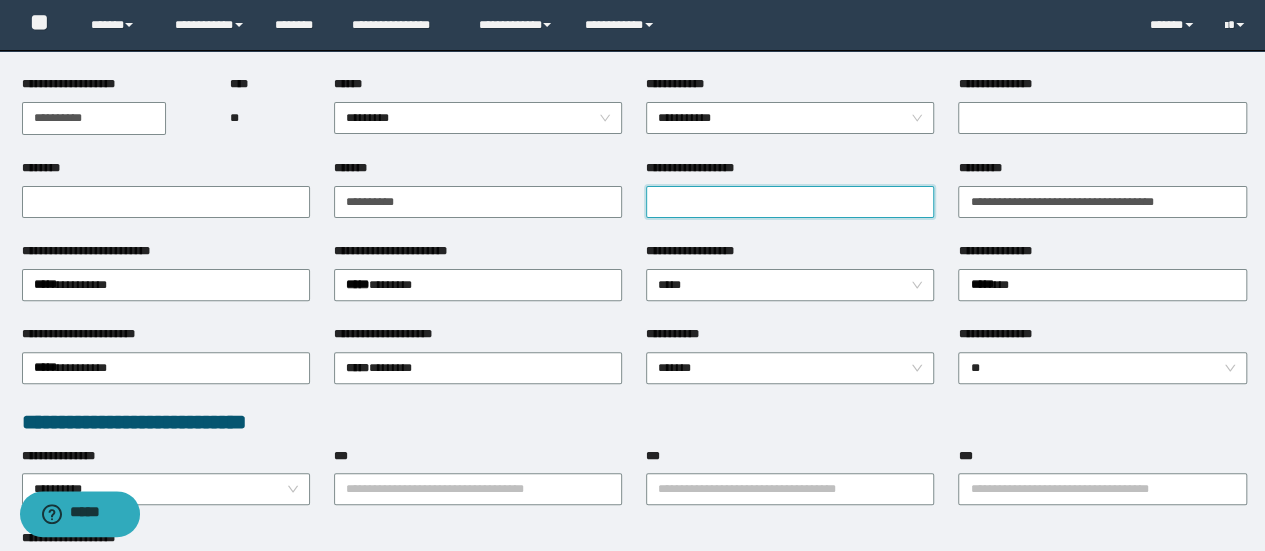 click on "**********" at bounding box center [790, 202] 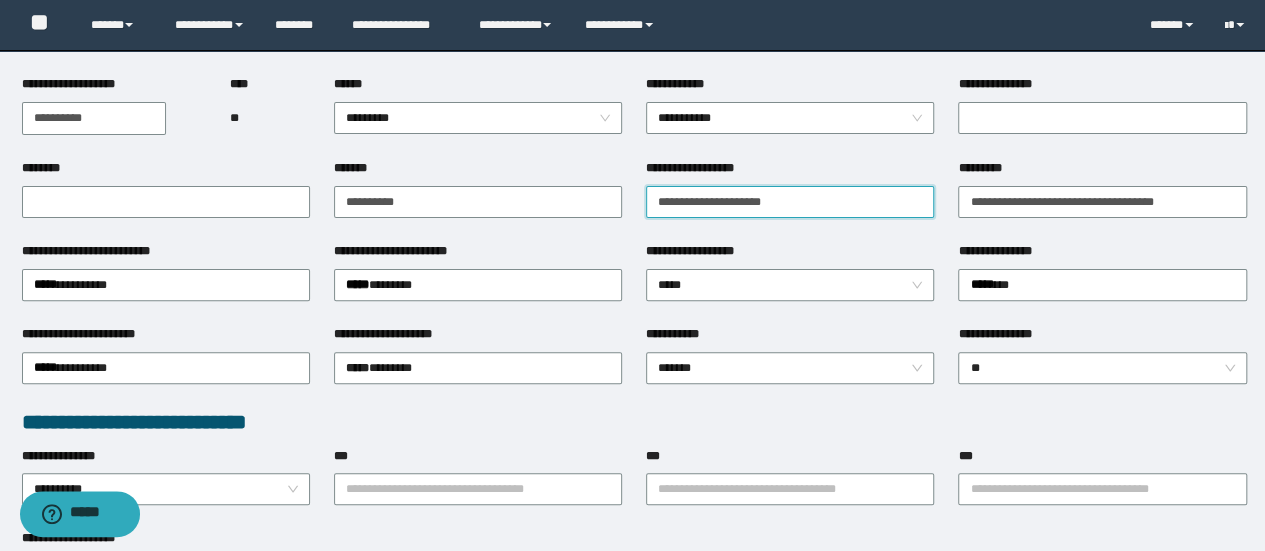 type on "**********" 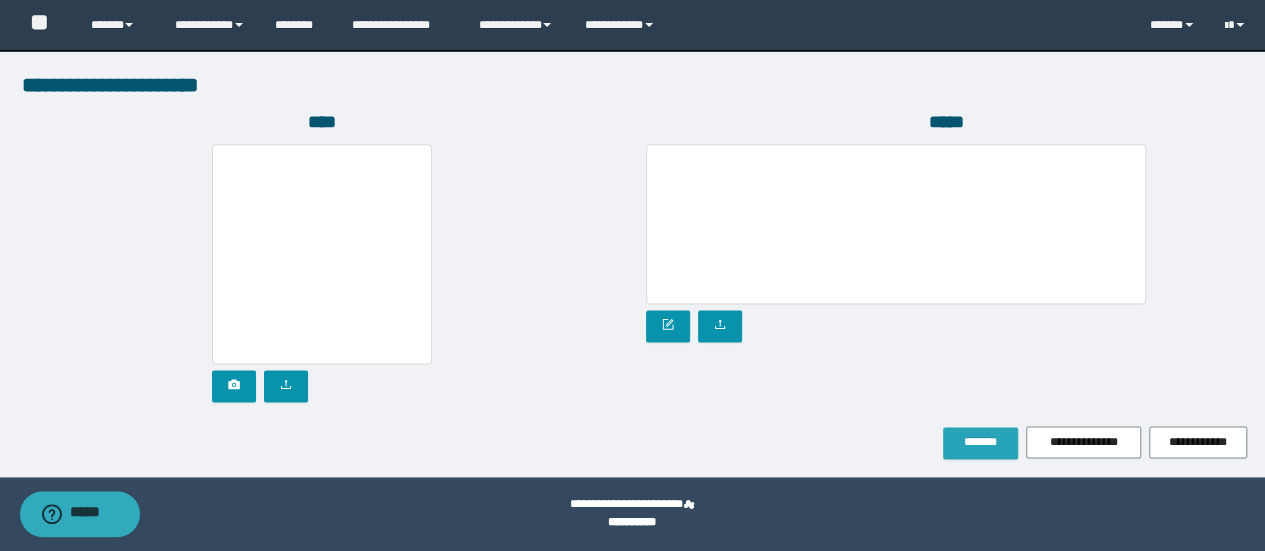 click on "*******" at bounding box center [980, 442] 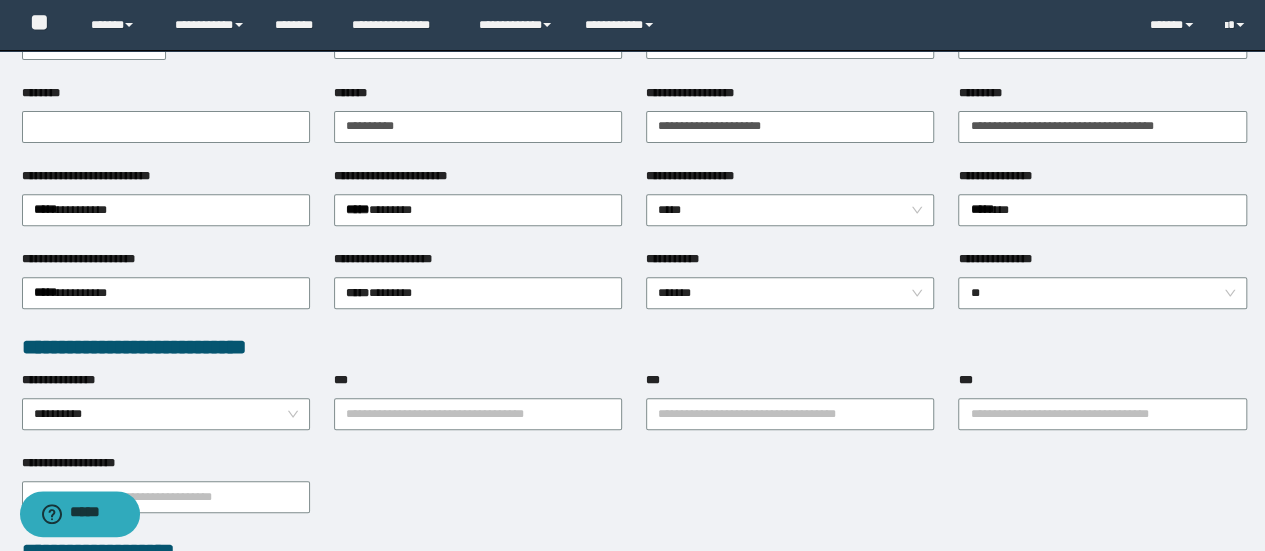 scroll, scrollTop: 203, scrollLeft: 0, axis: vertical 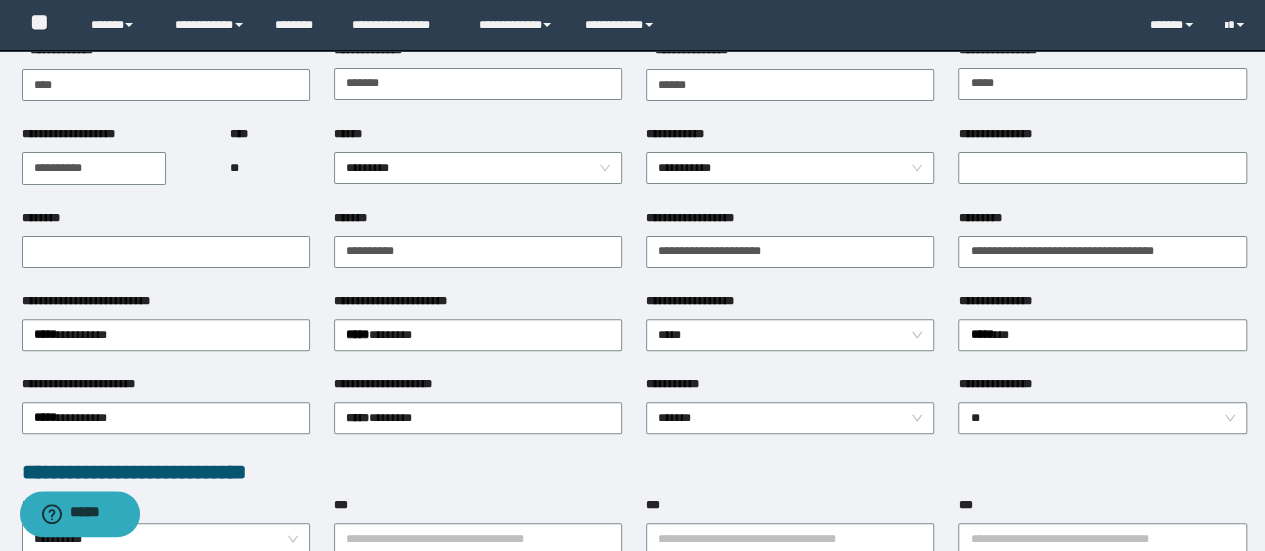 type 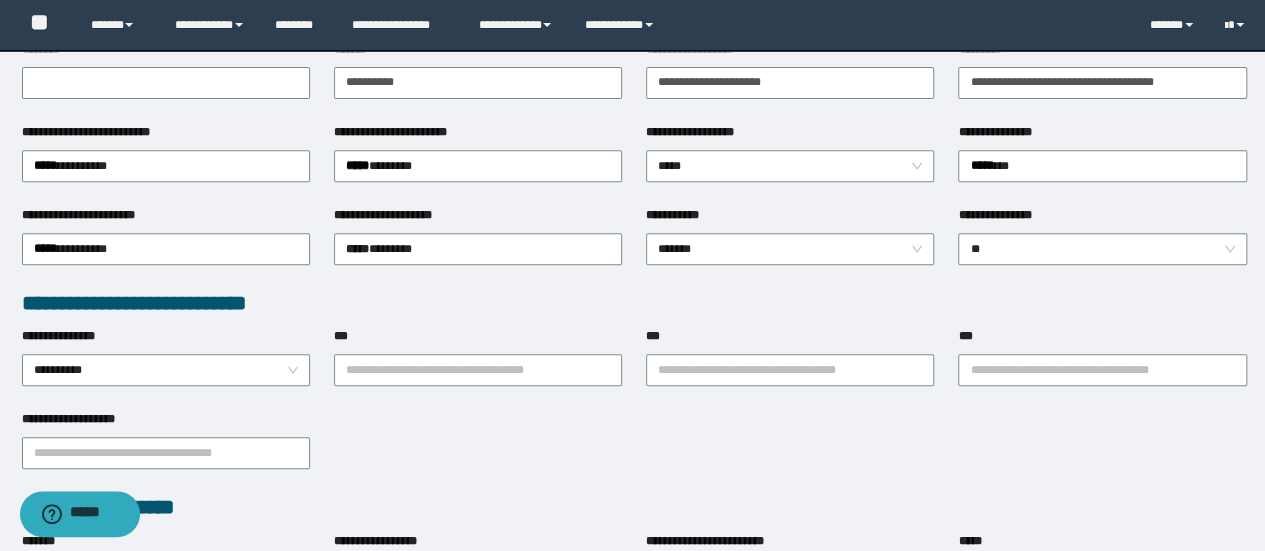 scroll, scrollTop: 403, scrollLeft: 0, axis: vertical 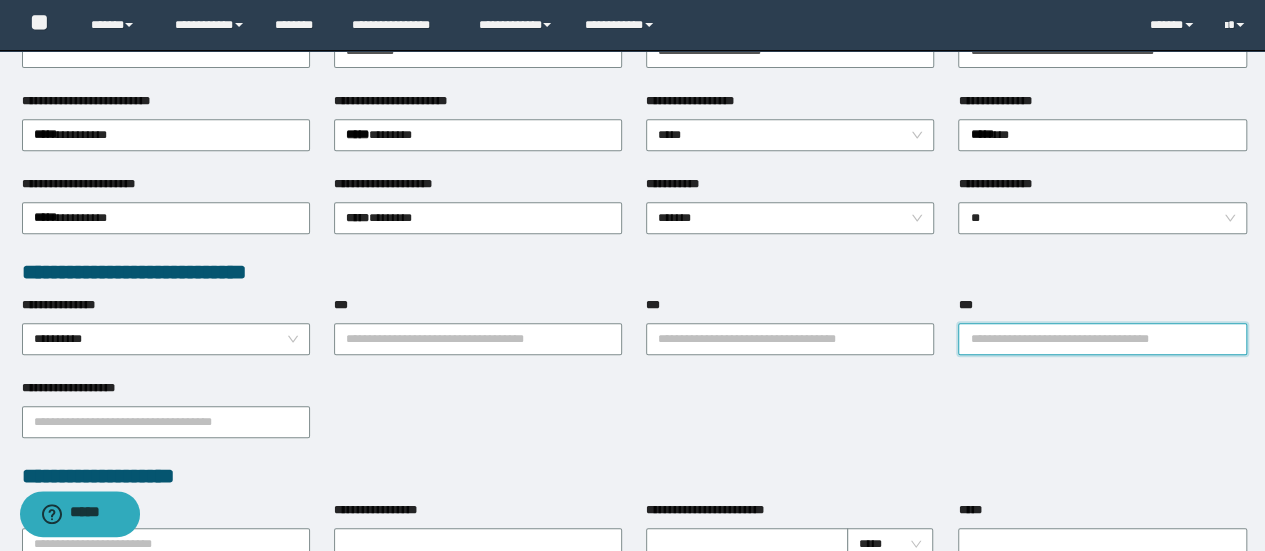 click on "***" at bounding box center [1102, 339] 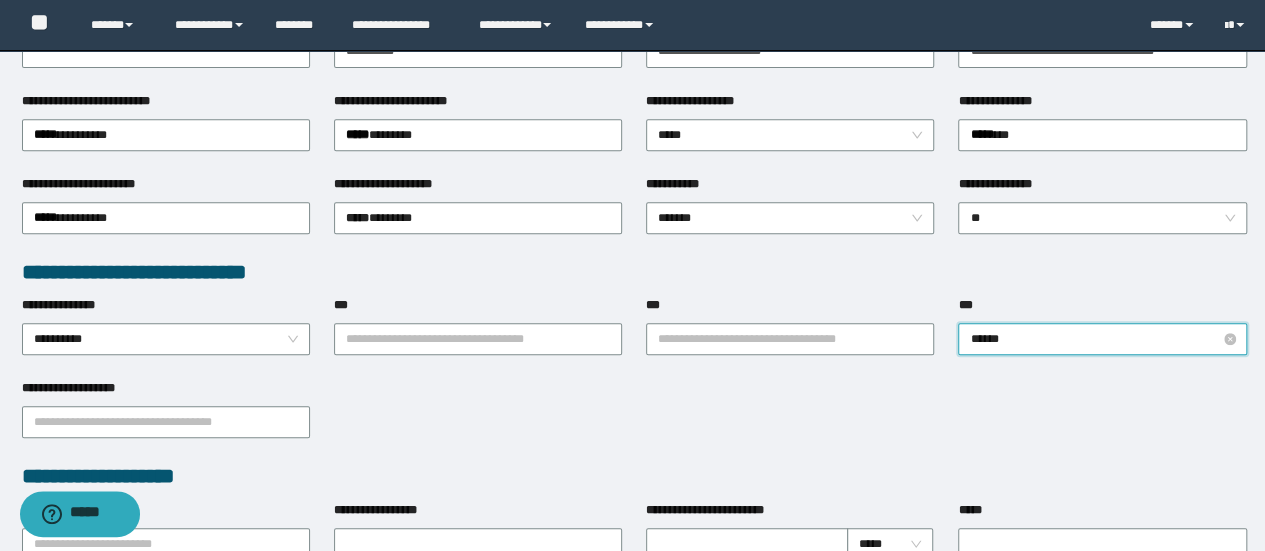 type on "*******" 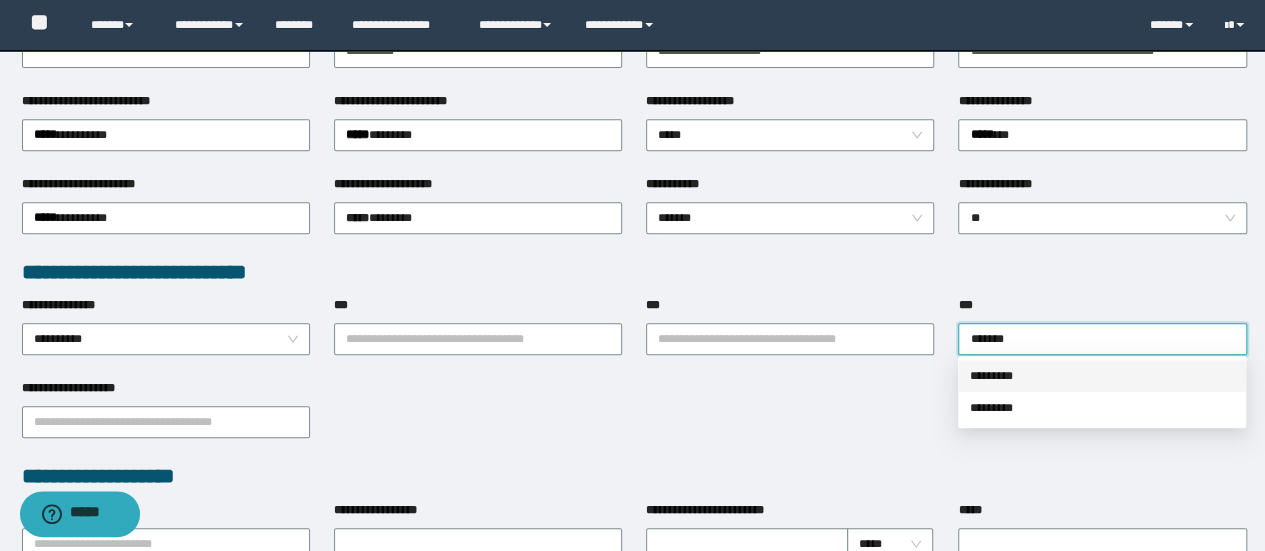 click on "*********" at bounding box center (1102, 376) 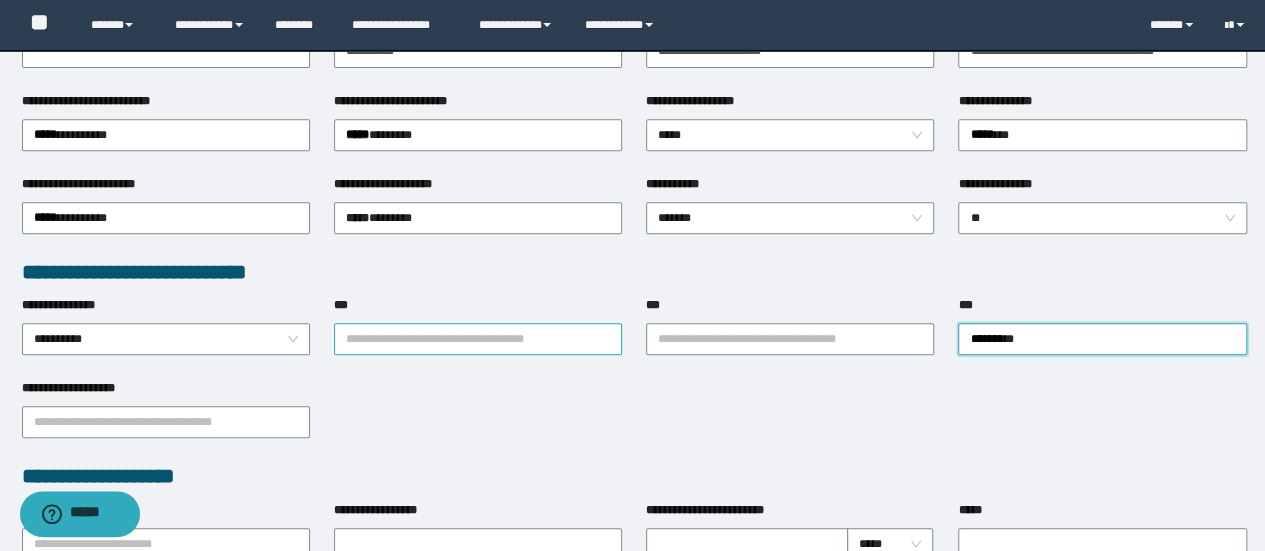 click on "***" at bounding box center [478, 339] 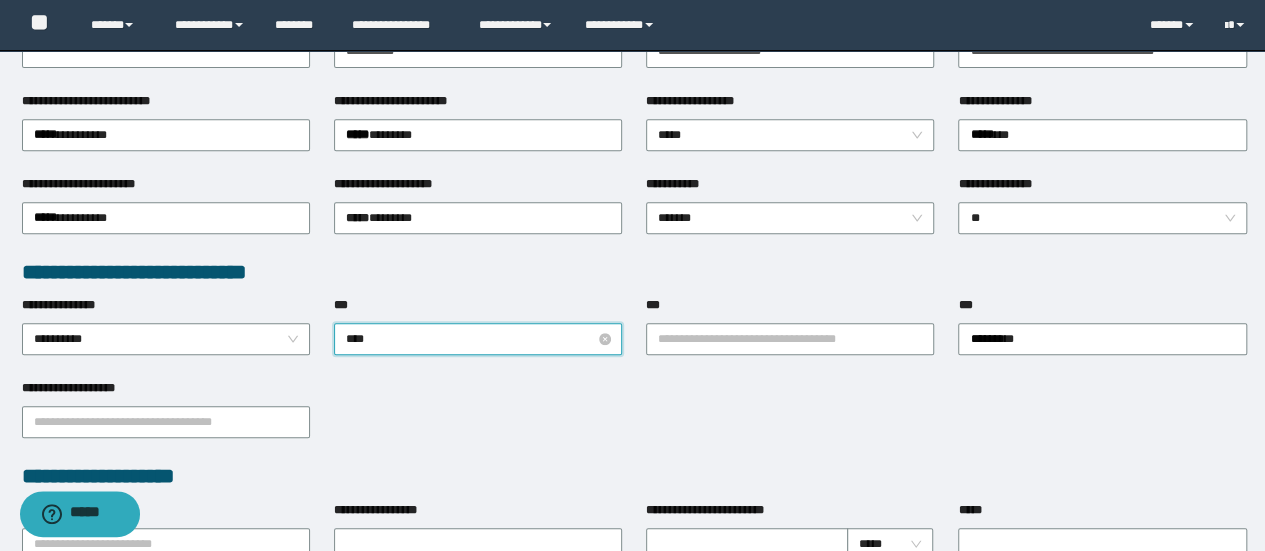 type on "*****" 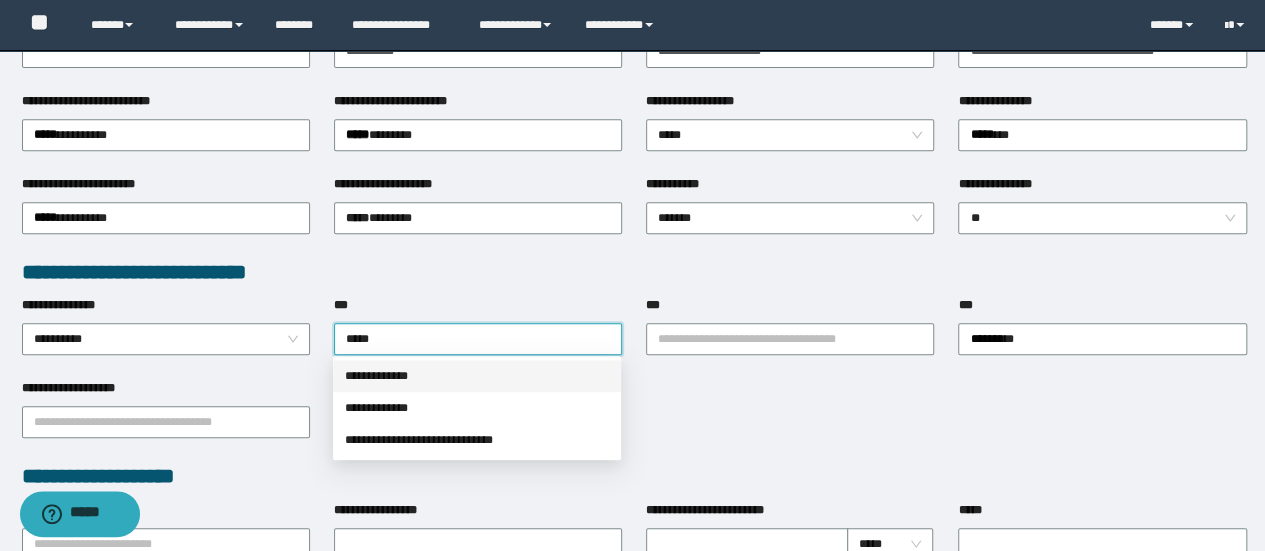 click on "**********" at bounding box center [477, 376] 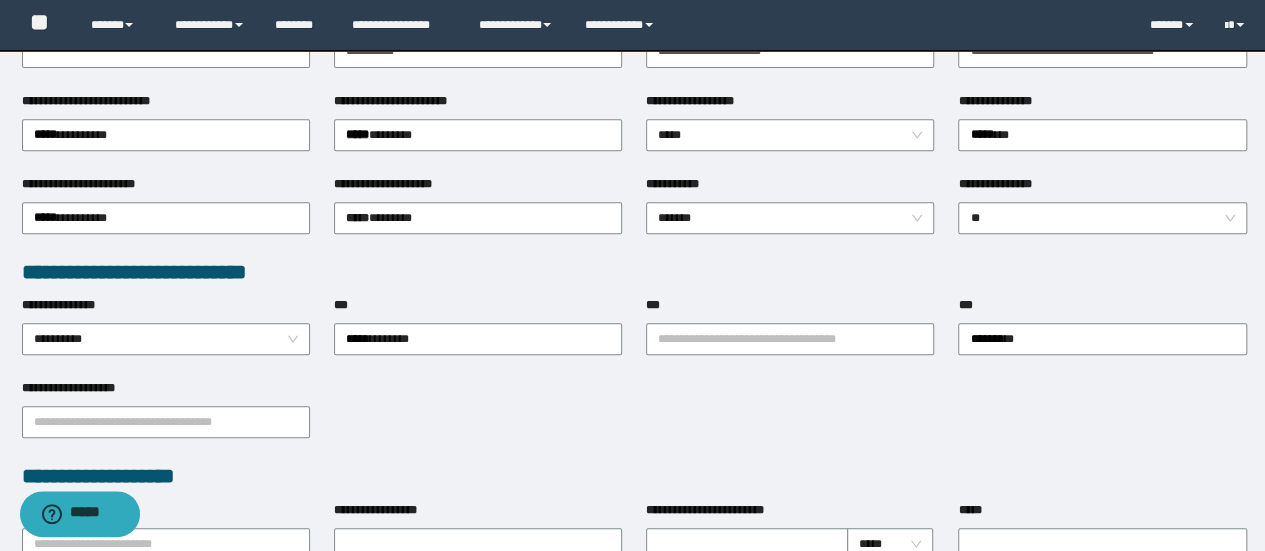type 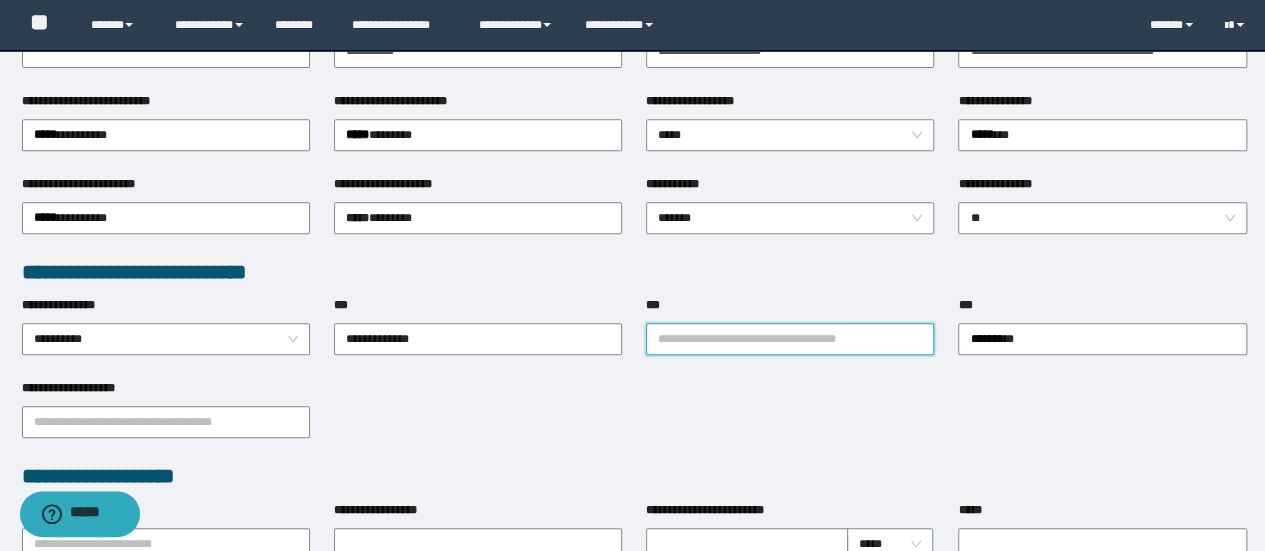 click on "***" at bounding box center (790, 339) 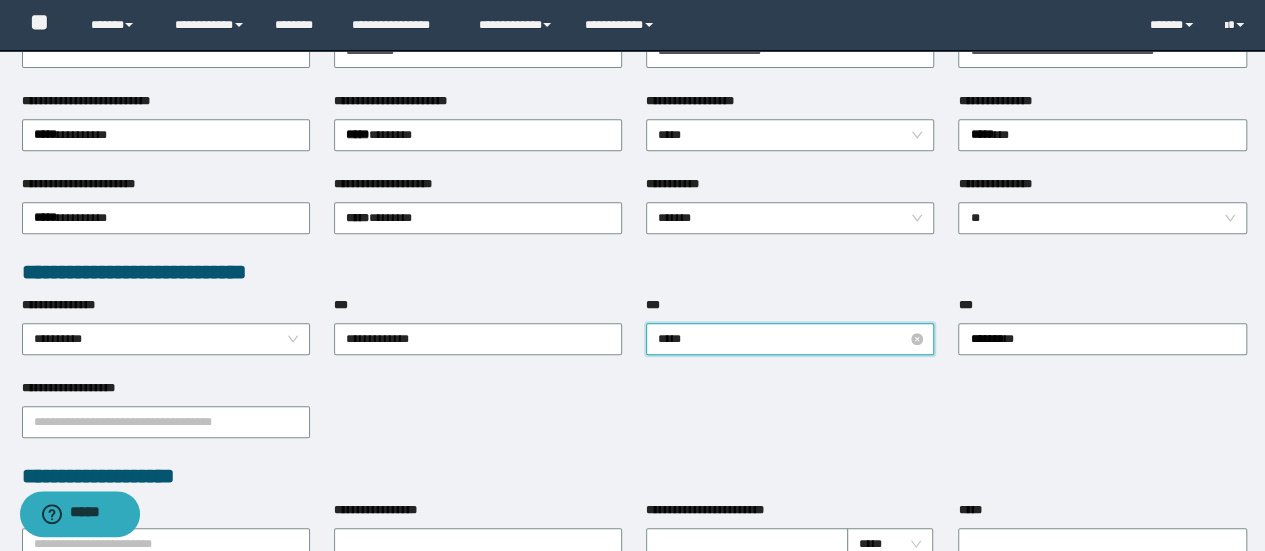 type on "******" 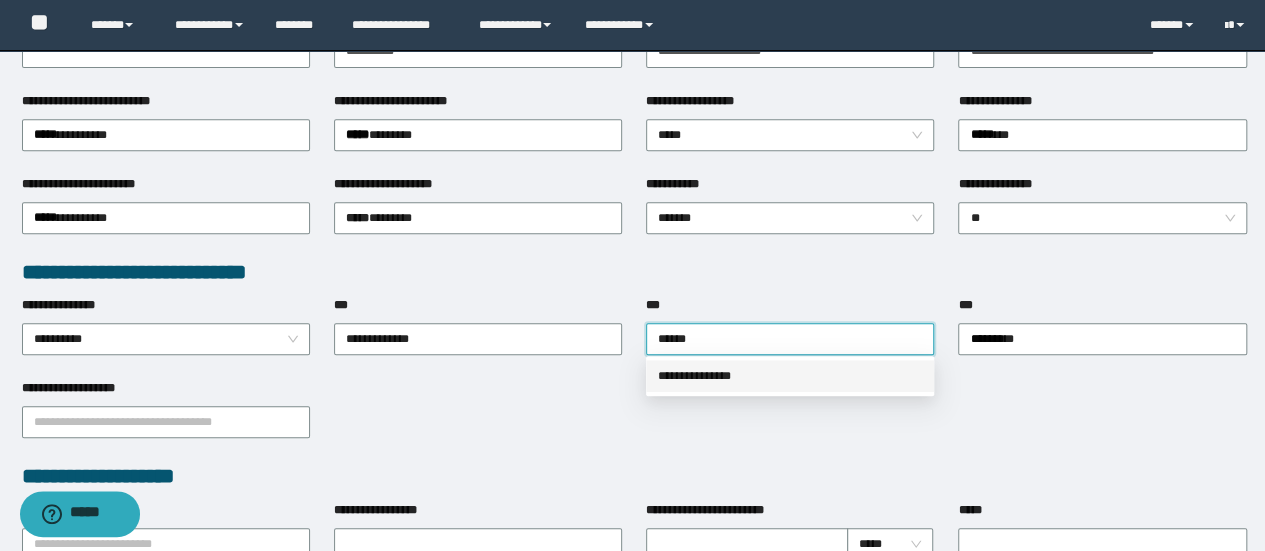 click on "**********" at bounding box center [790, 376] 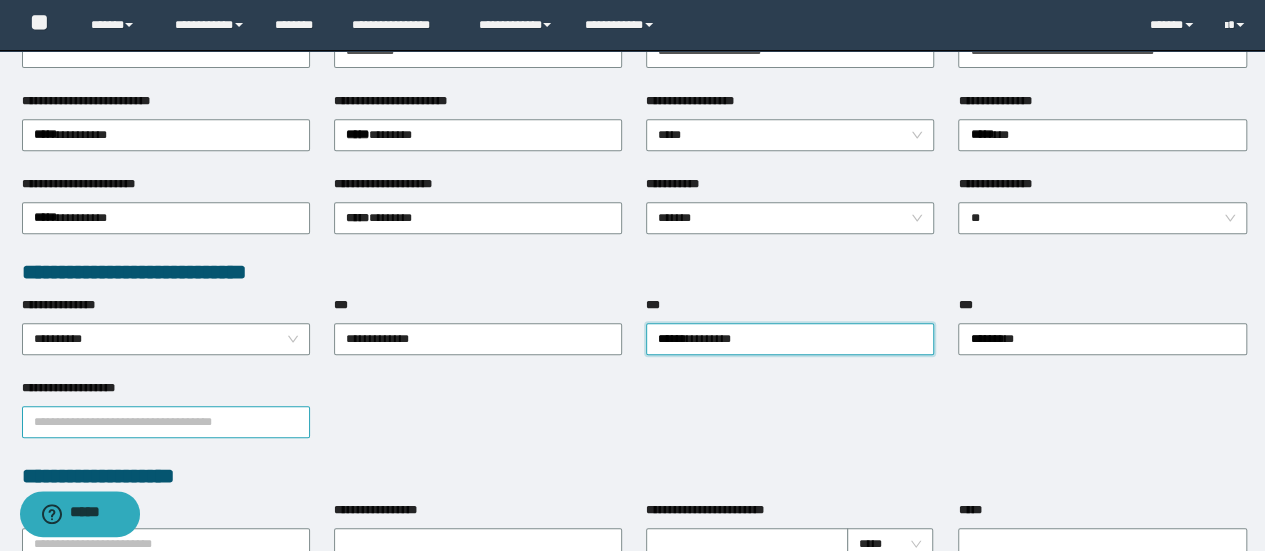 click on "**********" at bounding box center (166, 422) 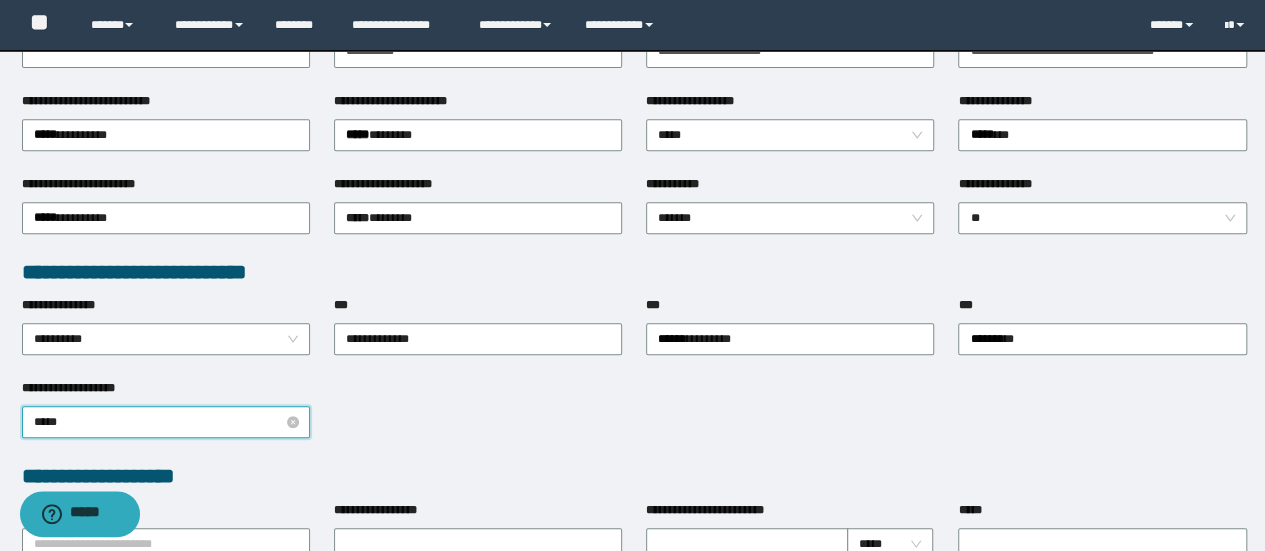 type on "******" 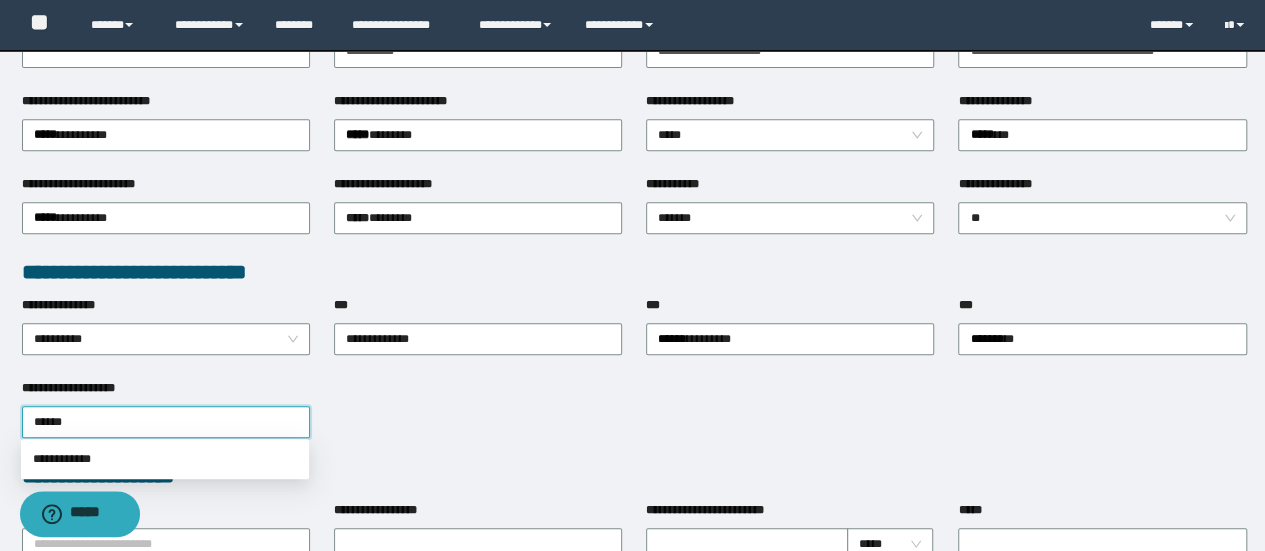 drag, startPoint x: 234, startPoint y: 429, endPoint x: 238, endPoint y: 443, distance: 14.56022 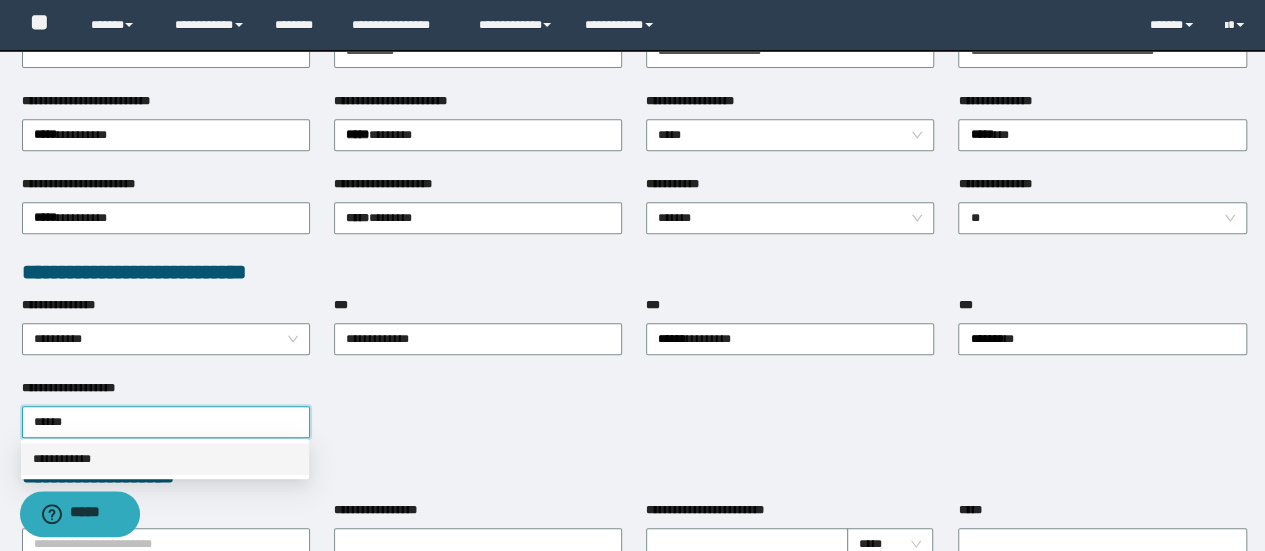 drag, startPoint x: 239, startPoint y: 447, endPoint x: 300, endPoint y: 477, distance: 67.977936 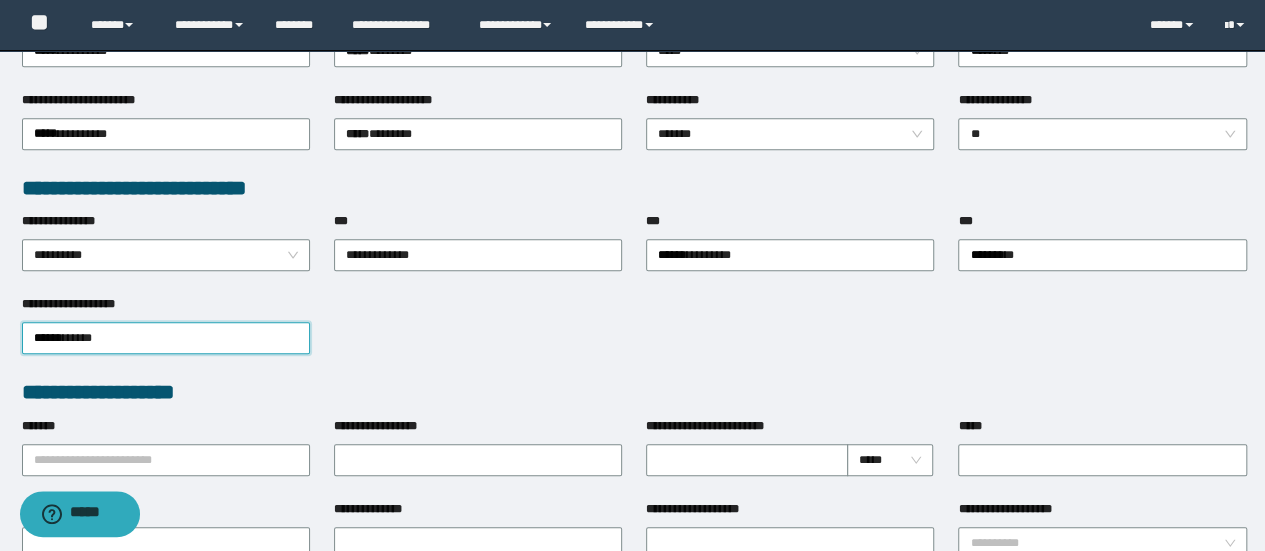 scroll, scrollTop: 603, scrollLeft: 0, axis: vertical 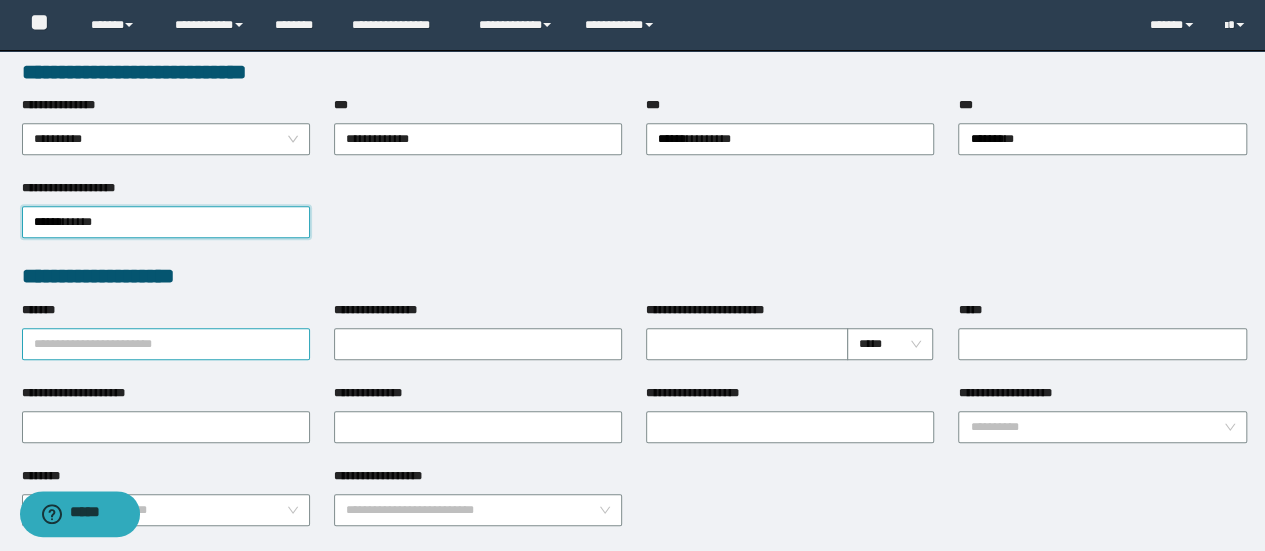click on "**********" at bounding box center [166, 330] 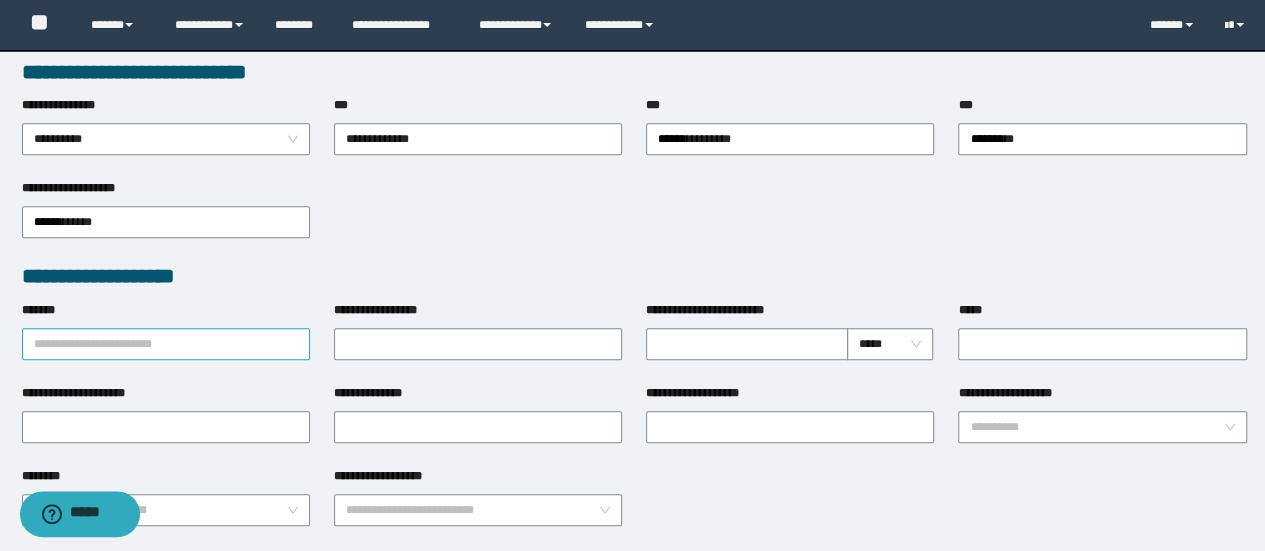 click on "*******" at bounding box center [166, 344] 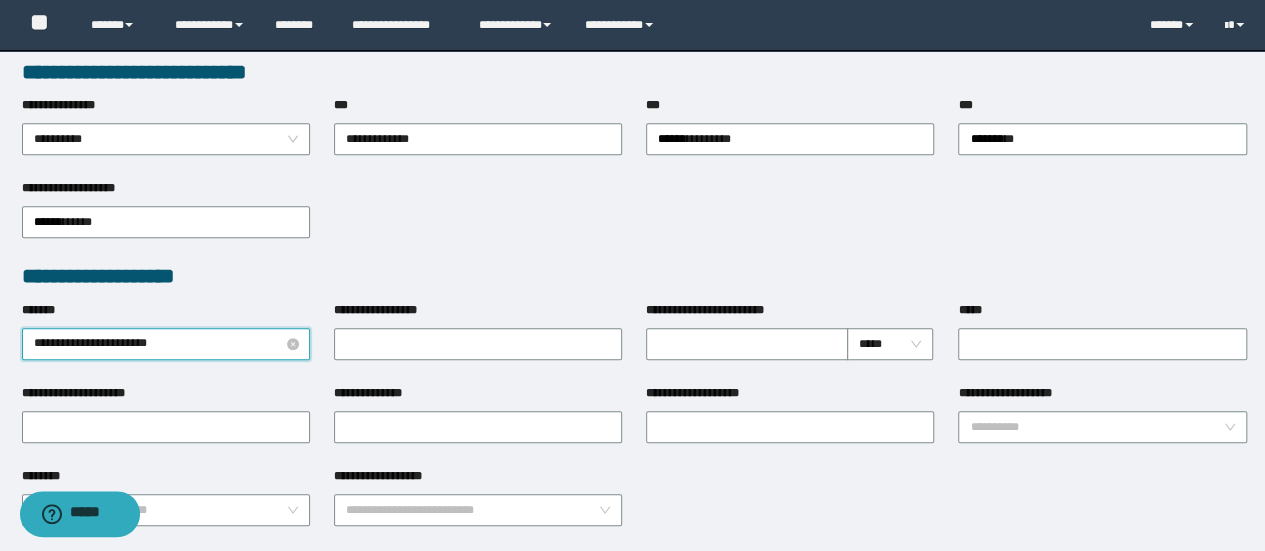 type on "**********" 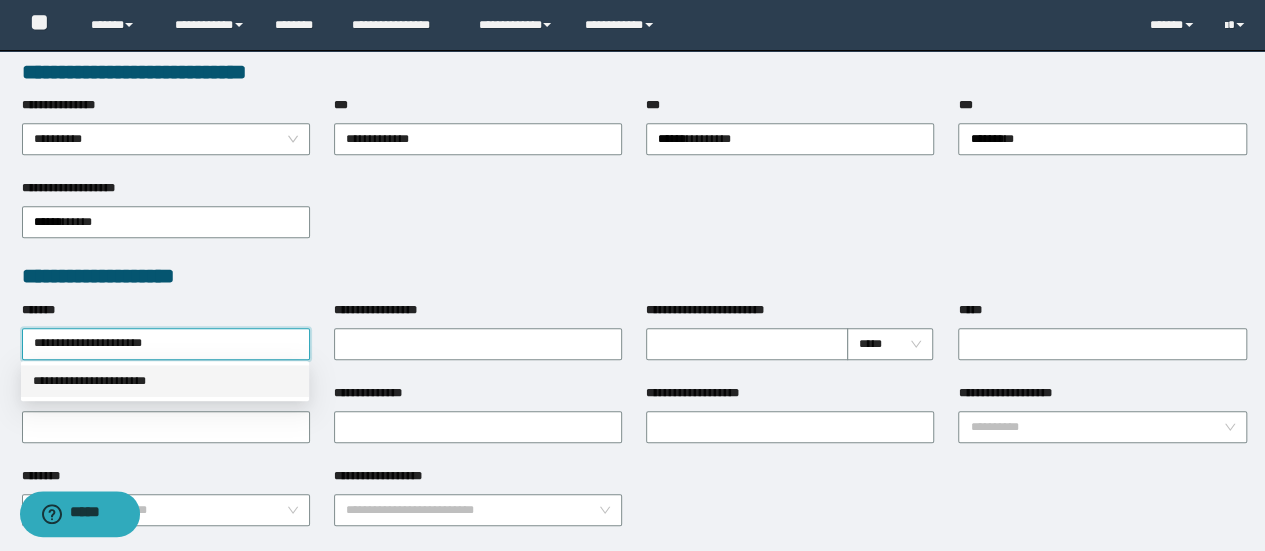 click on "**********" at bounding box center (165, 381) 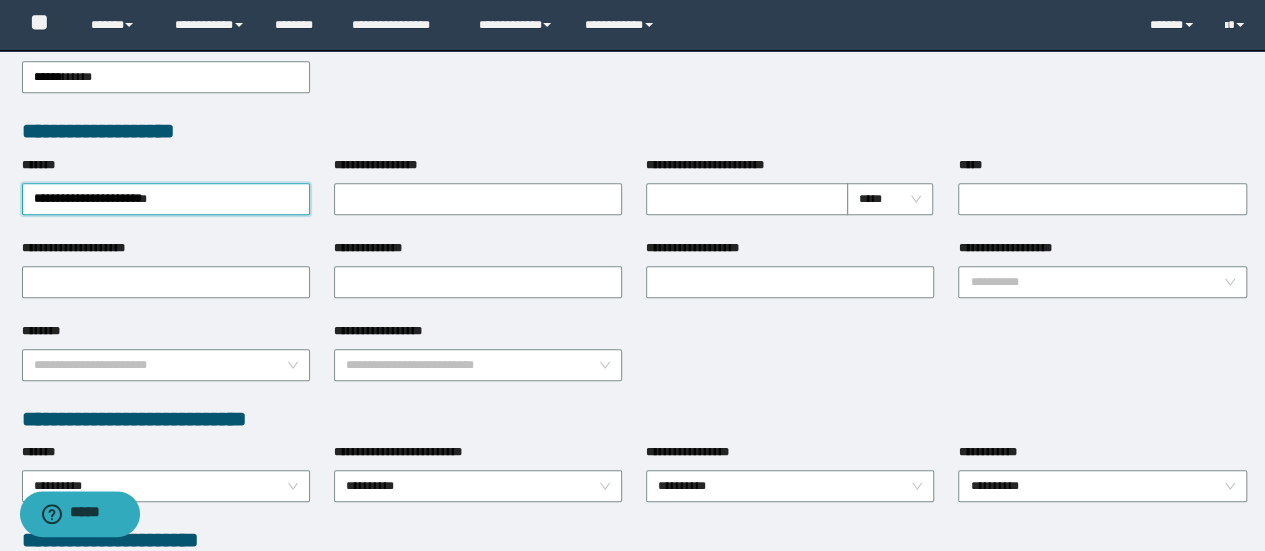 scroll, scrollTop: 1103, scrollLeft: 0, axis: vertical 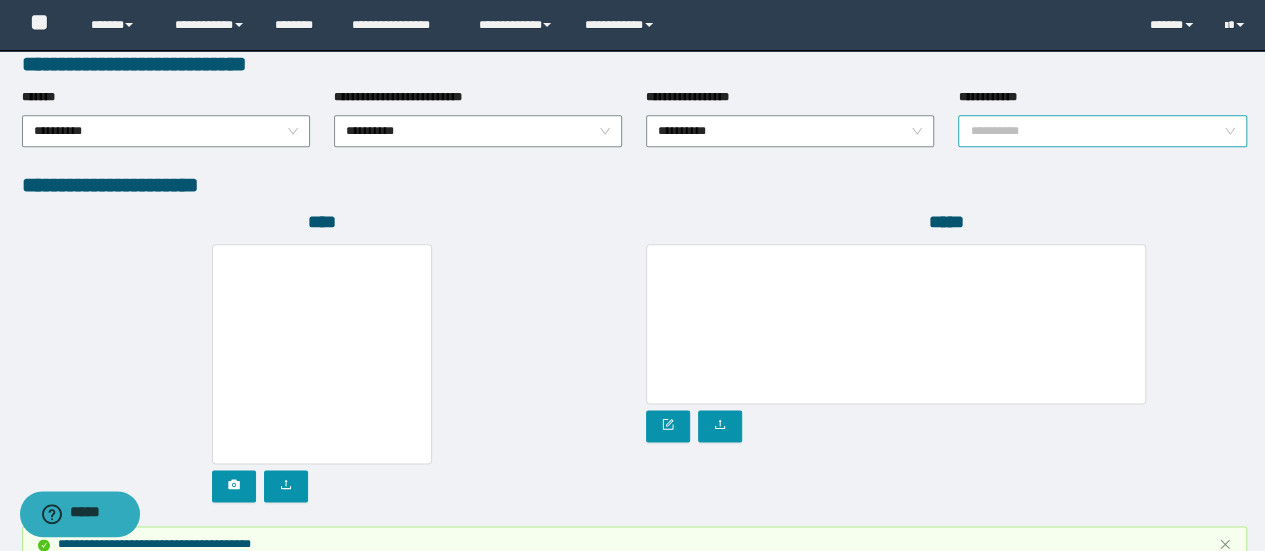 click on "**********" at bounding box center [1102, 131] 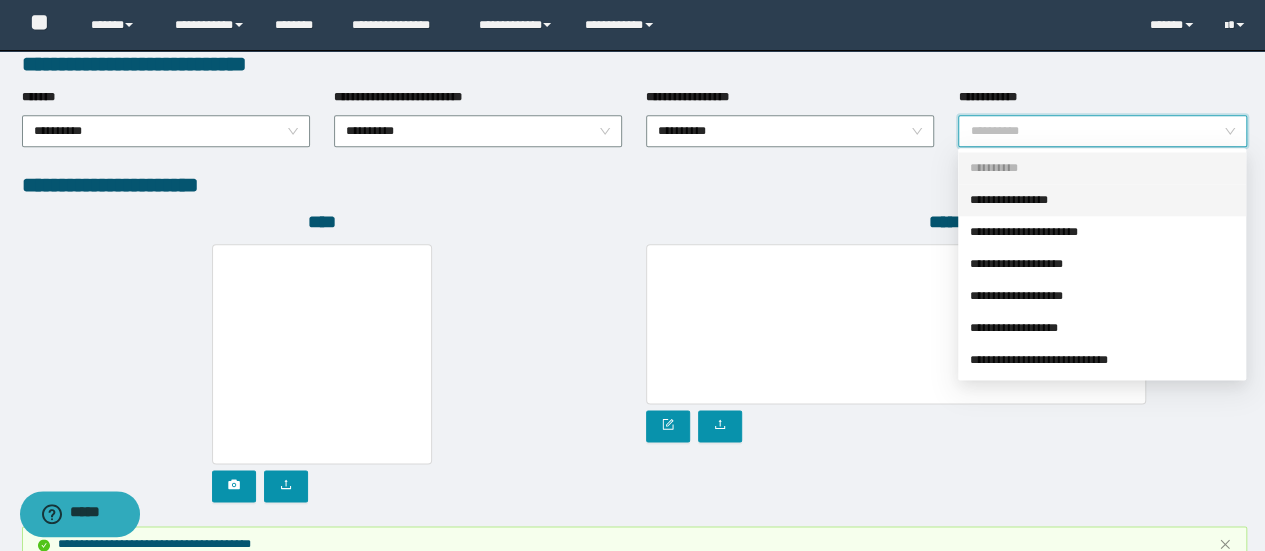 click on "**********" at bounding box center (1102, 200) 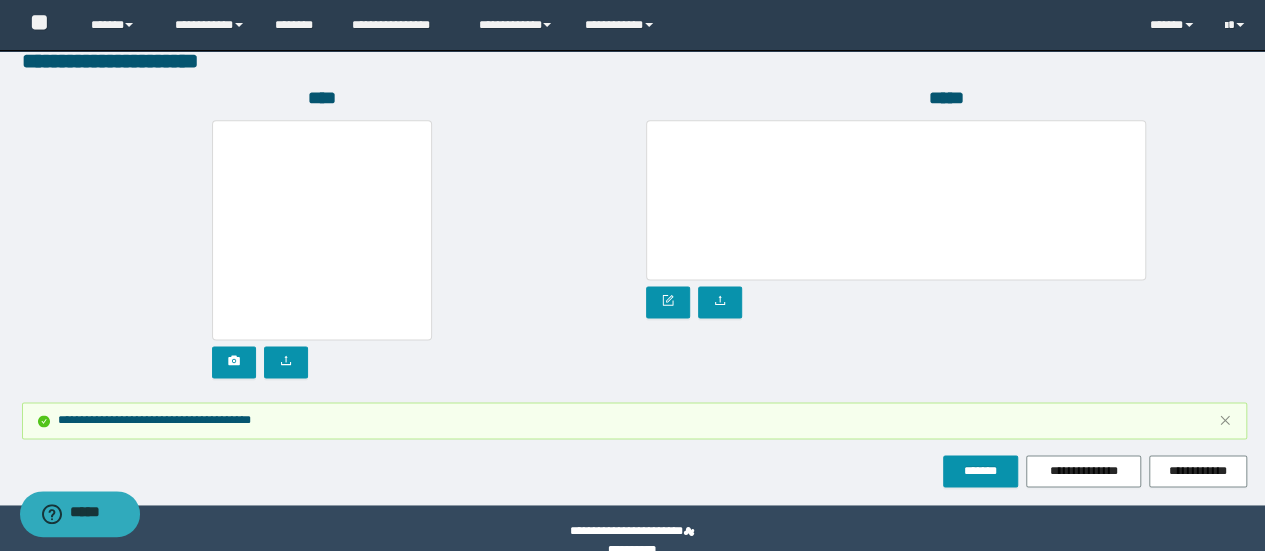 scroll, scrollTop: 1255, scrollLeft: 0, axis: vertical 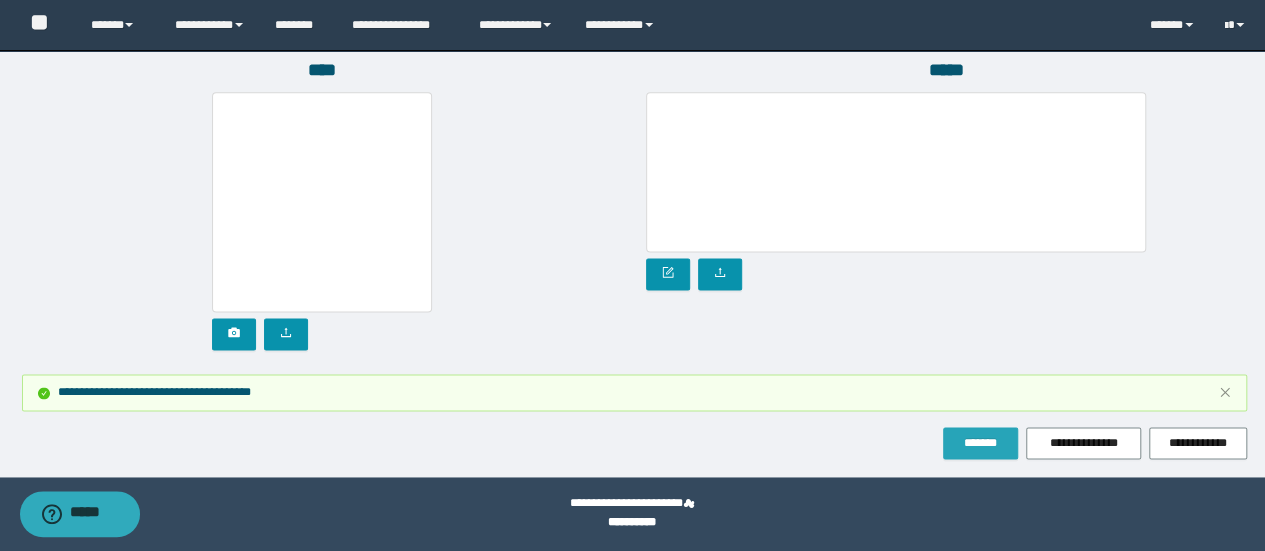 click on "*******" at bounding box center (980, 443) 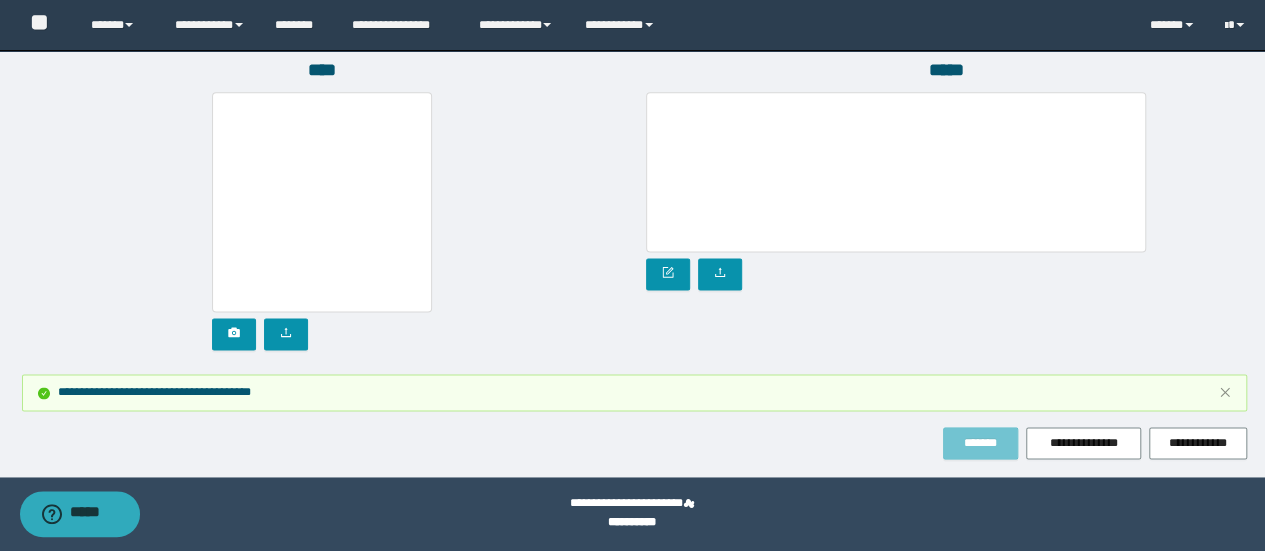 click on "*******" at bounding box center (980, 443) 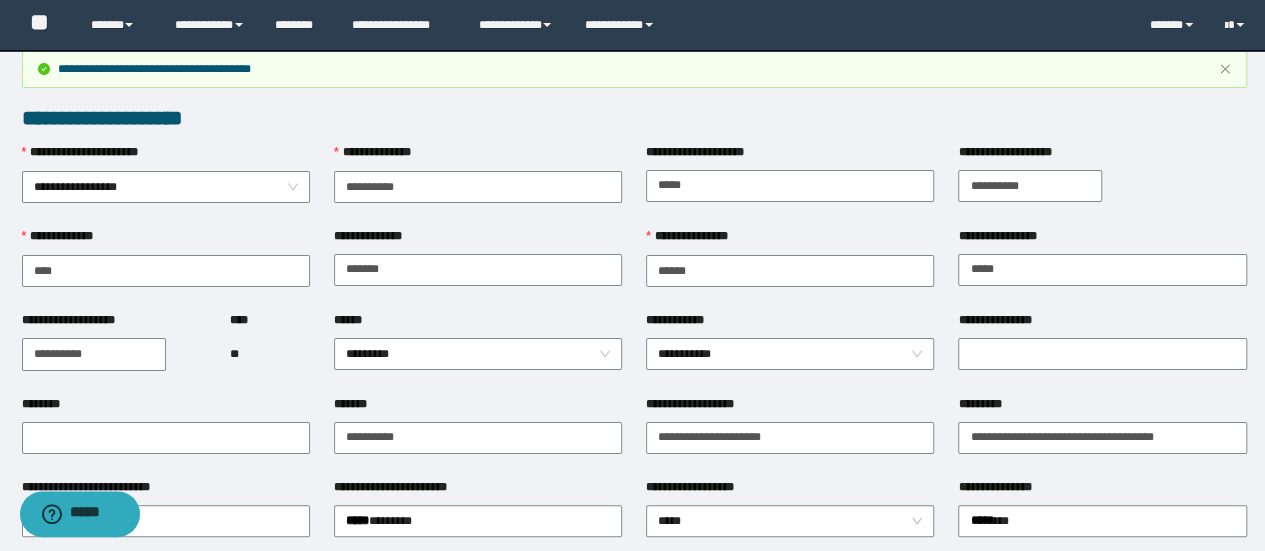 scroll, scrollTop: 0, scrollLeft: 0, axis: both 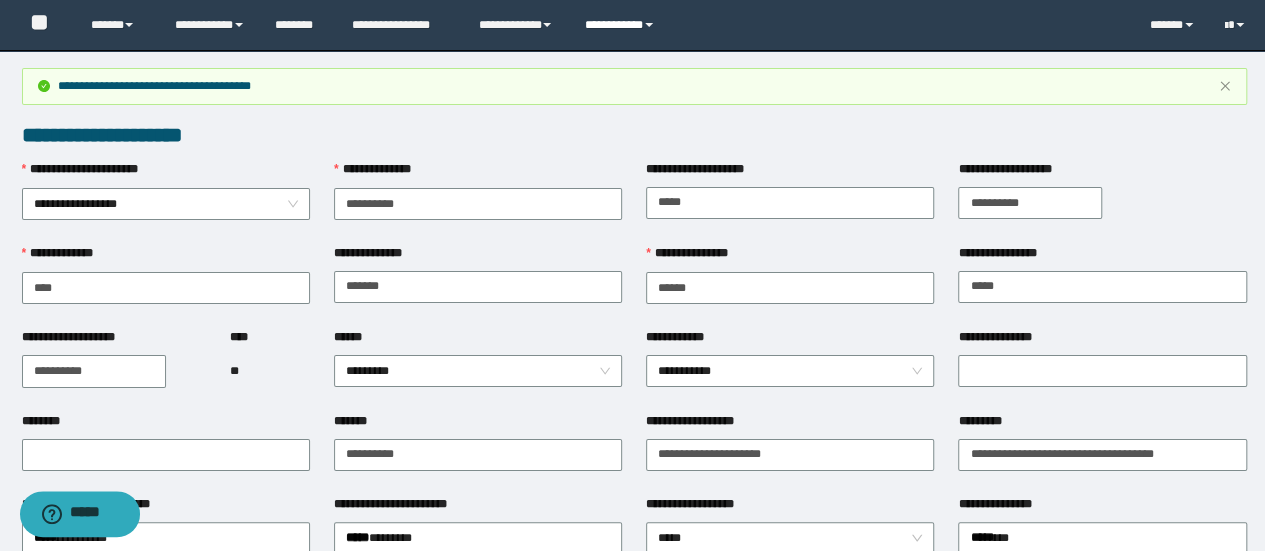 click on "**********" at bounding box center [622, 25] 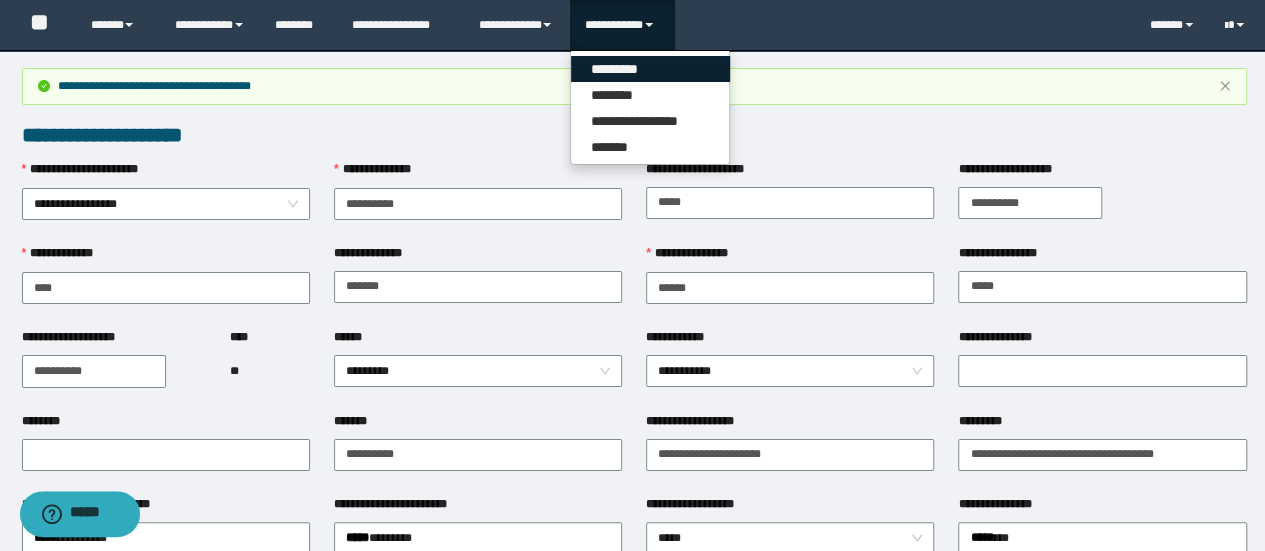 click on "*********" at bounding box center [650, 69] 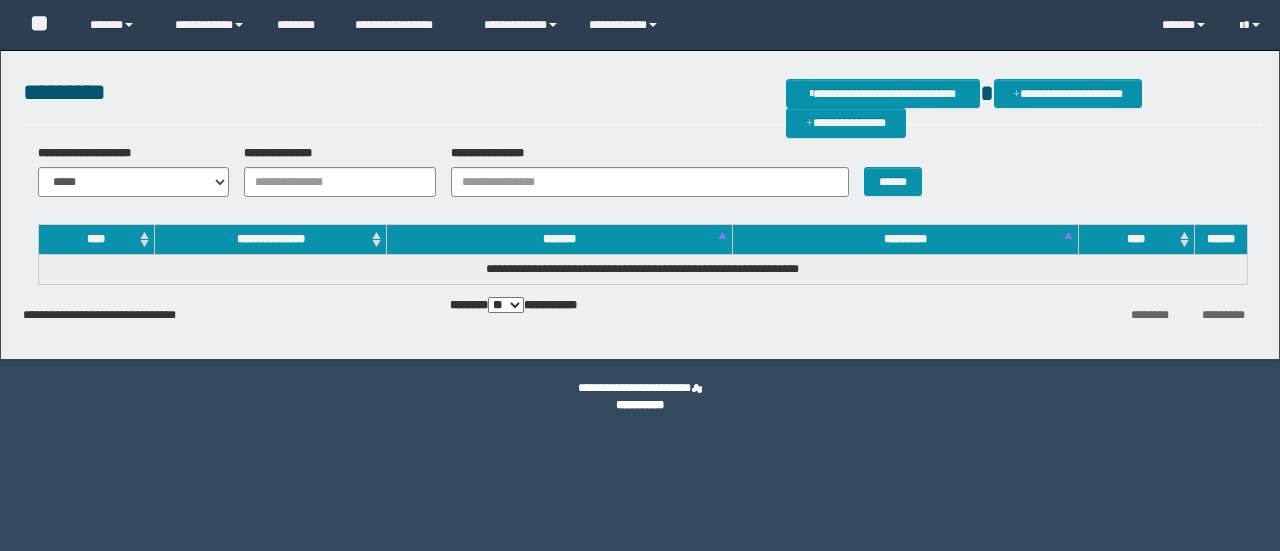scroll, scrollTop: 0, scrollLeft: 0, axis: both 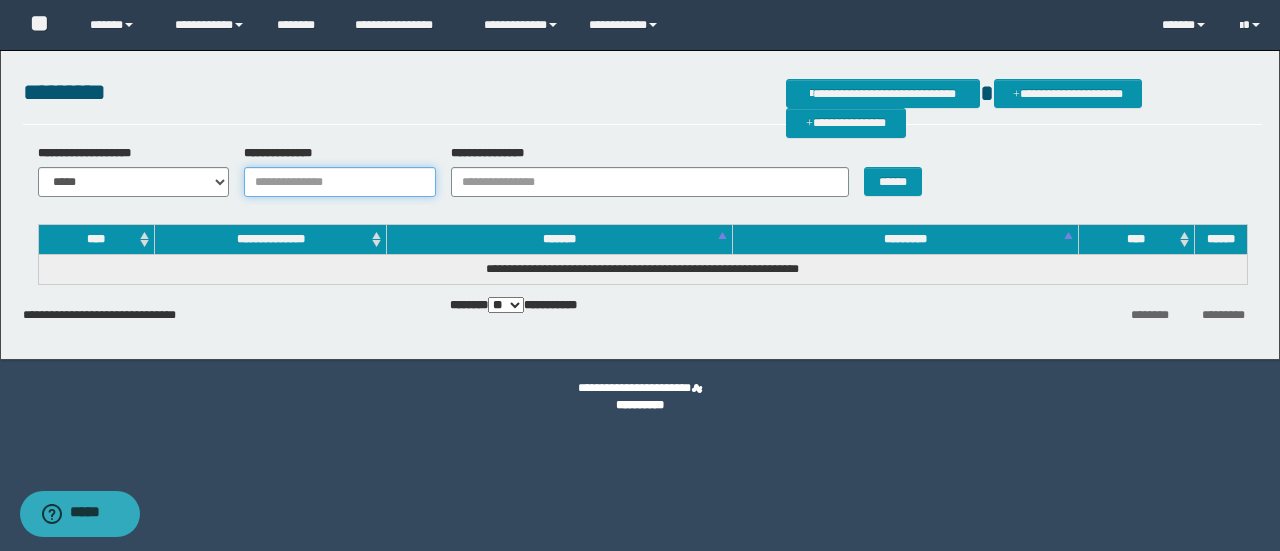 click on "**********" at bounding box center [340, 182] 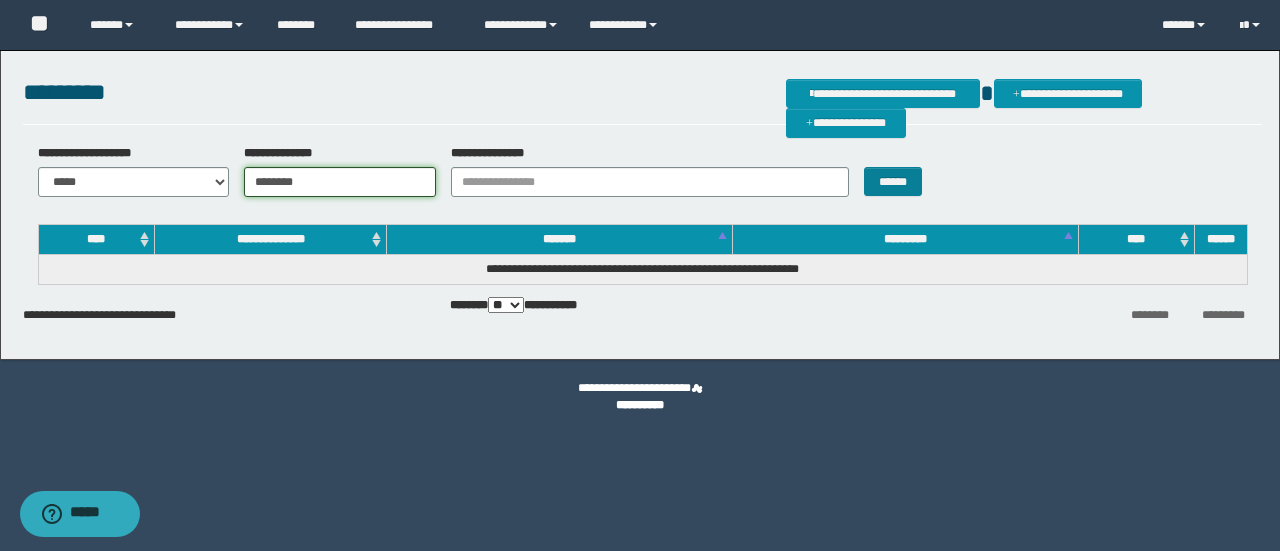 type on "********" 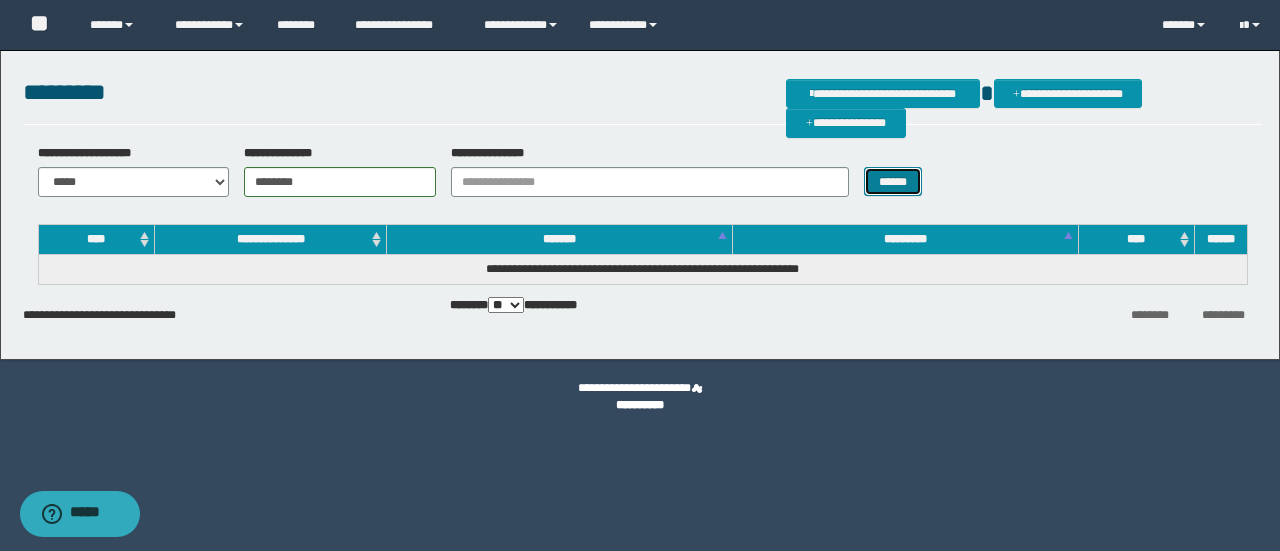 click on "******" at bounding box center (893, 181) 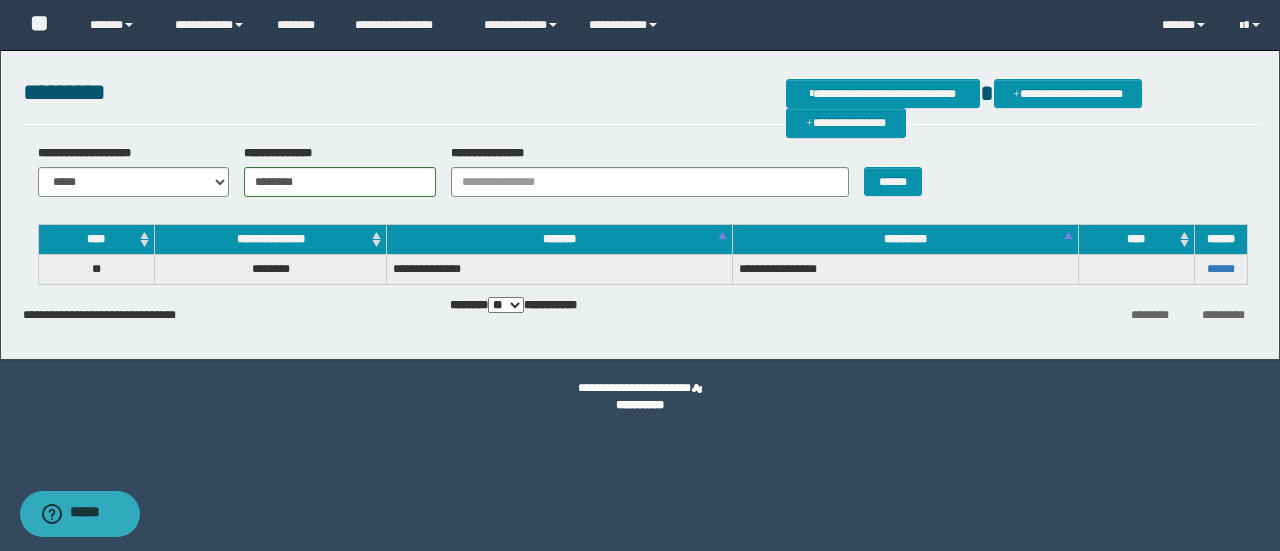 click on "******" at bounding box center [1220, 270] 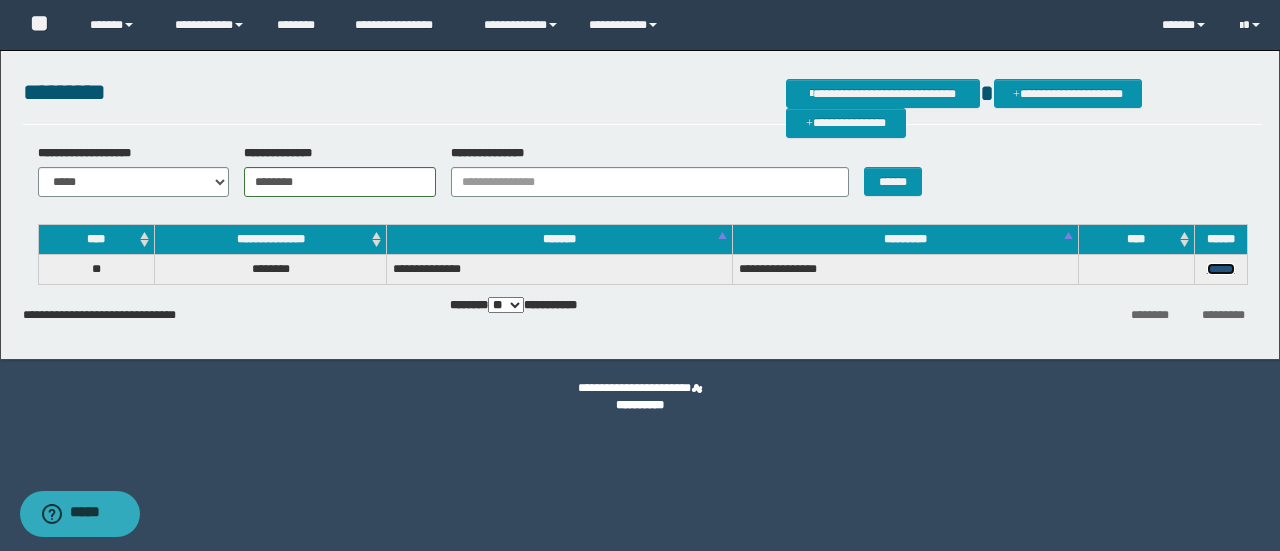 click on "******" at bounding box center (1221, 269) 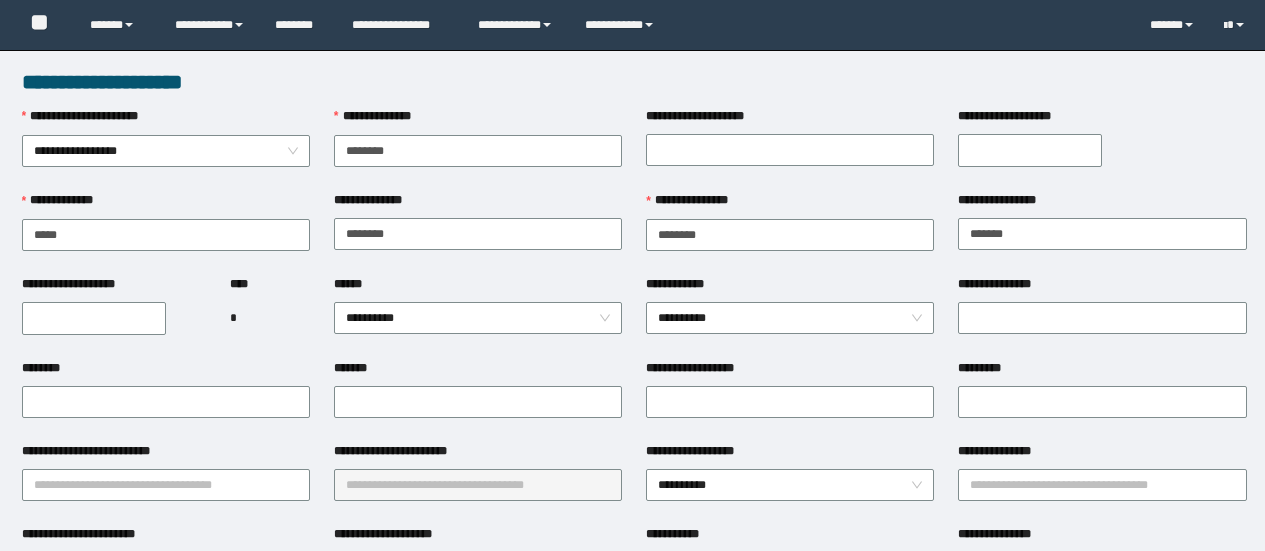 scroll, scrollTop: 0, scrollLeft: 0, axis: both 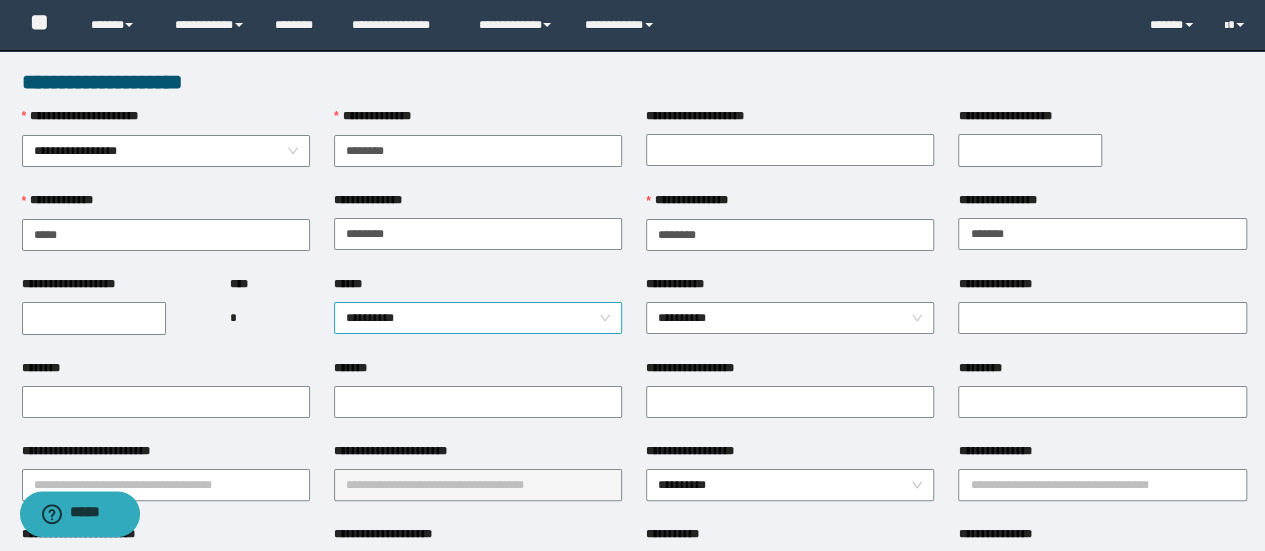 click on "**********" at bounding box center (478, 318) 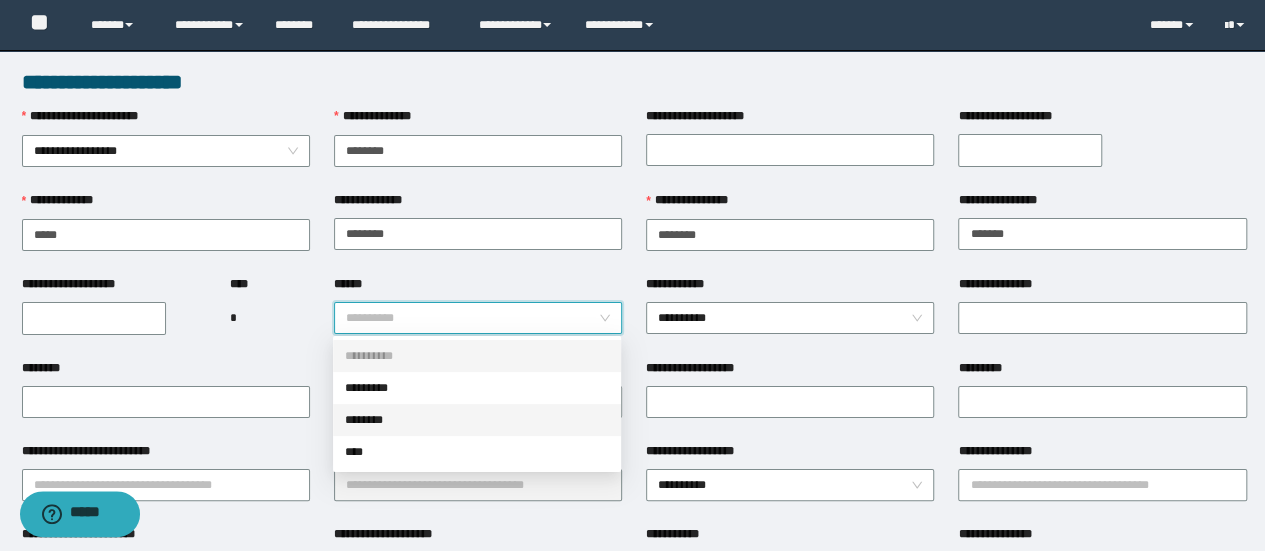 click on "********" at bounding box center [477, 420] 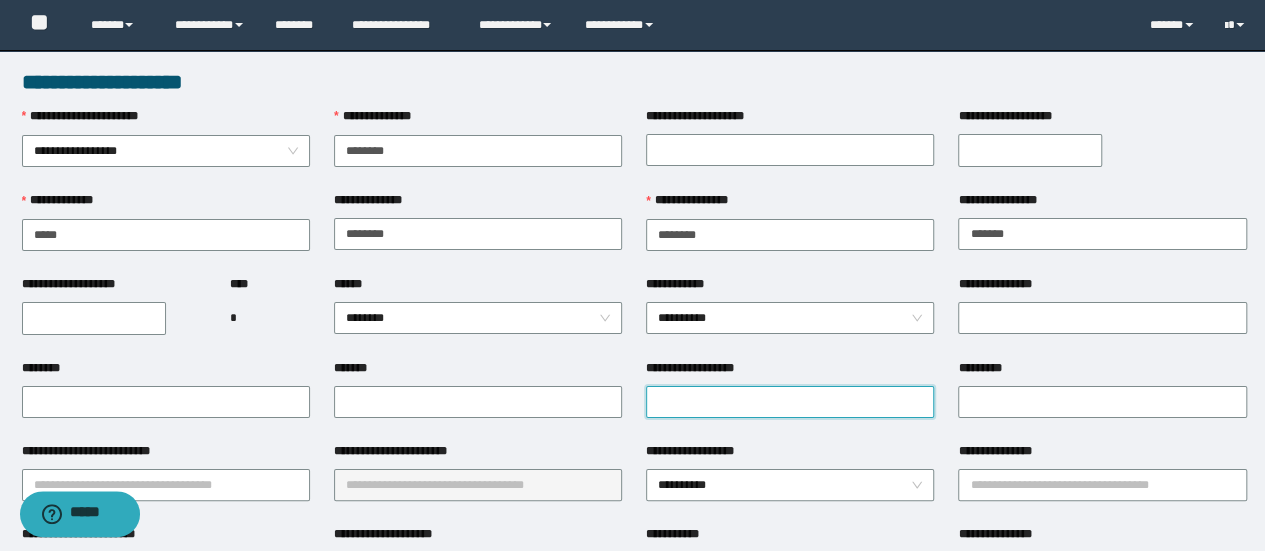 click on "**********" at bounding box center (790, 402) 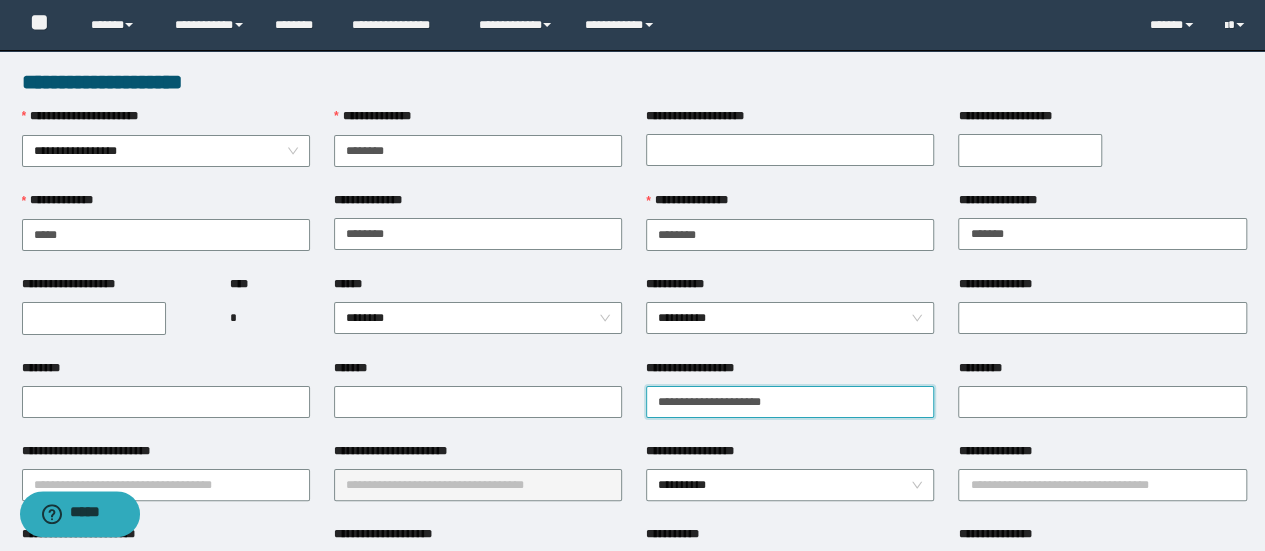 type on "**********" 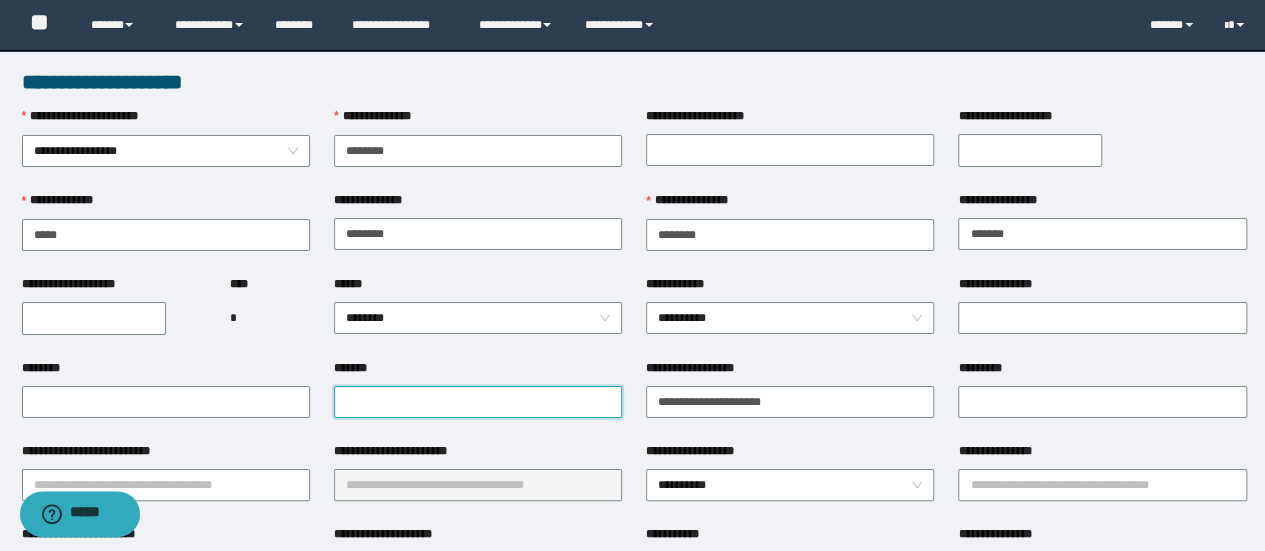 click on "*******" at bounding box center [478, 402] 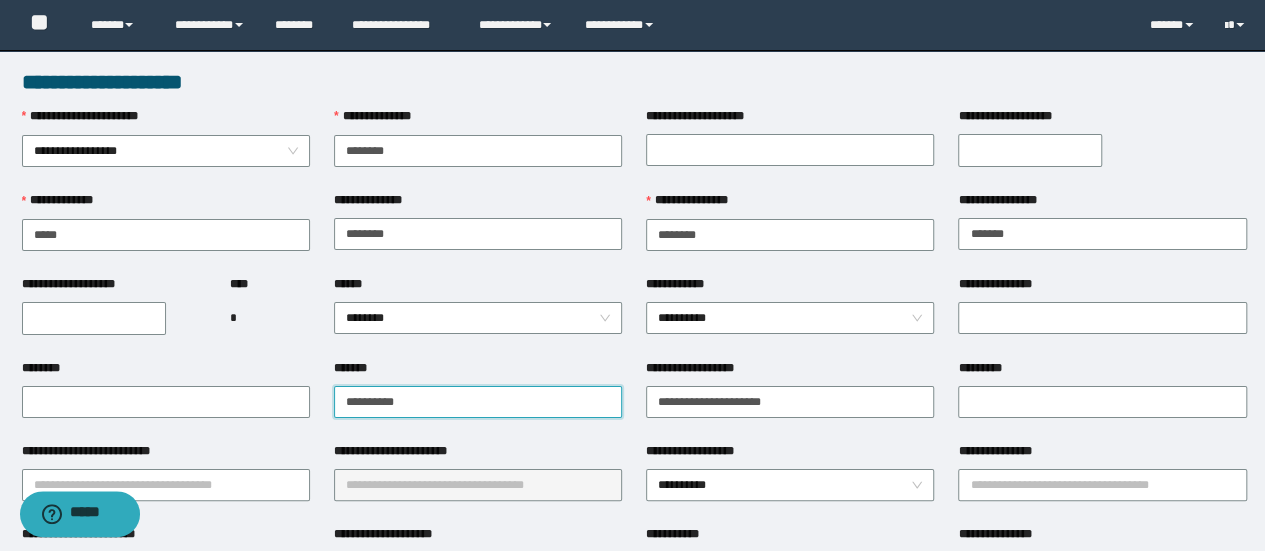type on "**********" 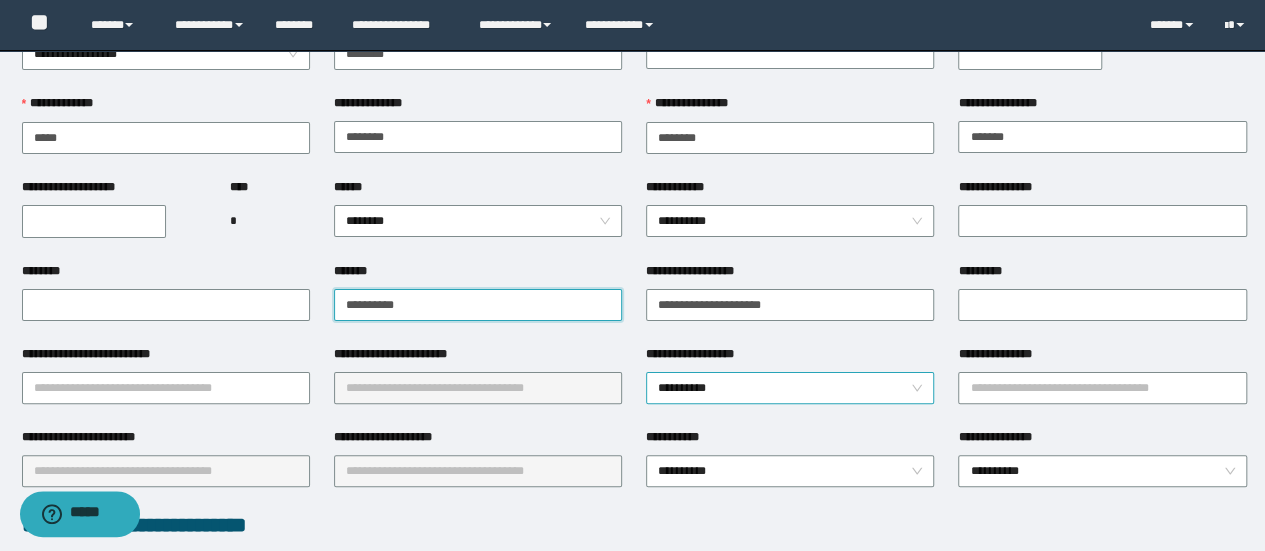 scroll, scrollTop: 100, scrollLeft: 0, axis: vertical 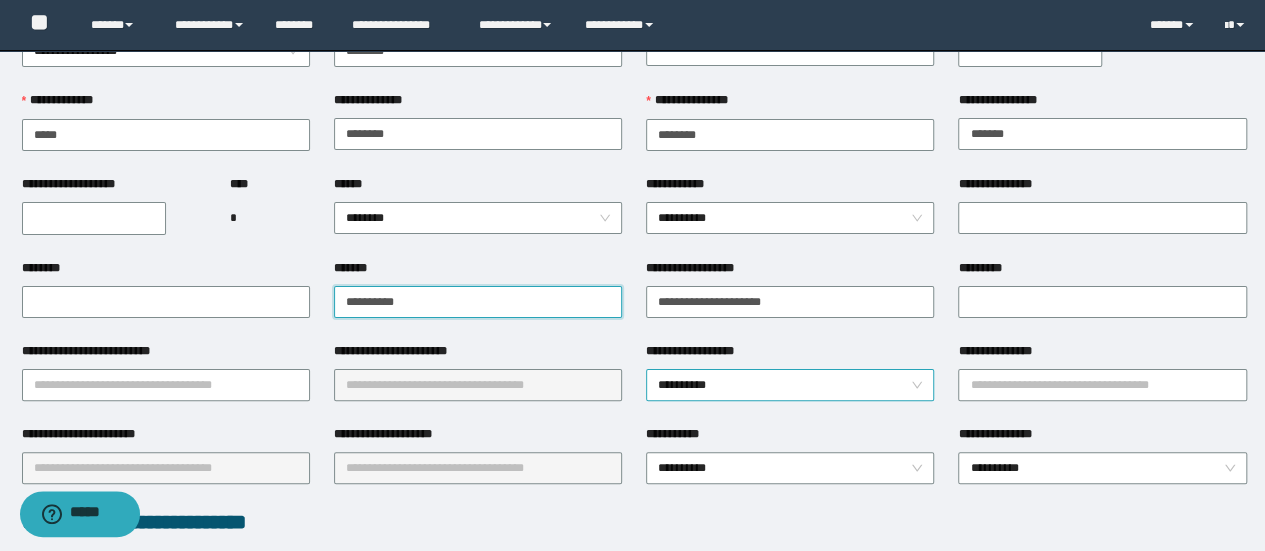click on "**********" at bounding box center (790, 385) 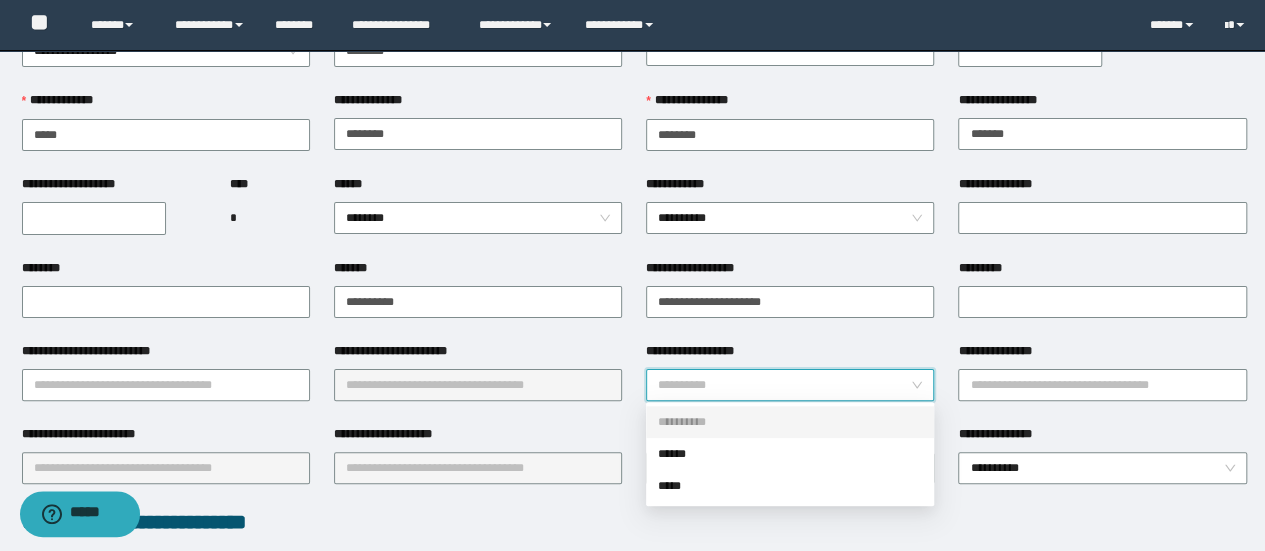 click on "******" at bounding box center [790, 454] 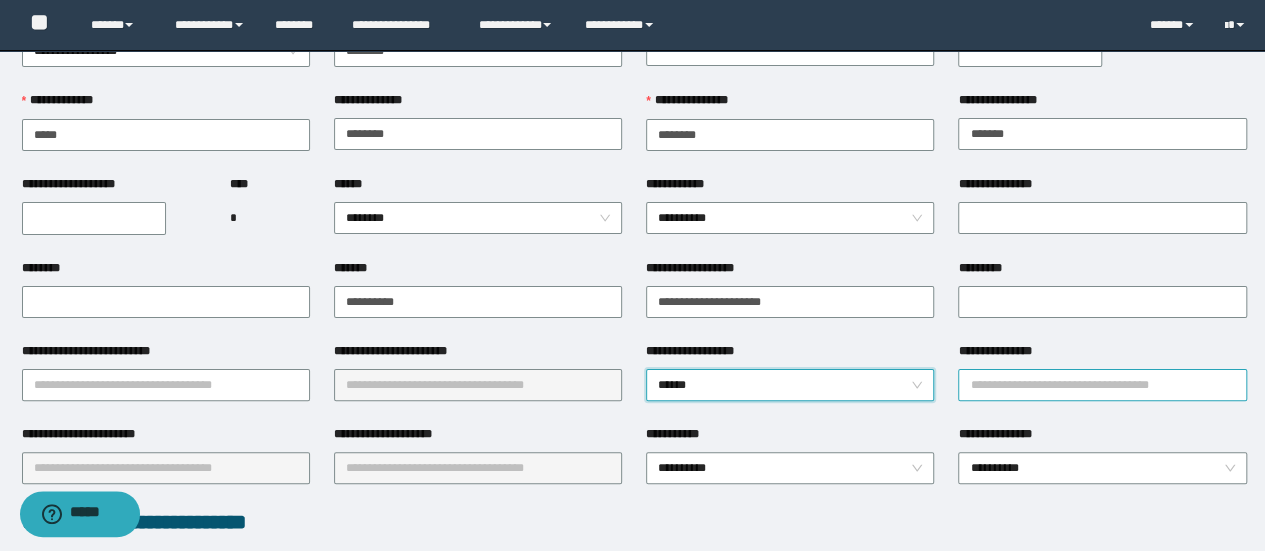click on "**********" at bounding box center [1102, 385] 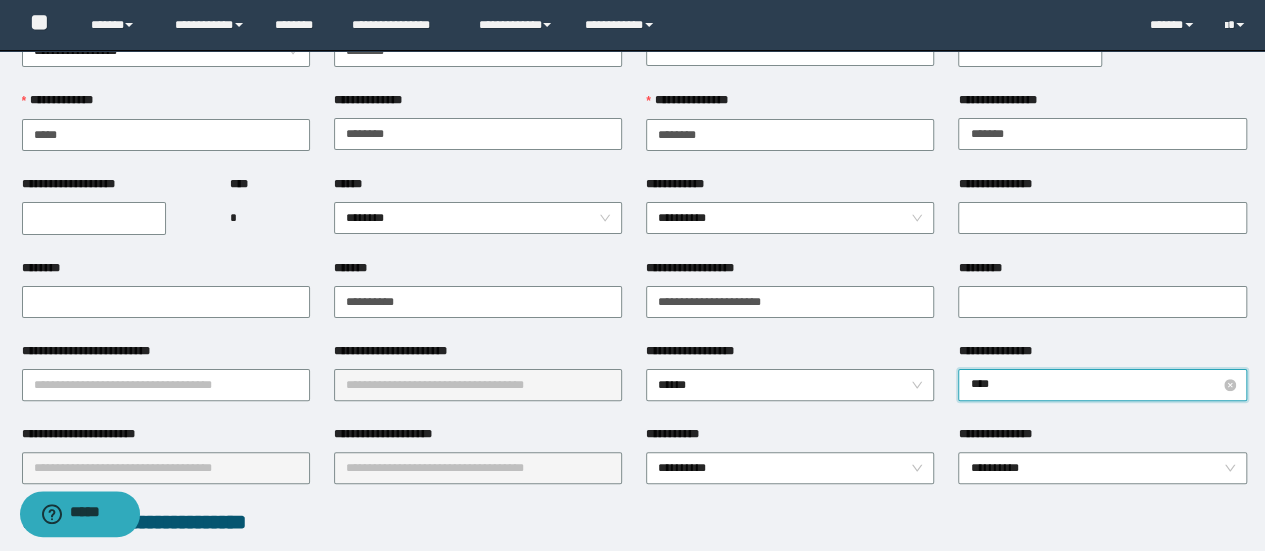 type on "*****" 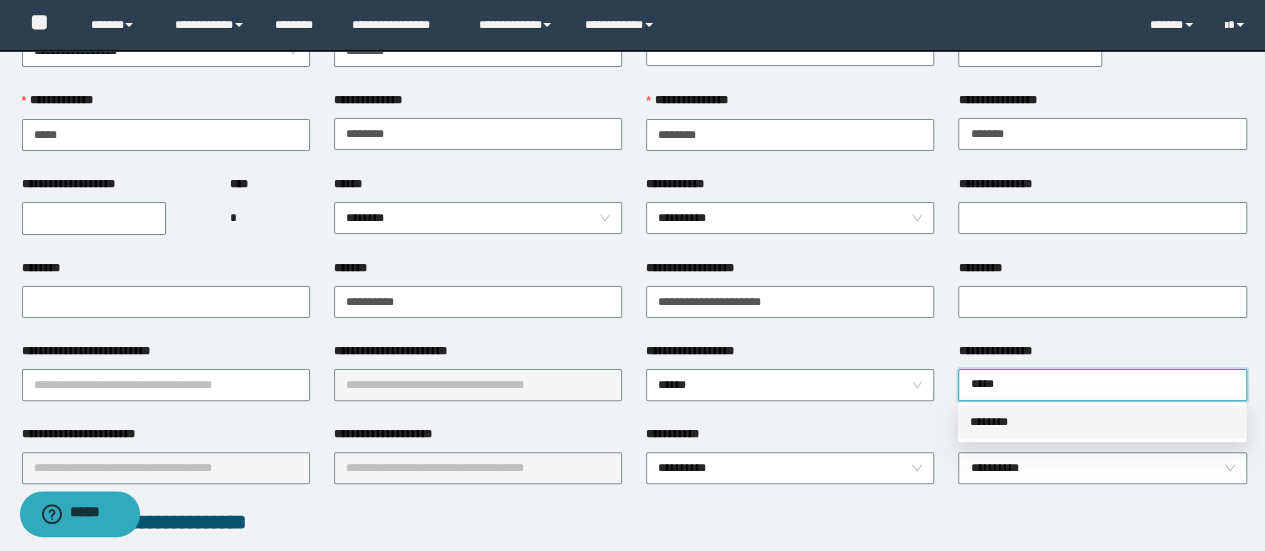 drag, startPoint x: 984, startPoint y: 410, endPoint x: 980, endPoint y: 421, distance: 11.7046995 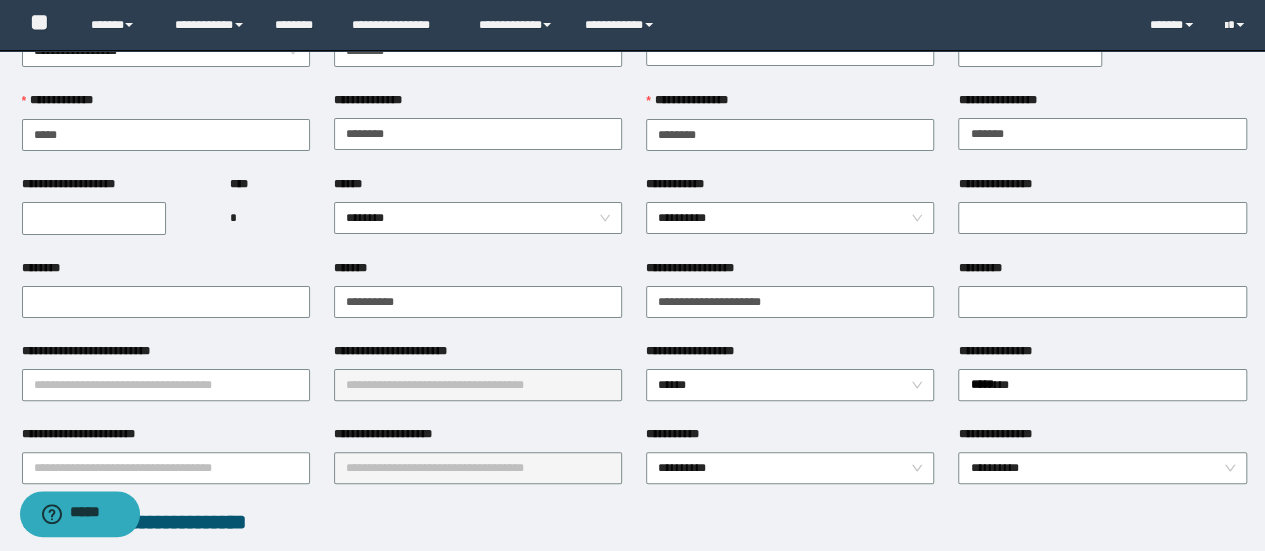 type 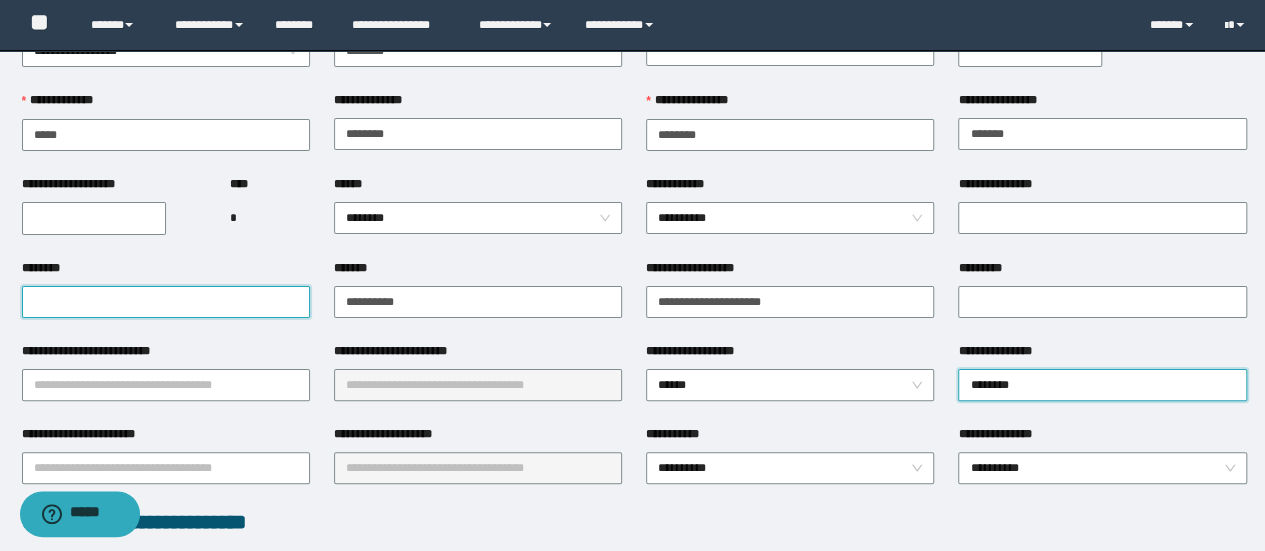 click on "********" at bounding box center (166, 302) 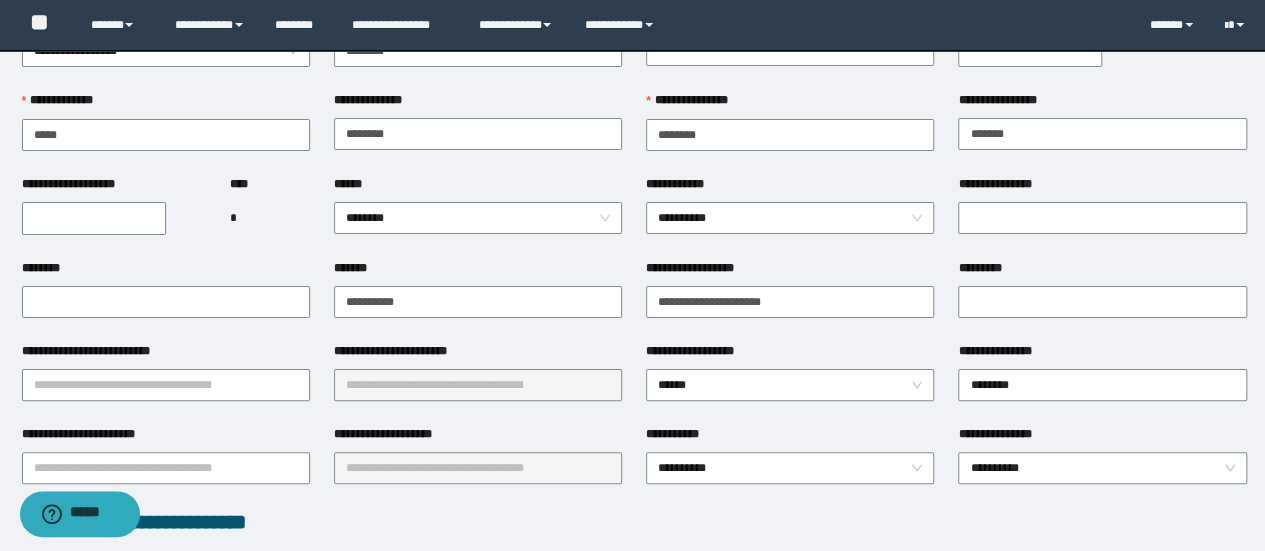 click on "**********" at bounding box center (94, 218) 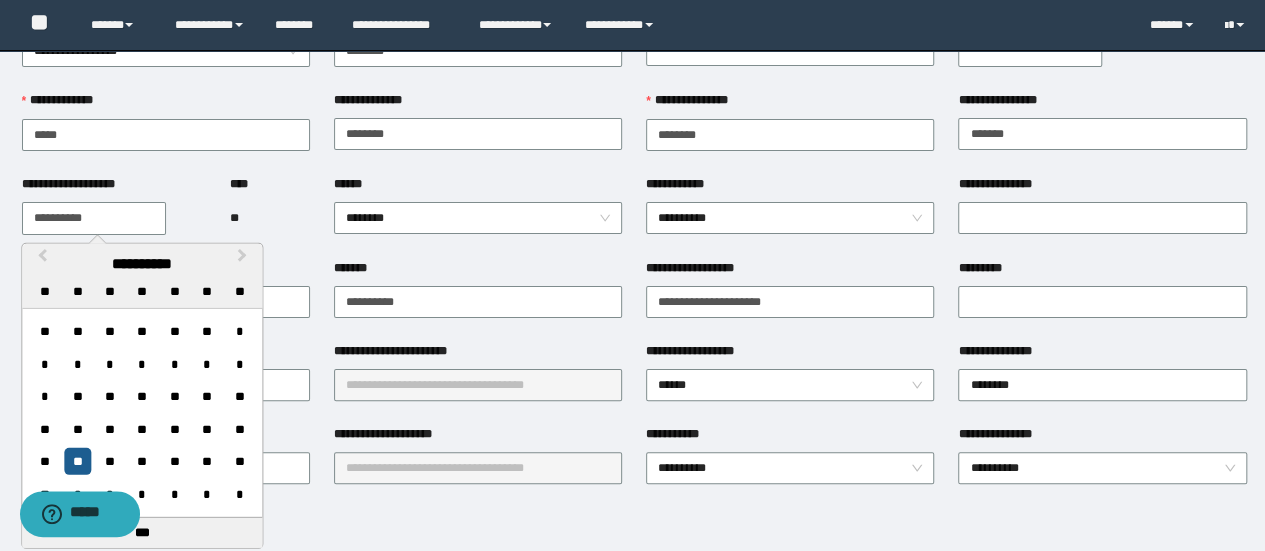 type on "**********" 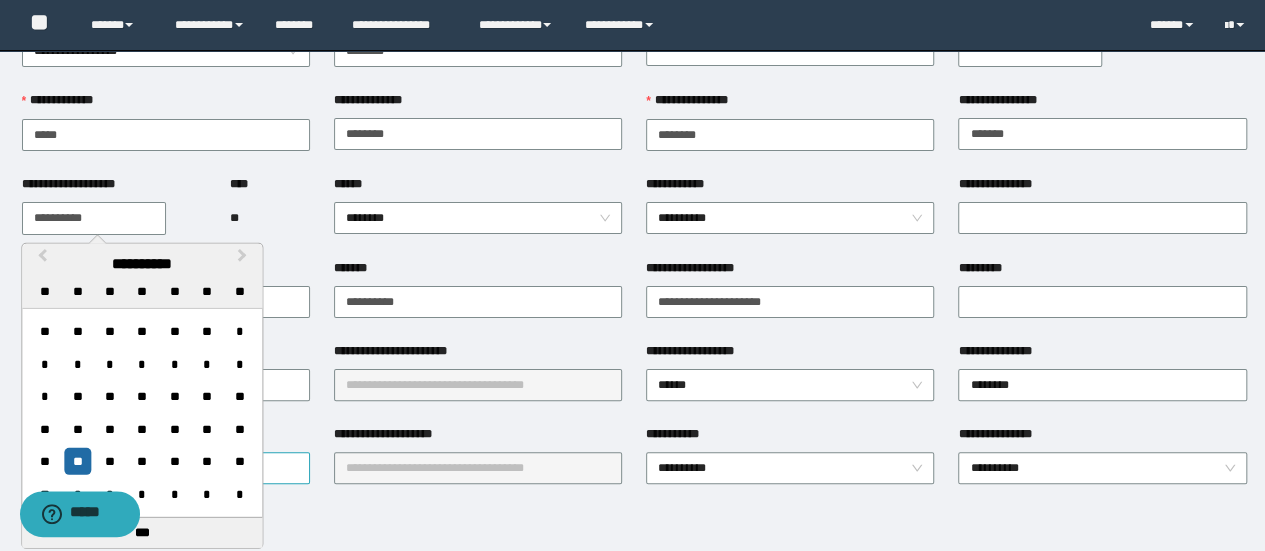 click on "**" at bounding box center [77, 461] 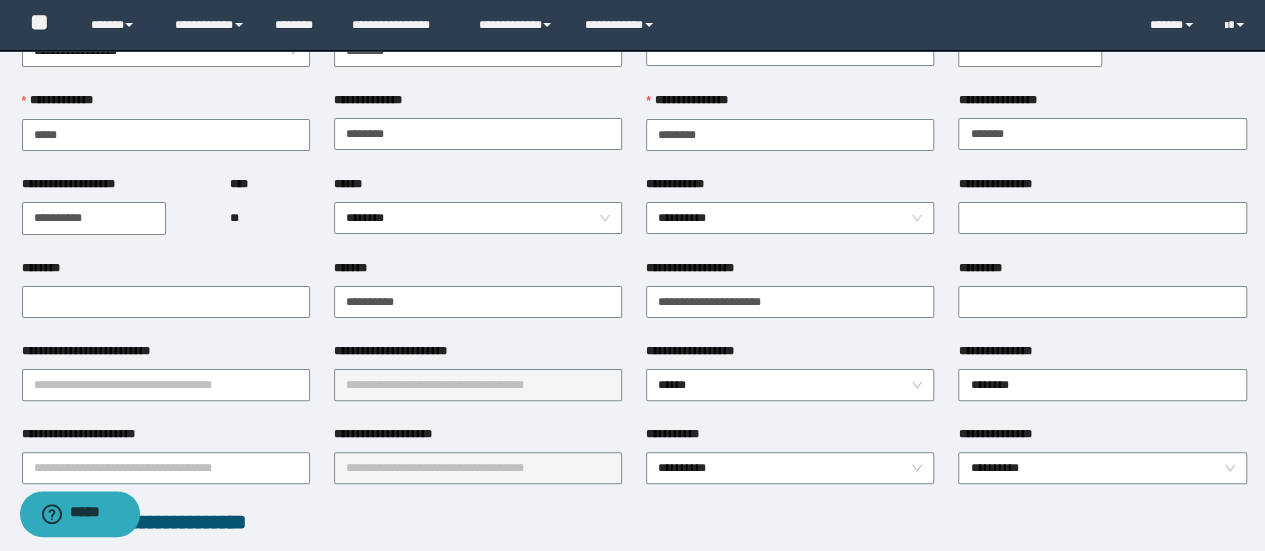 click on "**********" at bounding box center (478, 438) 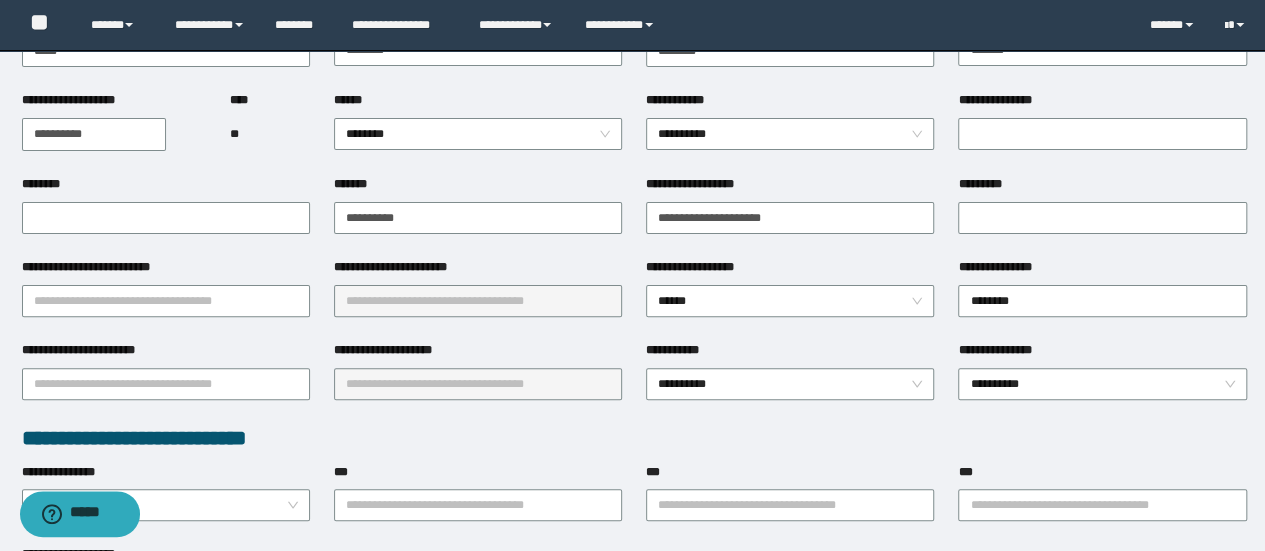 scroll, scrollTop: 300, scrollLeft: 0, axis: vertical 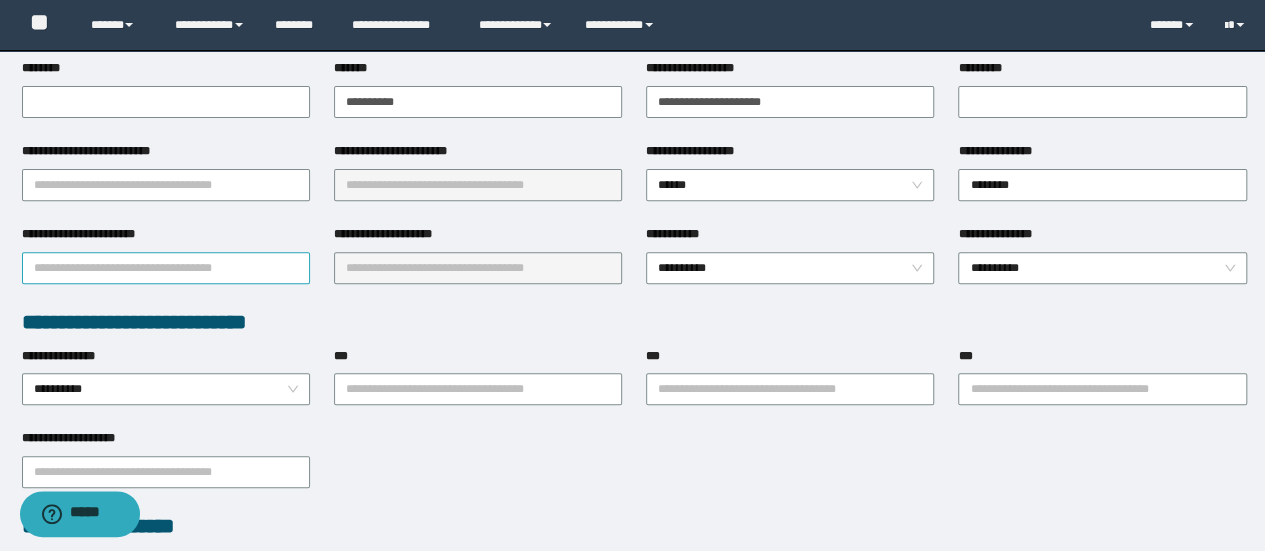 click on "**********" at bounding box center (166, 268) 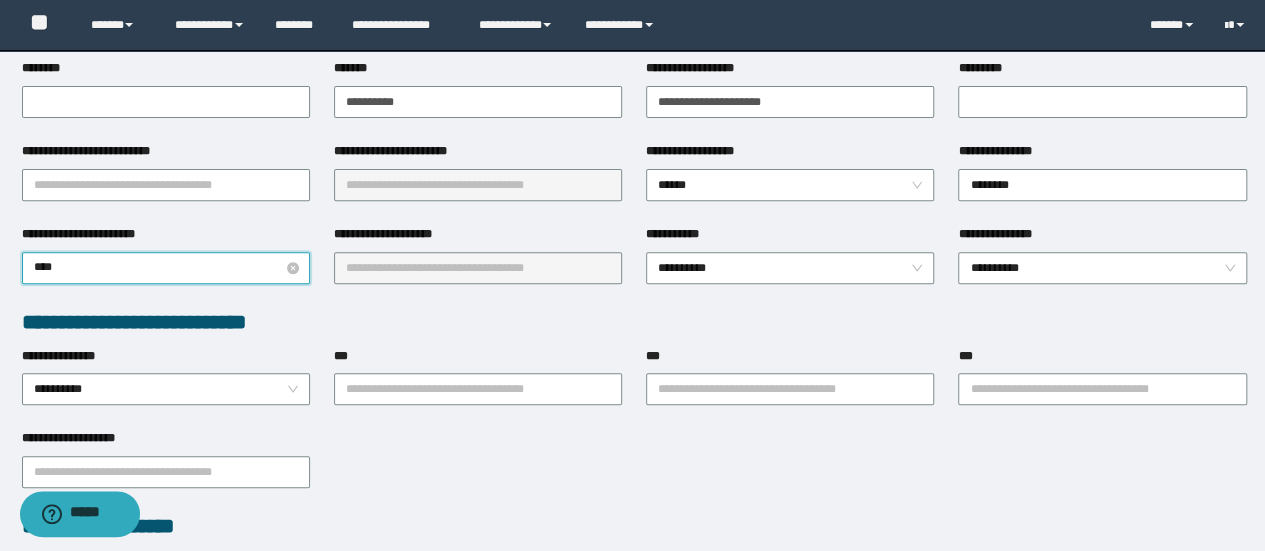 type on "*****" 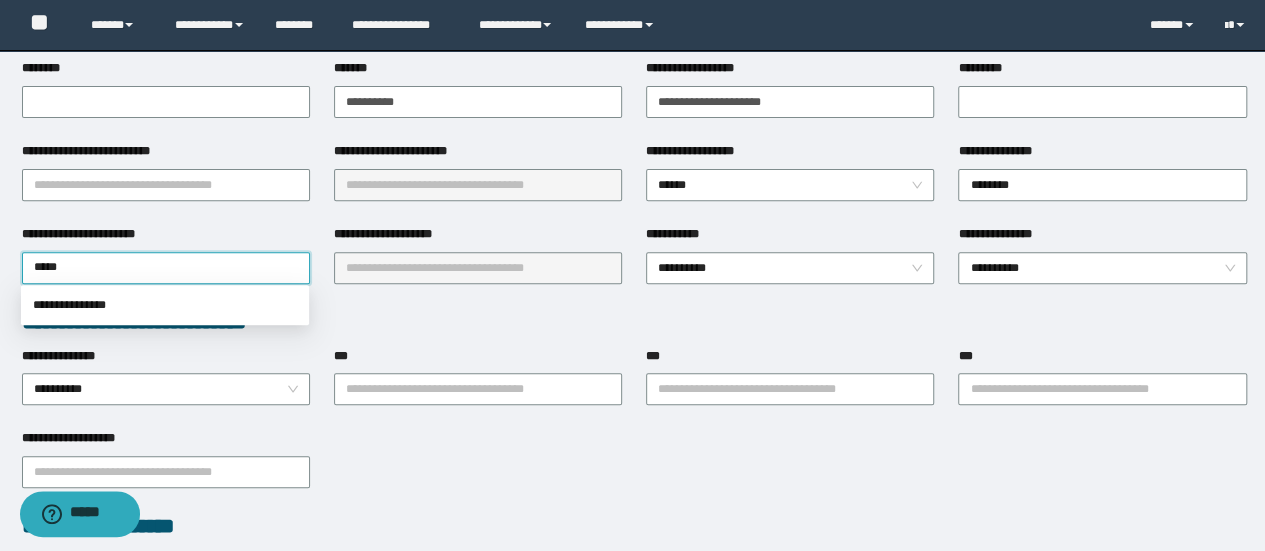 click on "**********" at bounding box center (165, 305) 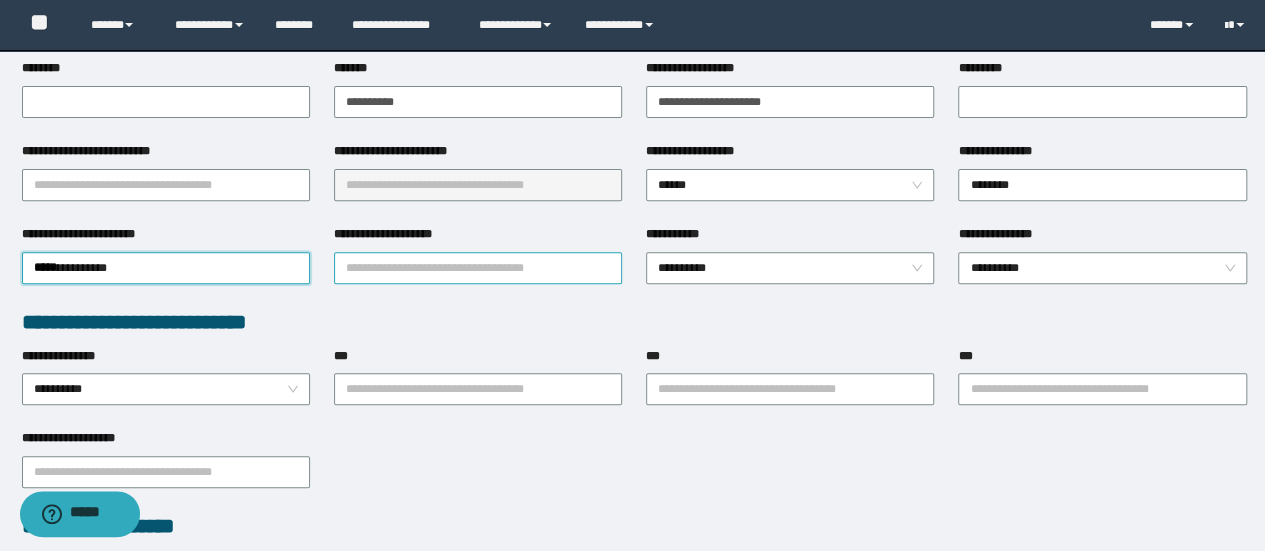 click on "**********" at bounding box center [478, 268] 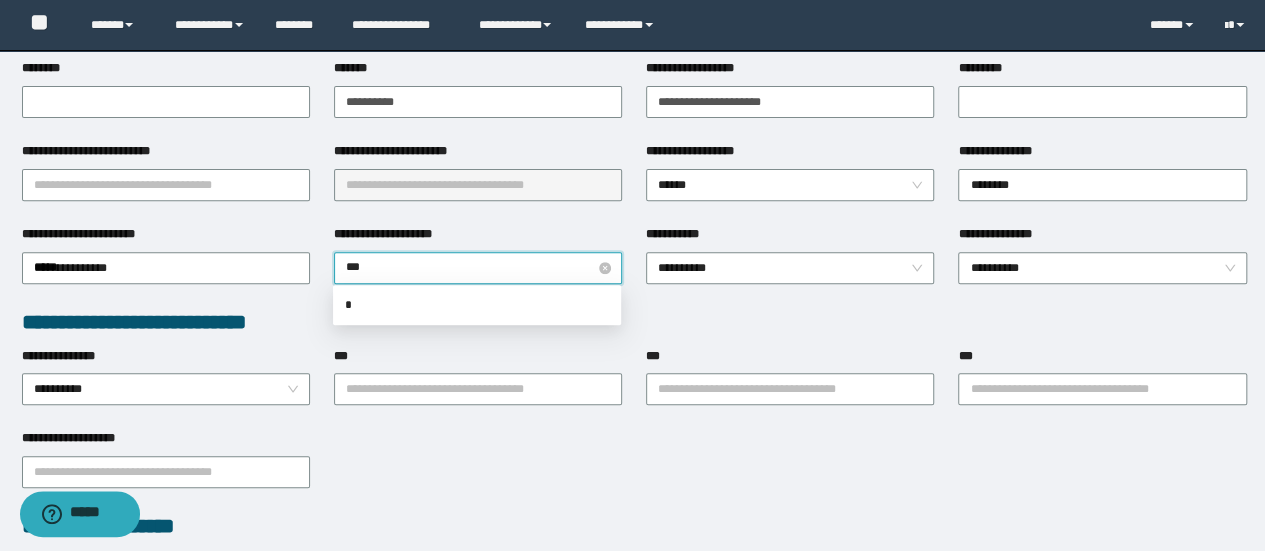 type on "****" 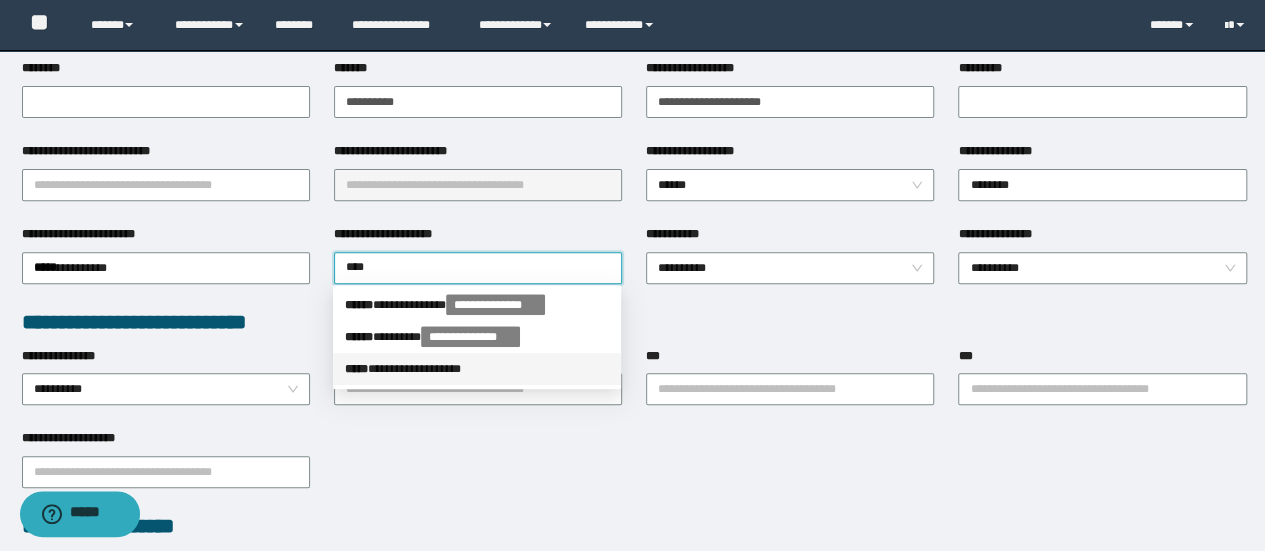 click on "**********" at bounding box center [477, 369] 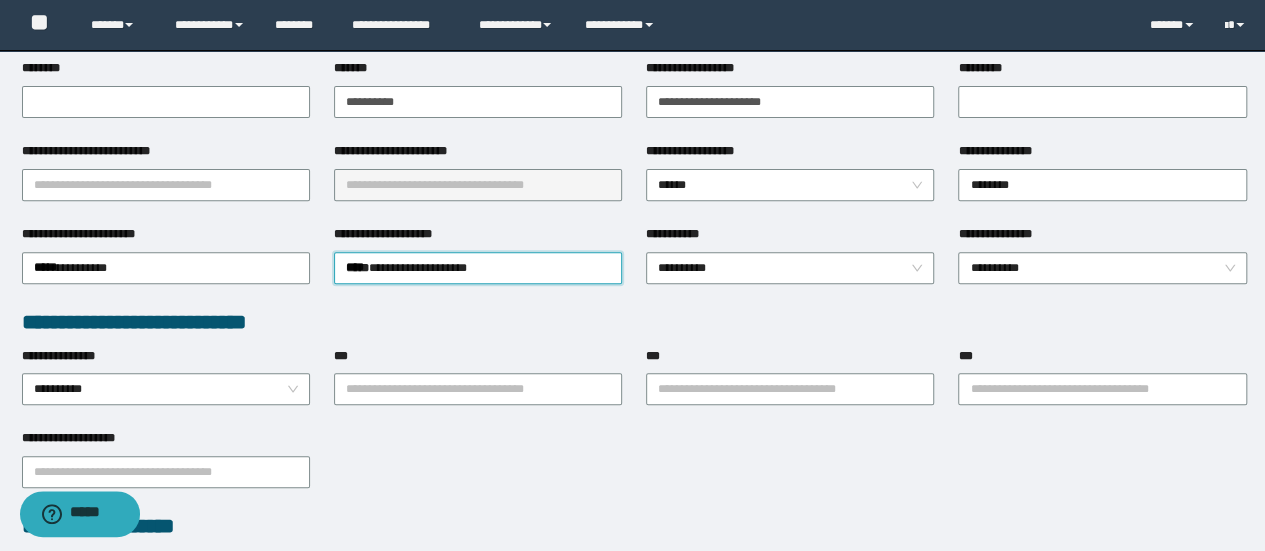 type 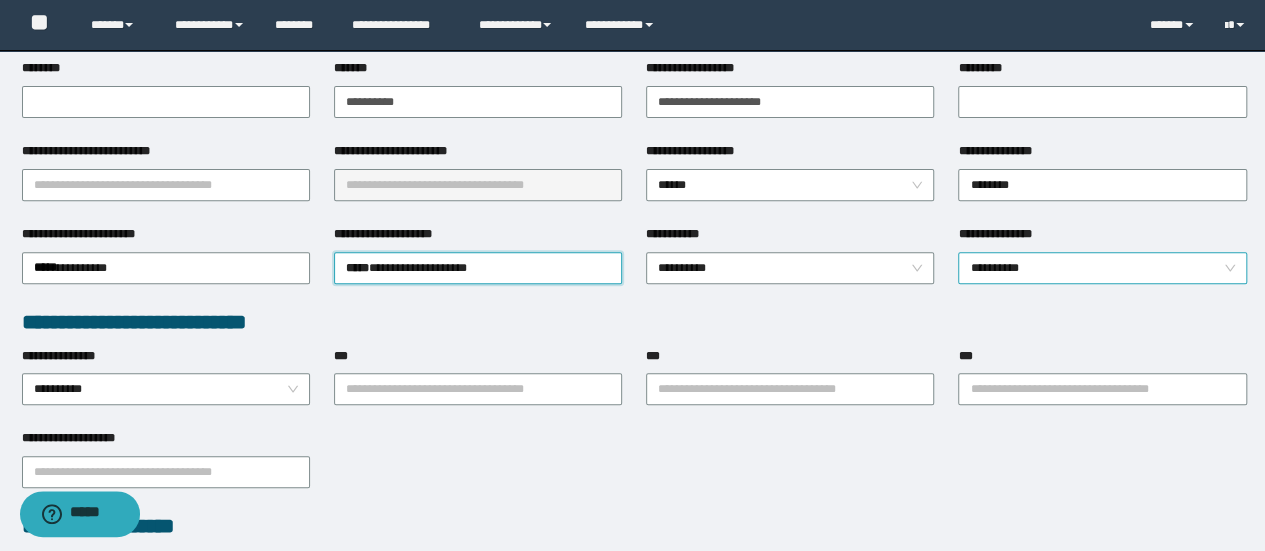 click on "**********" at bounding box center (1102, 268) 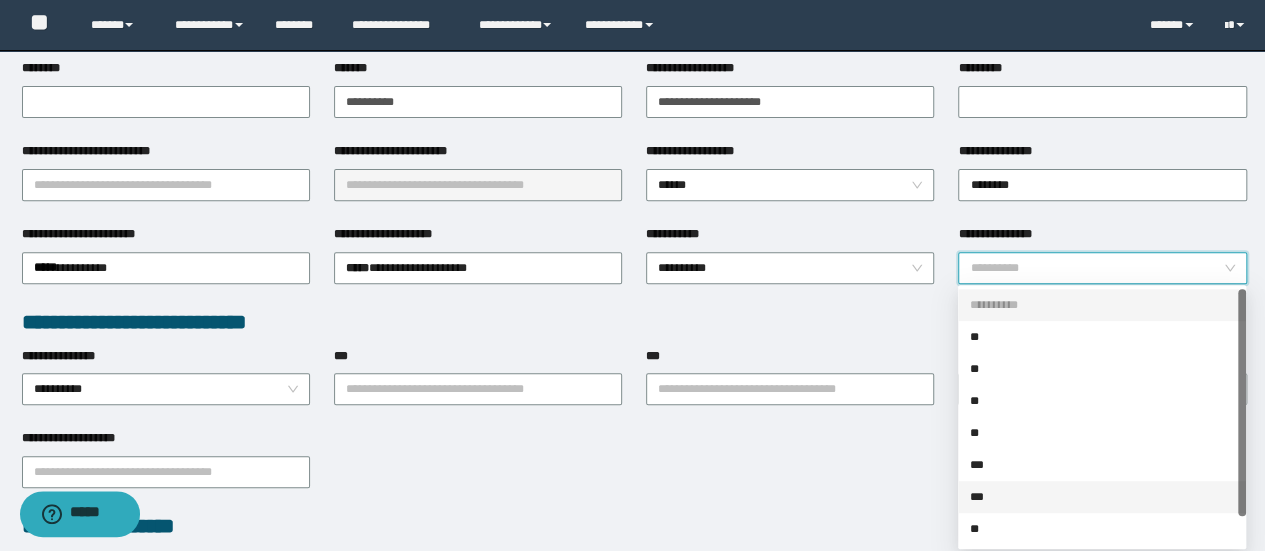 click on "**" at bounding box center (1102, 529) 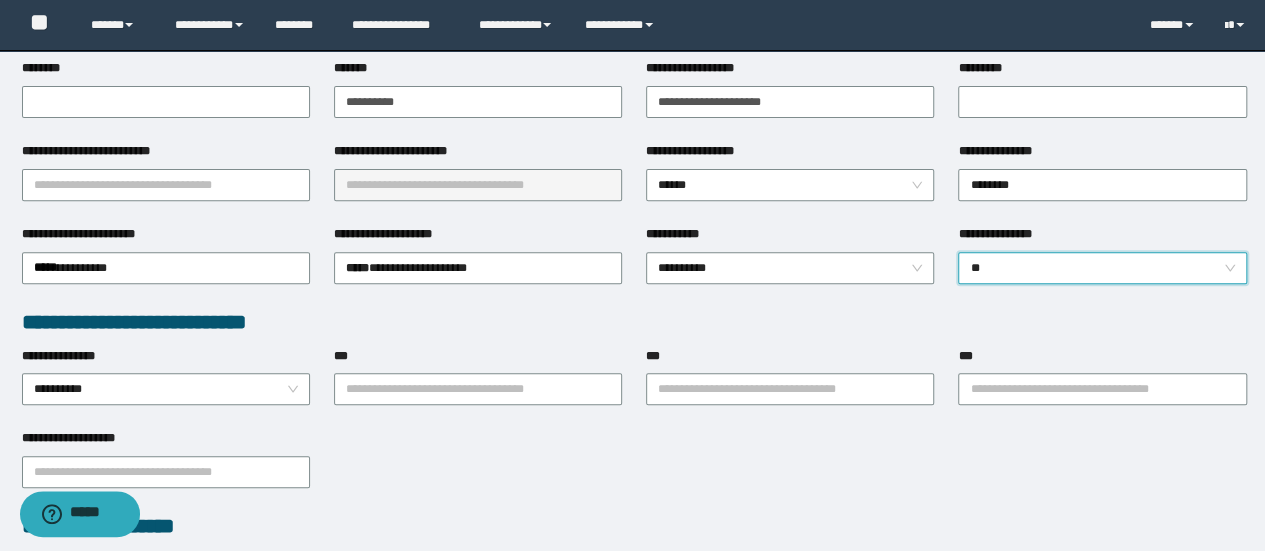 click on "***" at bounding box center [790, 360] 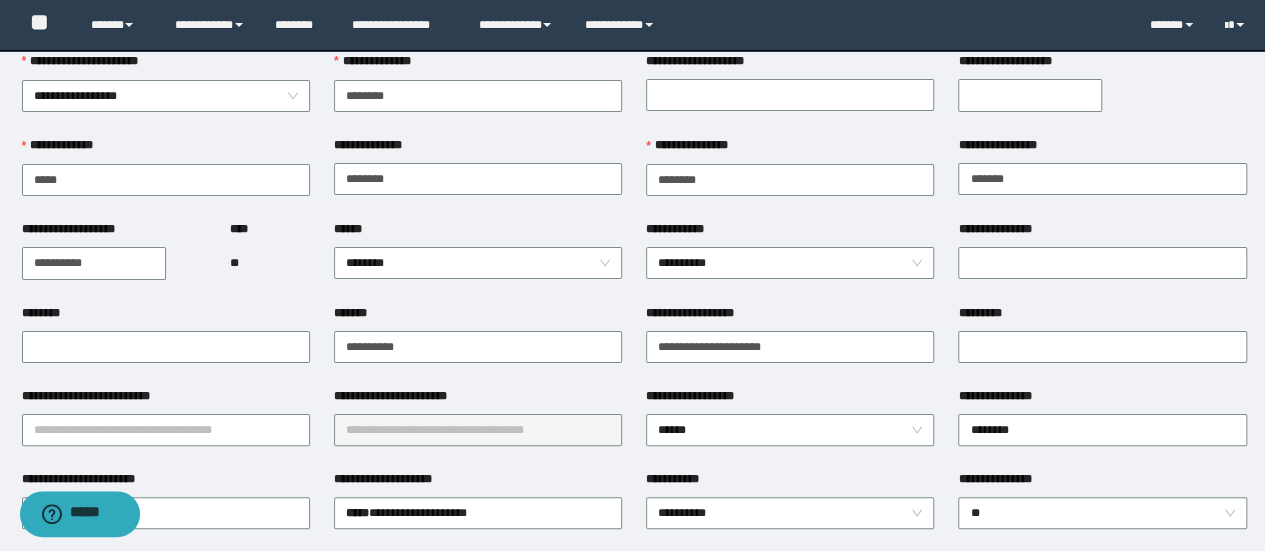 scroll, scrollTop: 0, scrollLeft: 0, axis: both 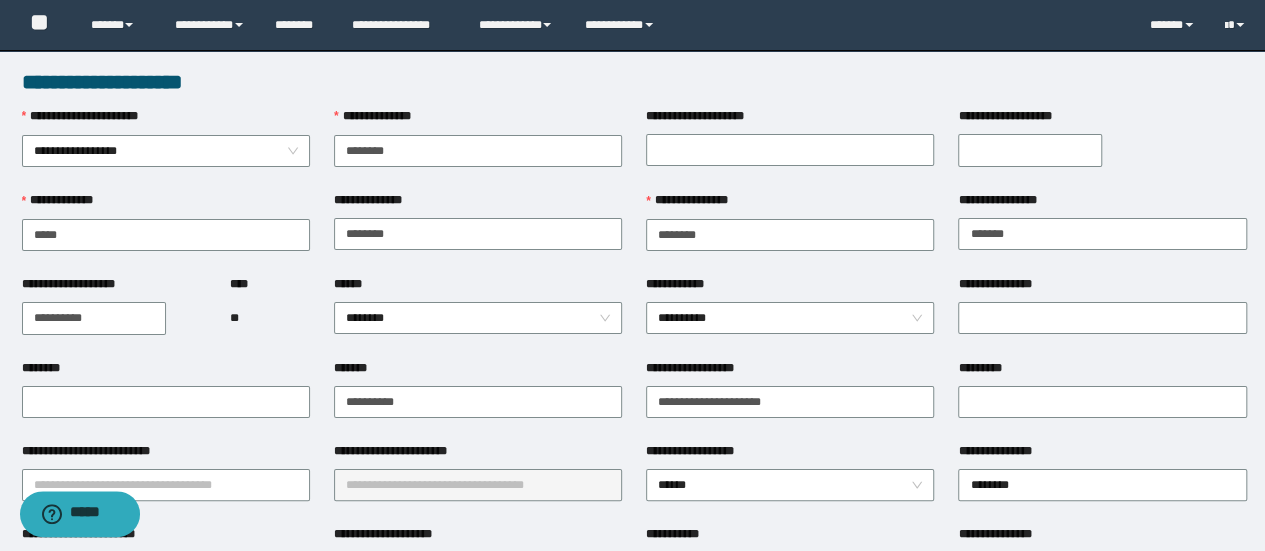 click on "**********" at bounding box center [1030, 150] 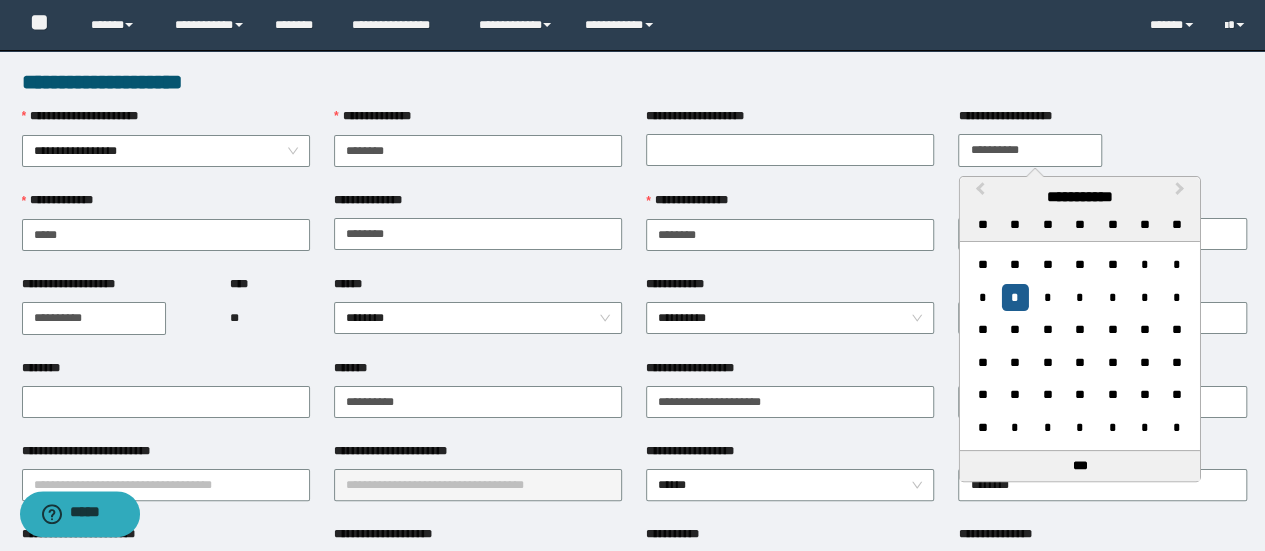 type on "**********" 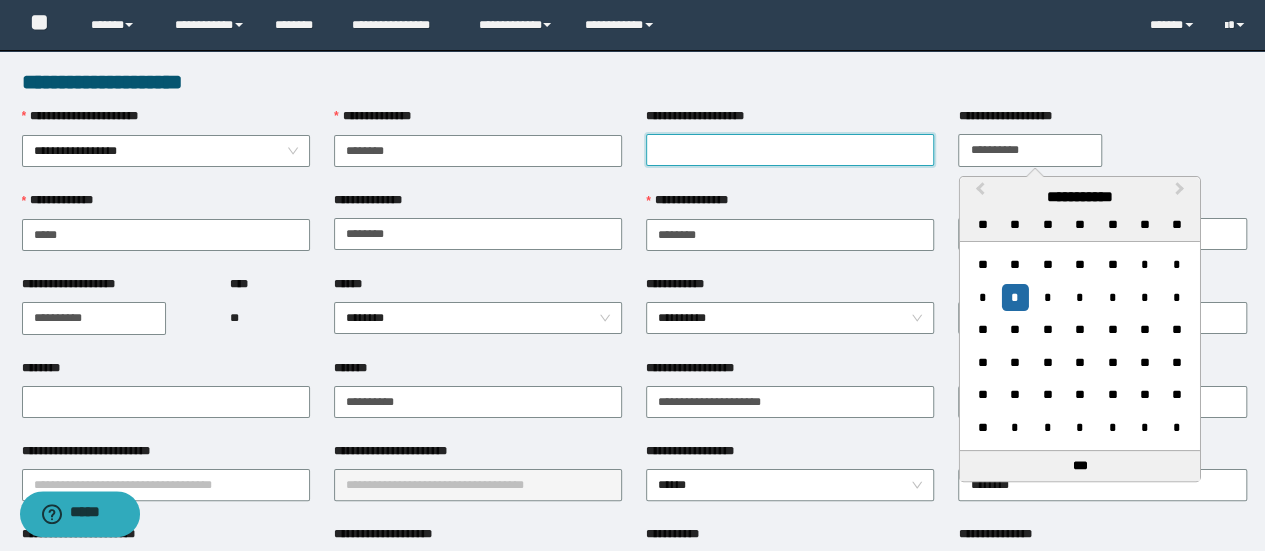 drag, startPoint x: 808, startPoint y: 135, endPoint x: 809, endPoint y: 148, distance: 13.038404 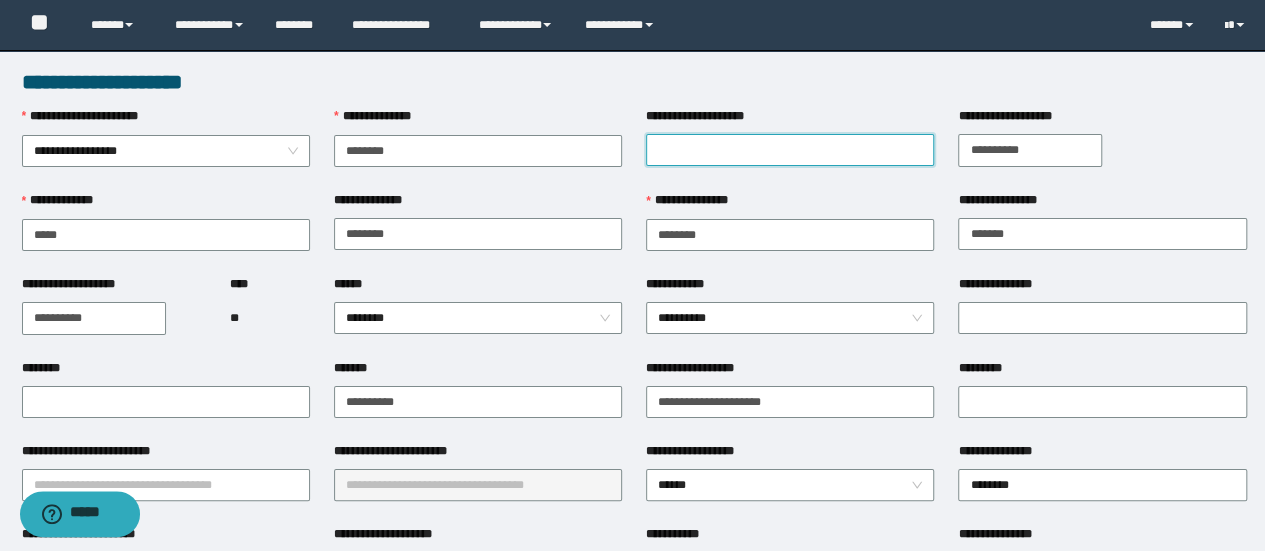 type on "****" 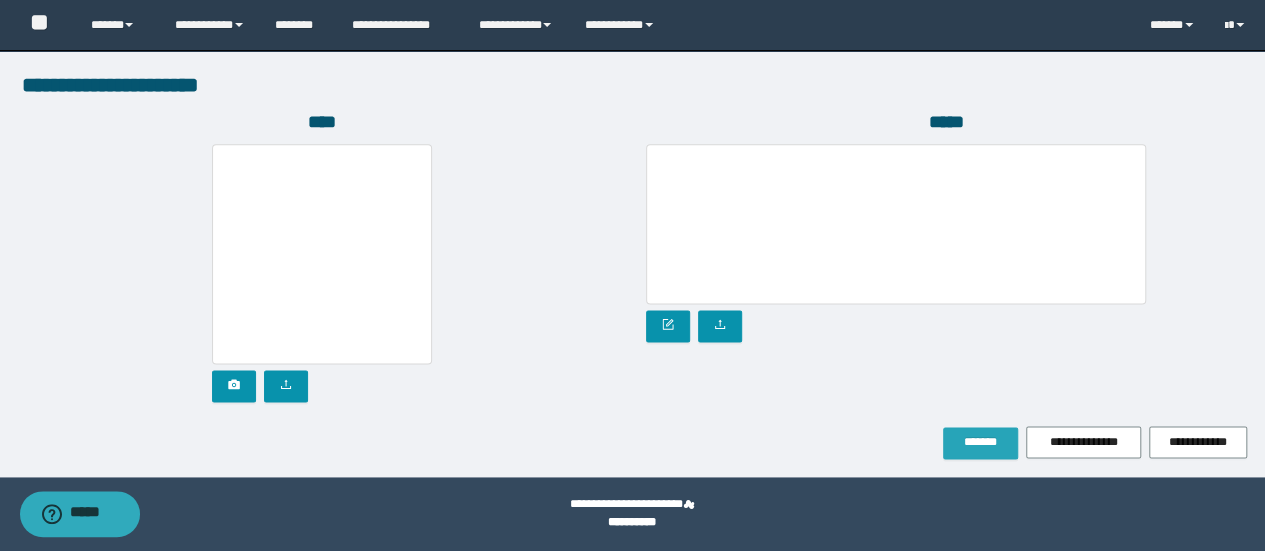 click on "*******" at bounding box center [980, 442] 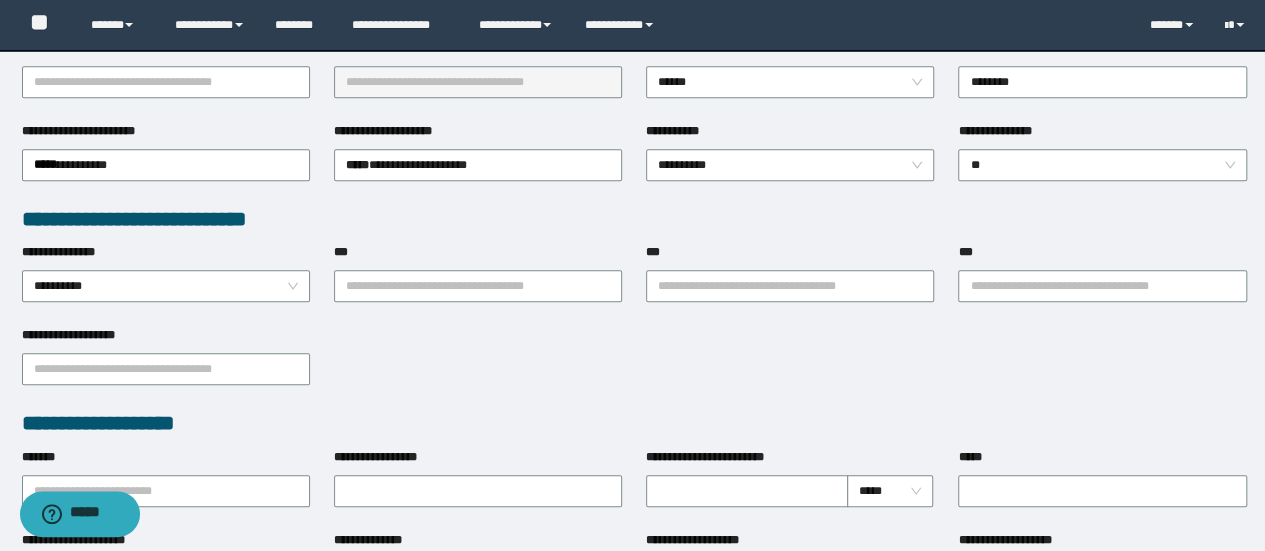 scroll, scrollTop: 302, scrollLeft: 0, axis: vertical 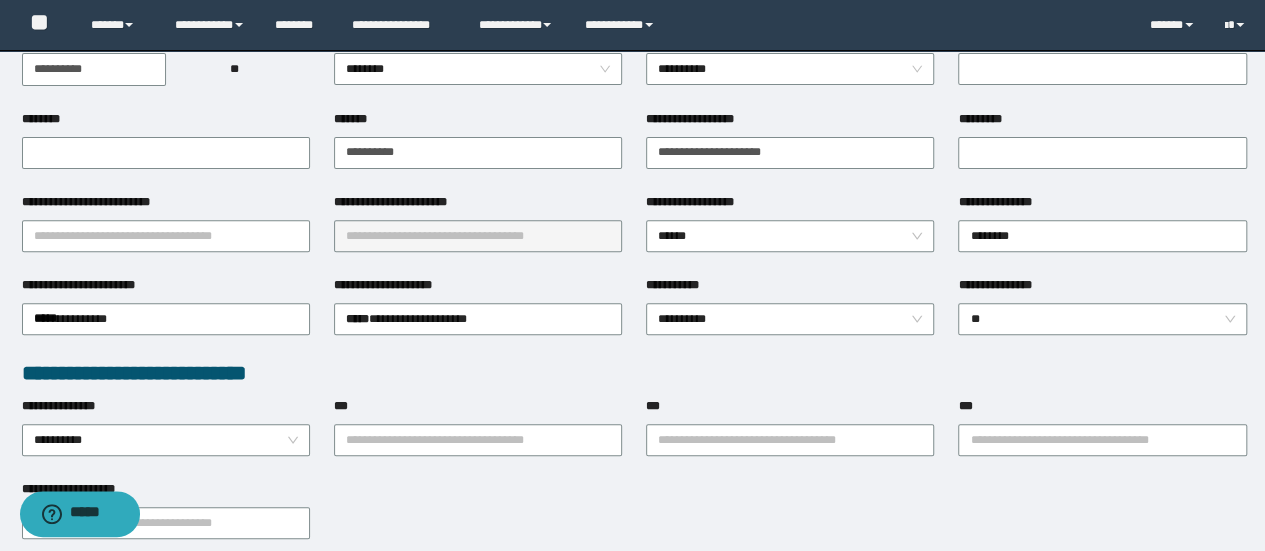 type 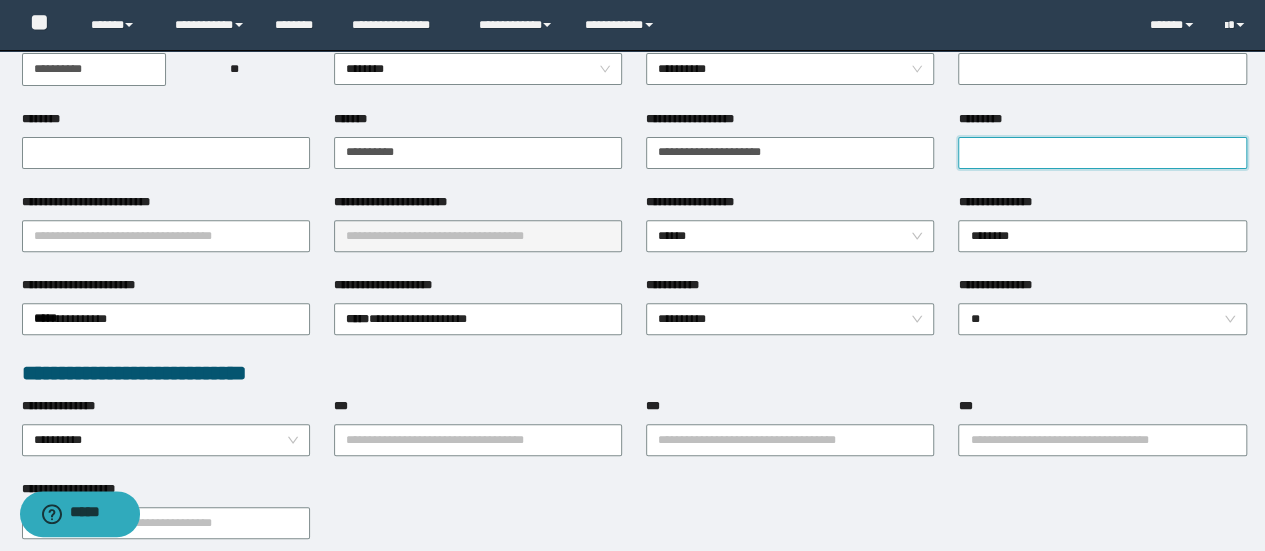 click on "*********" at bounding box center (1102, 153) 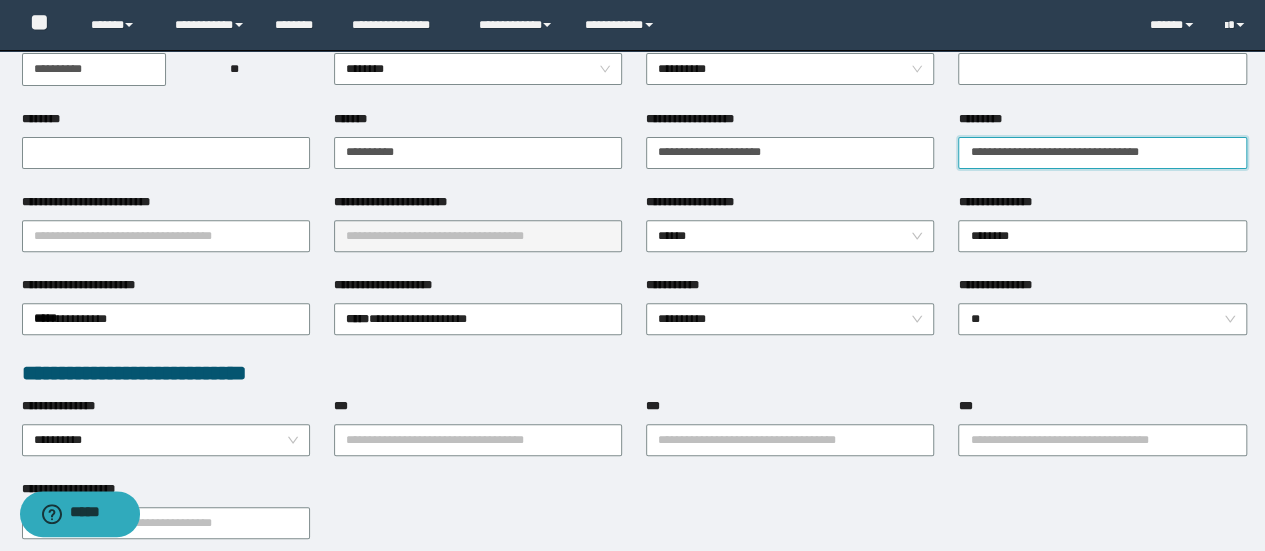 click on "**********" at bounding box center [1102, 153] 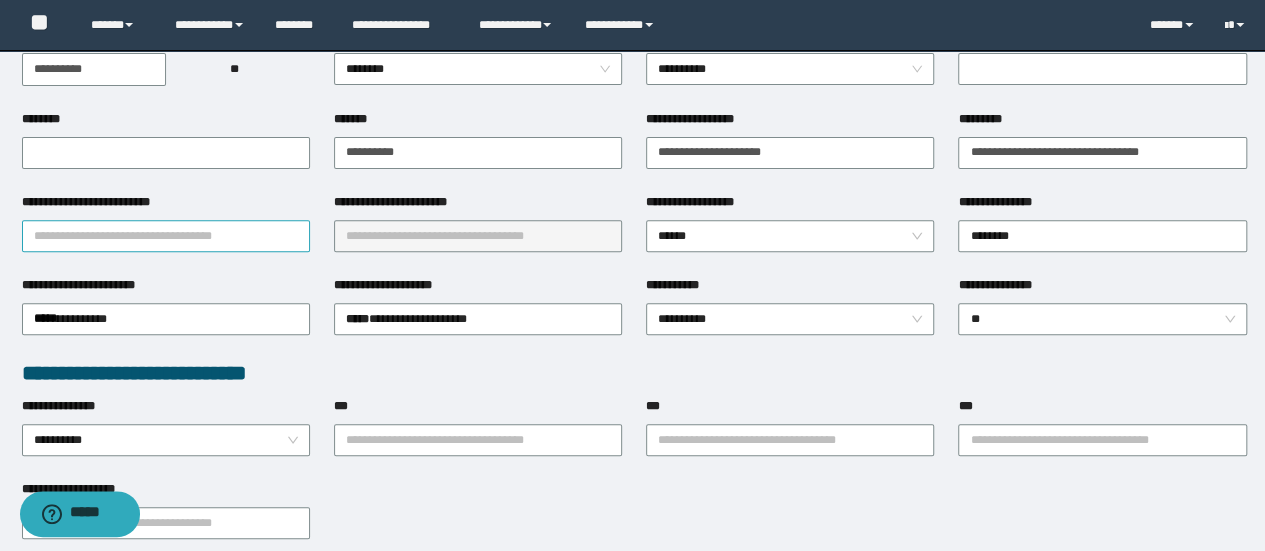 click on "**********" at bounding box center (166, 236) 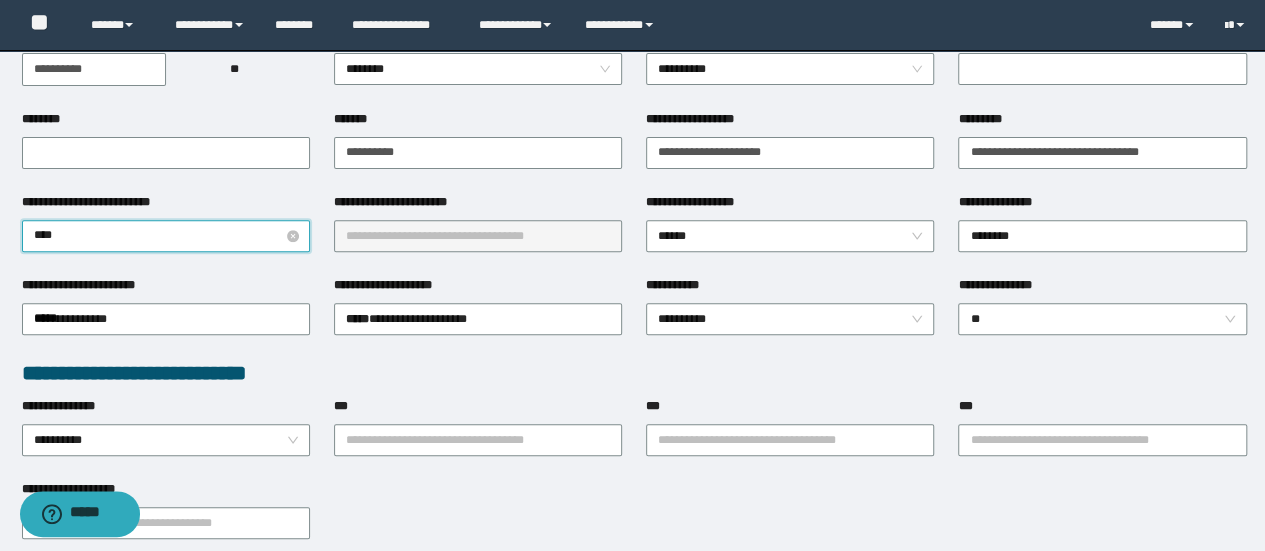 type on "*****" 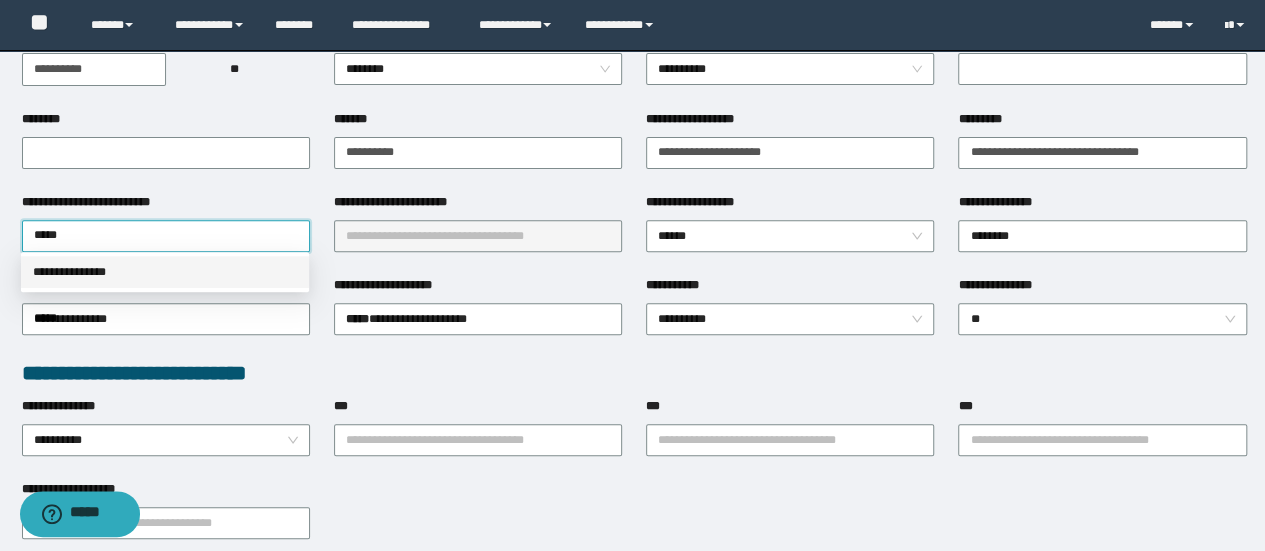 click on "**********" at bounding box center (165, 272) 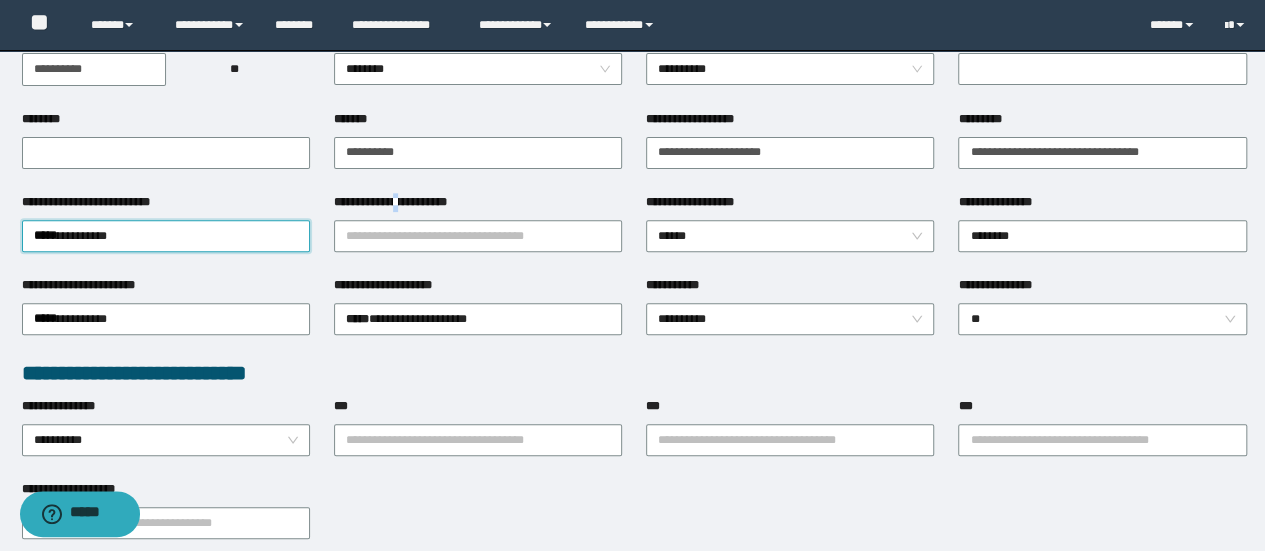 click on "**********" at bounding box center (401, 202) 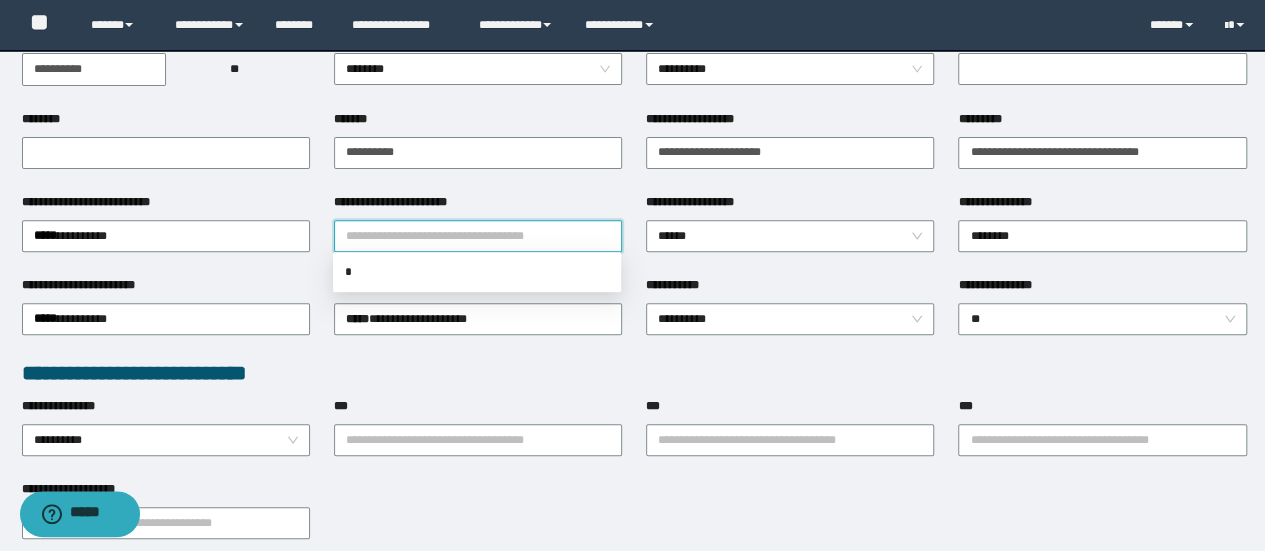 click on "**********" at bounding box center (478, 236) 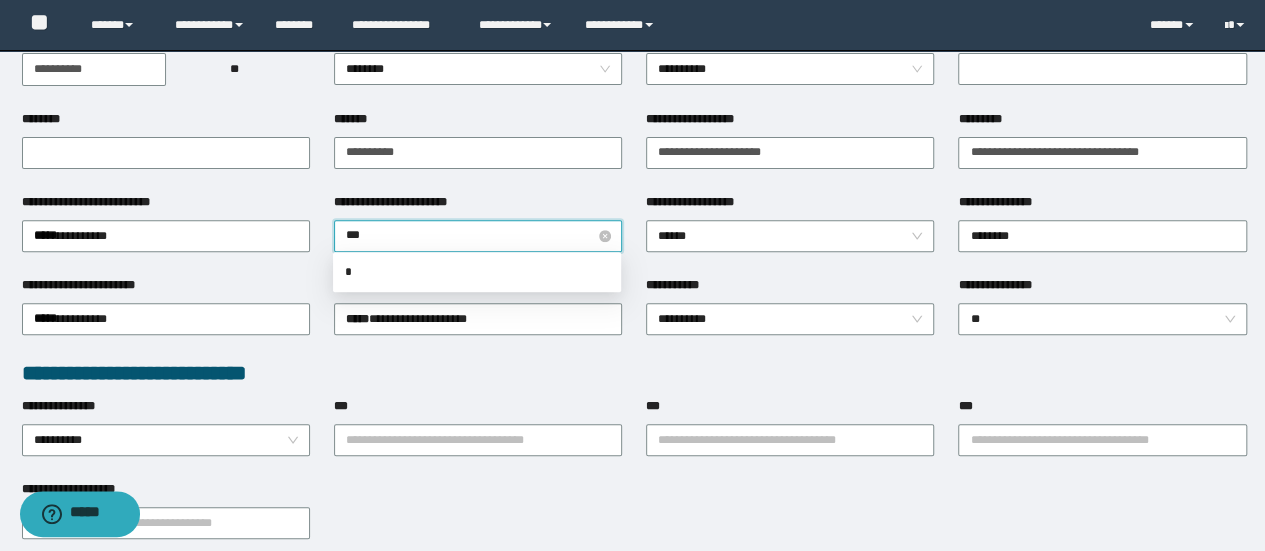 type on "****" 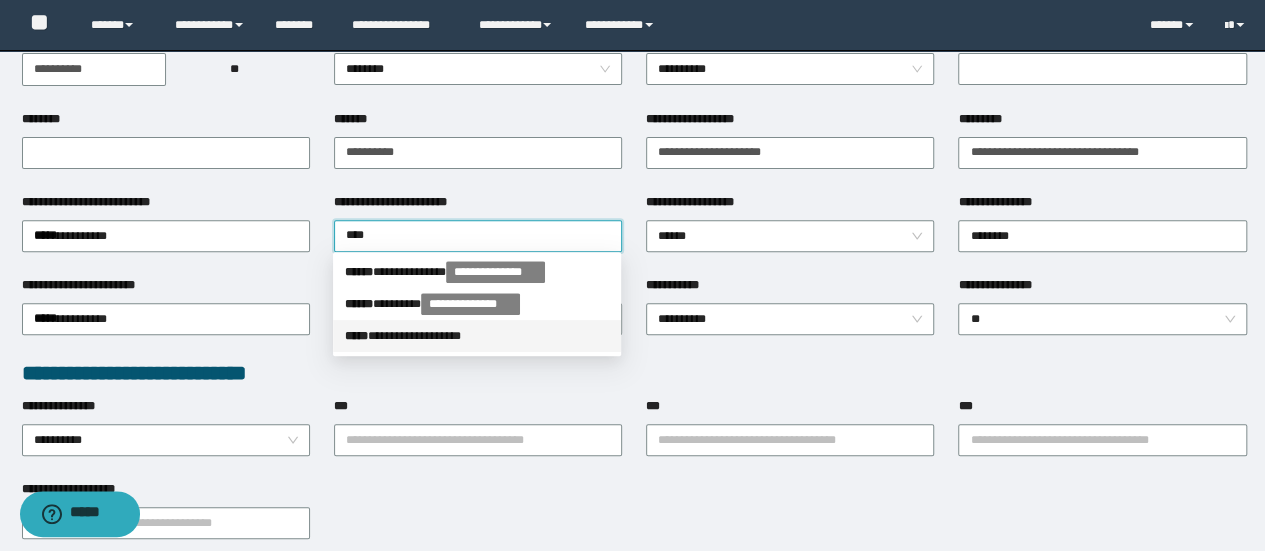 click on "**********" at bounding box center (477, 336) 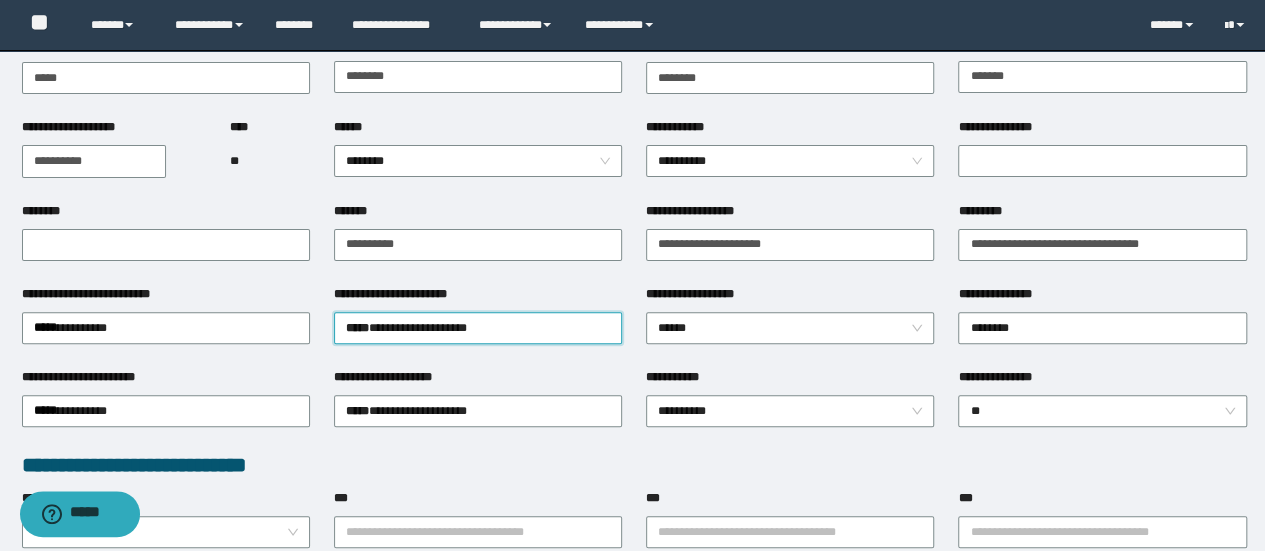 scroll, scrollTop: 102, scrollLeft: 0, axis: vertical 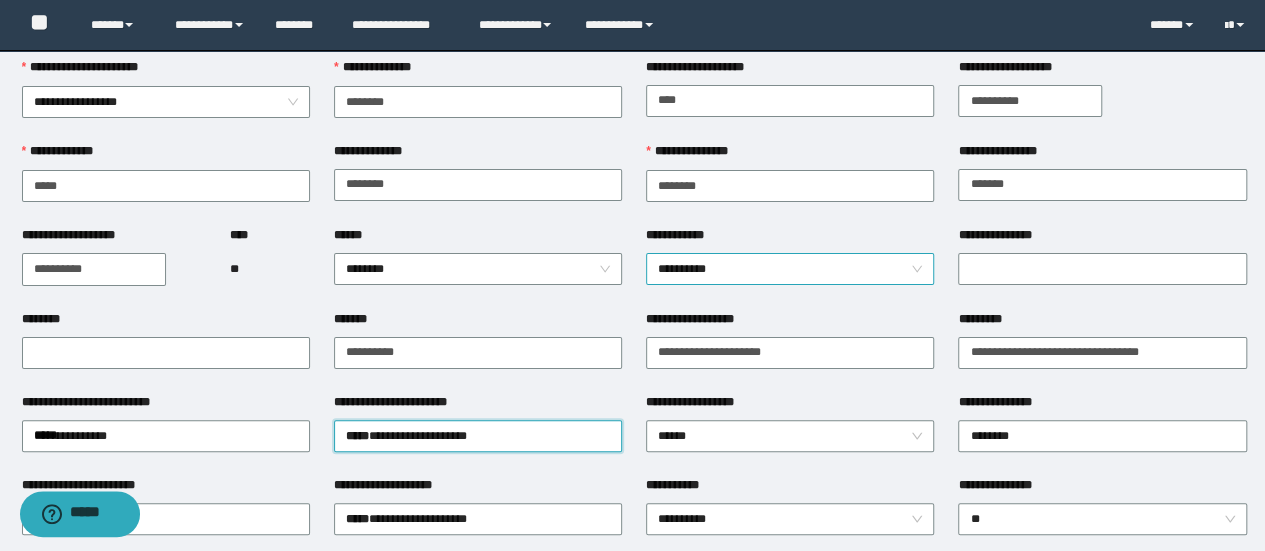 click on "**********" at bounding box center [790, 269] 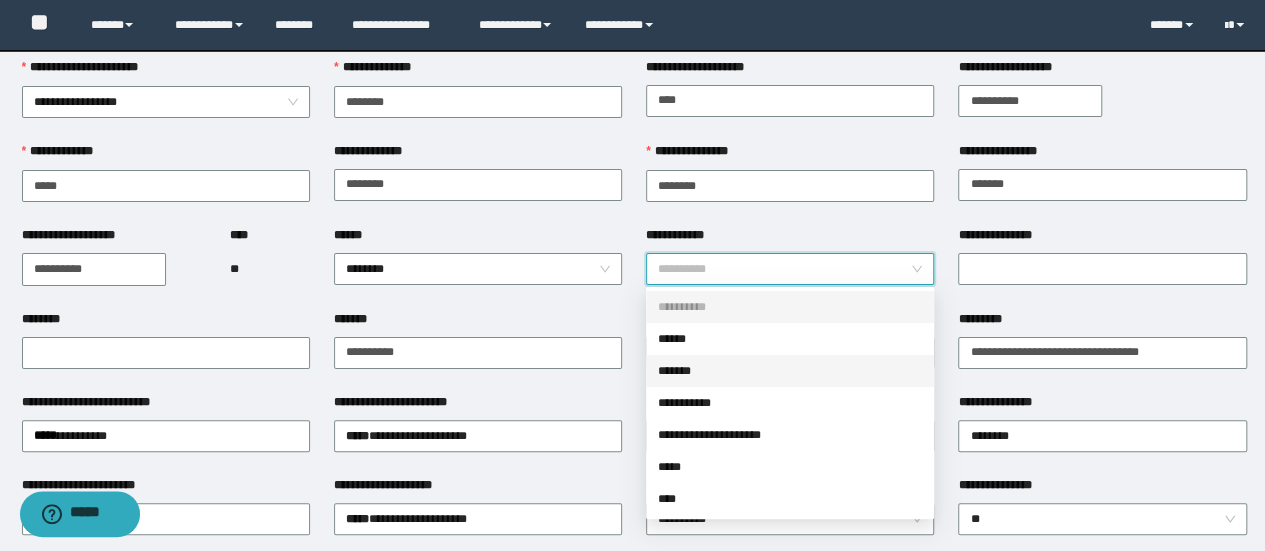 click on "**********" at bounding box center (790, 403) 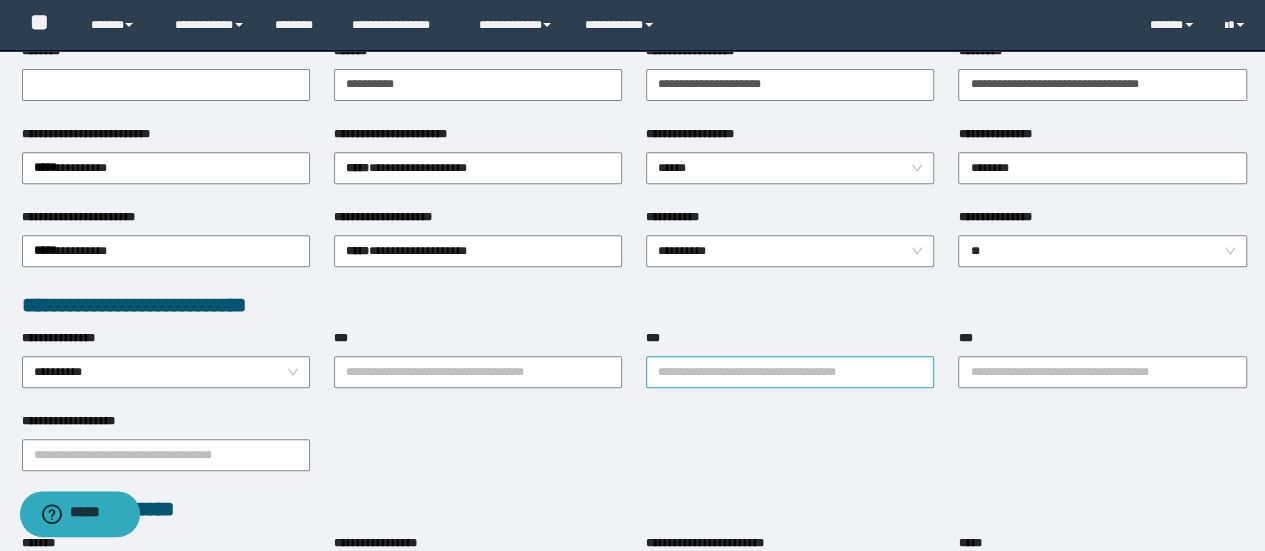 scroll, scrollTop: 402, scrollLeft: 0, axis: vertical 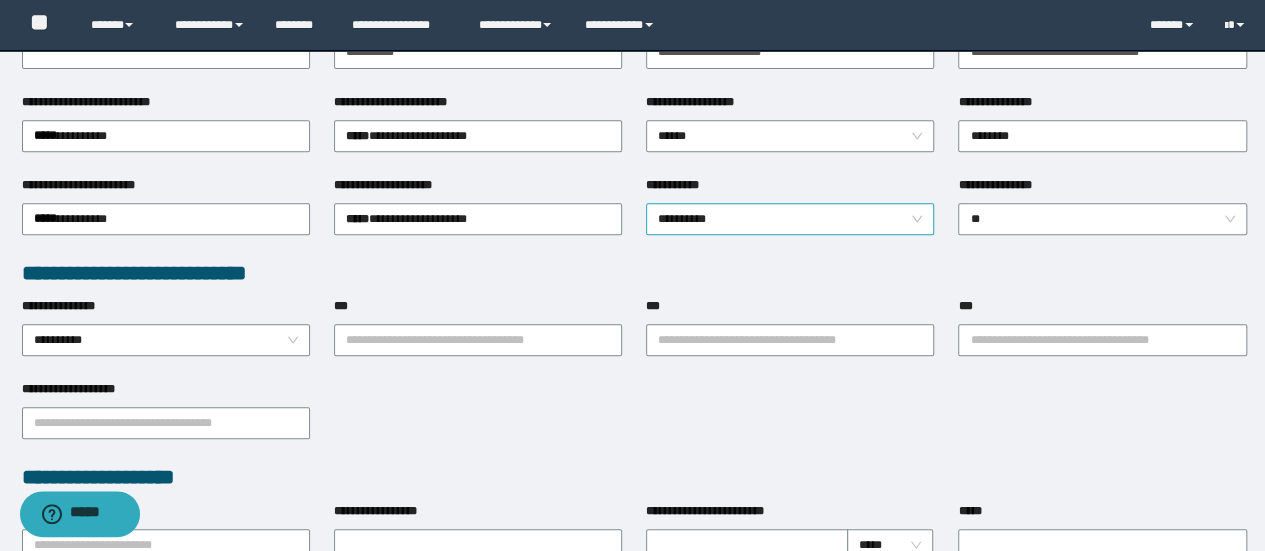 click on "**********" at bounding box center (790, 219) 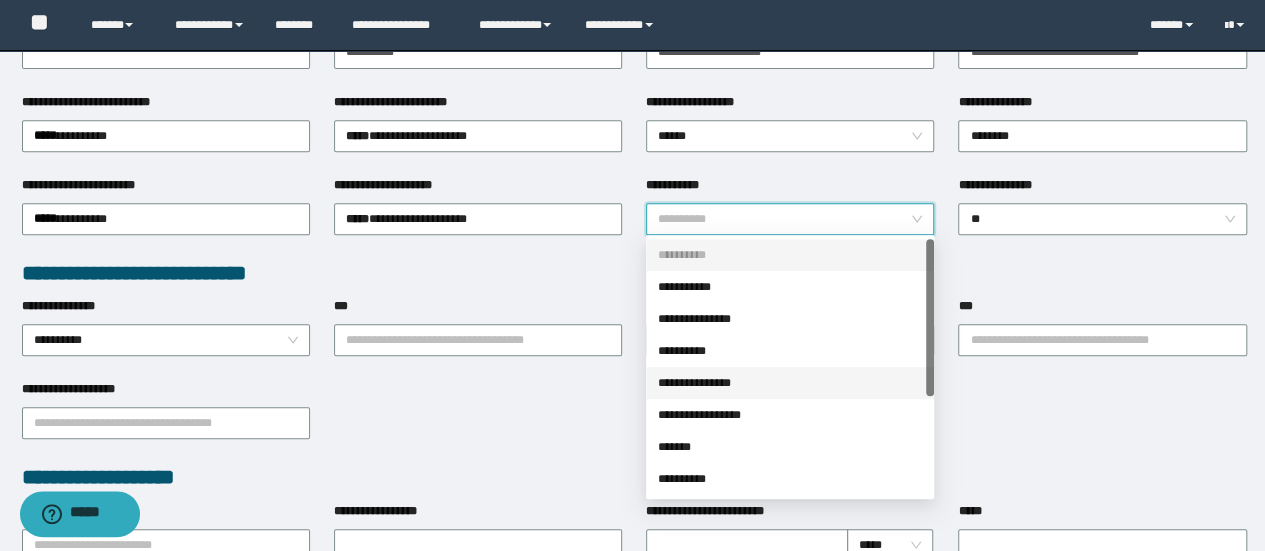 scroll, scrollTop: 100, scrollLeft: 0, axis: vertical 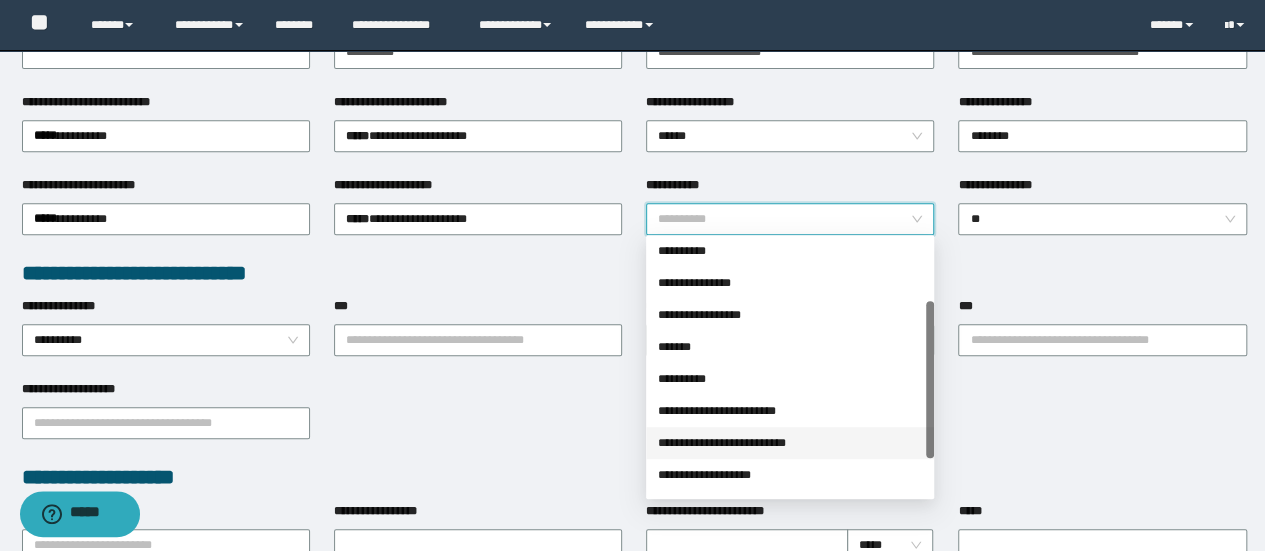 click on "**********" at bounding box center (790, 411) 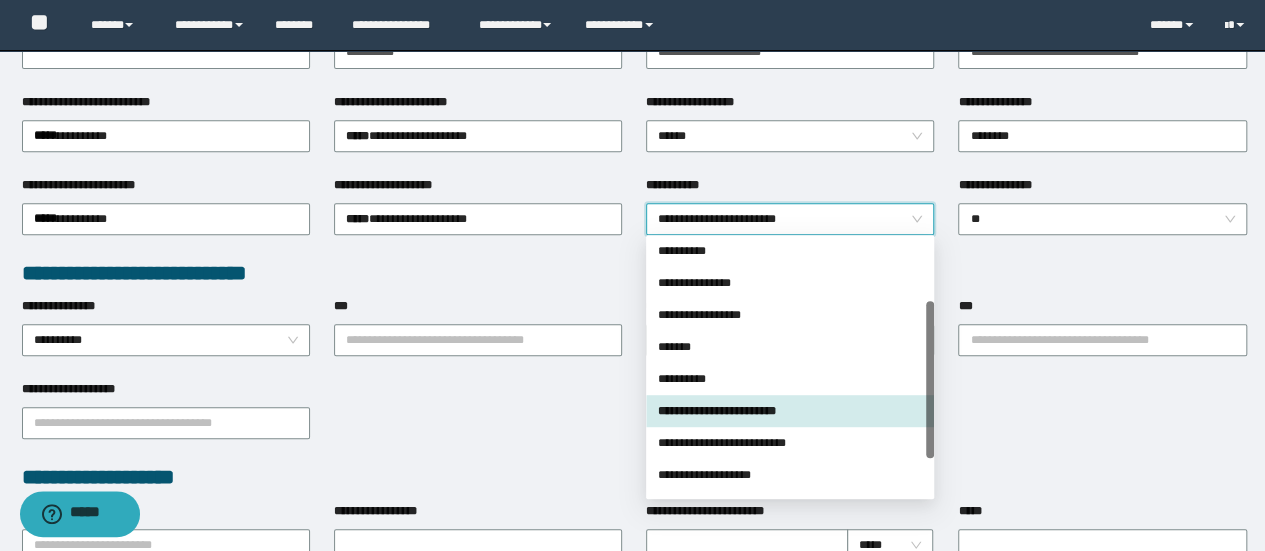 click on "**********" at bounding box center [634, 421] 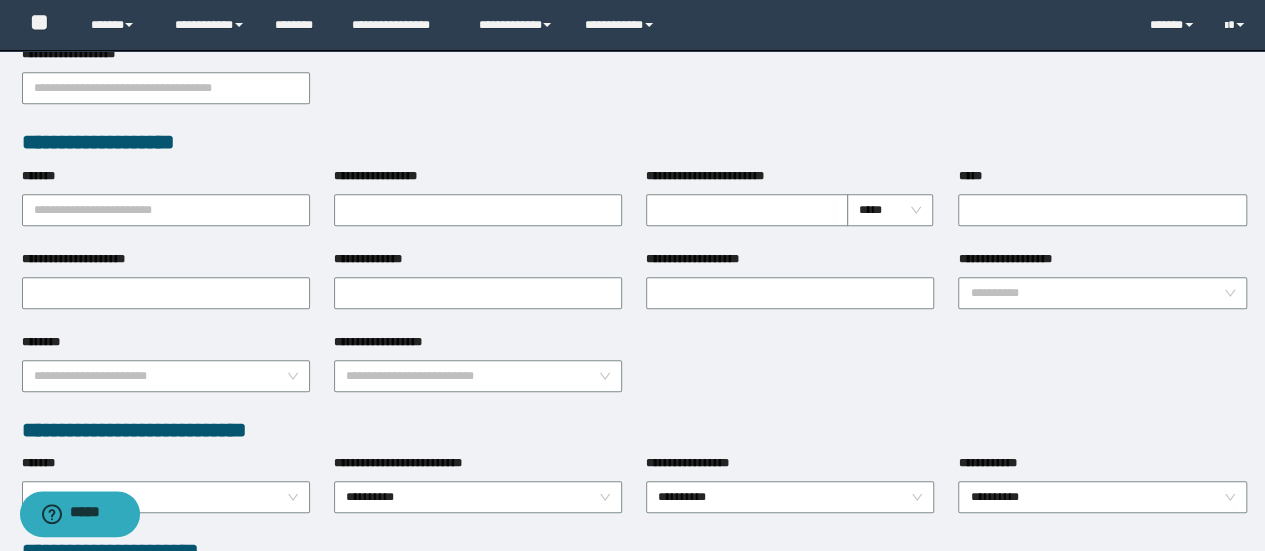 scroll, scrollTop: 802, scrollLeft: 0, axis: vertical 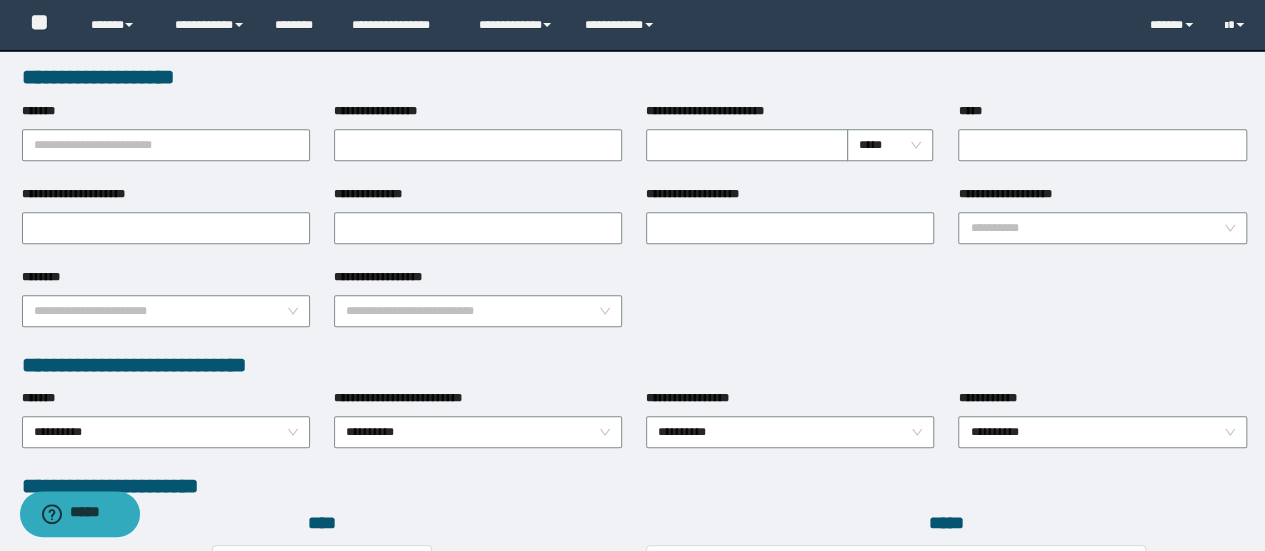 click on "**********" at bounding box center (166, 143) 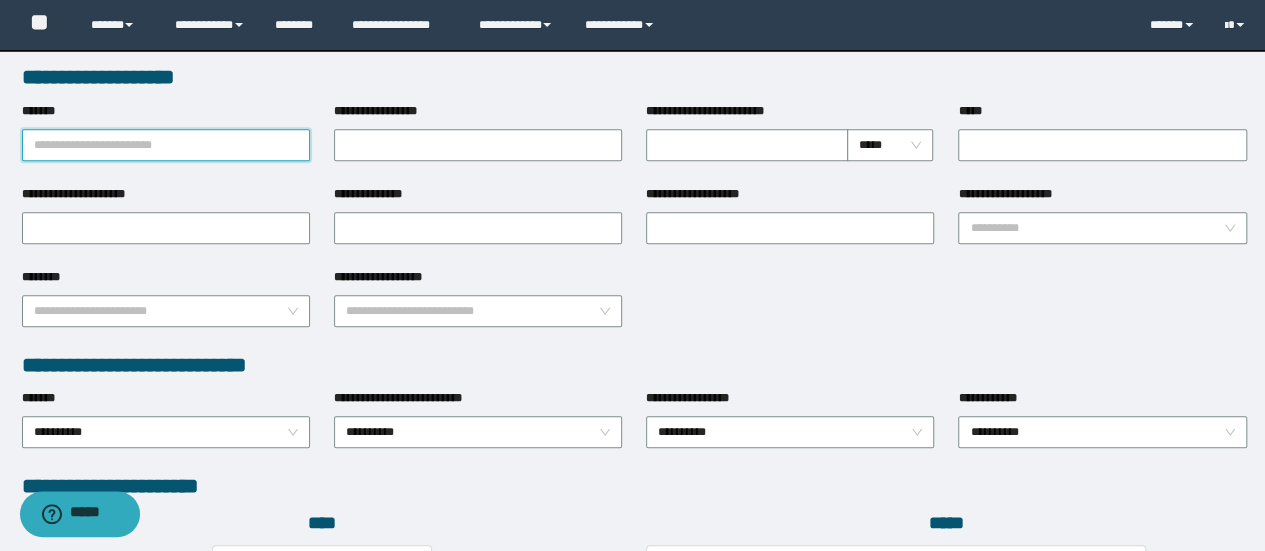 click on "*******" at bounding box center [166, 145] 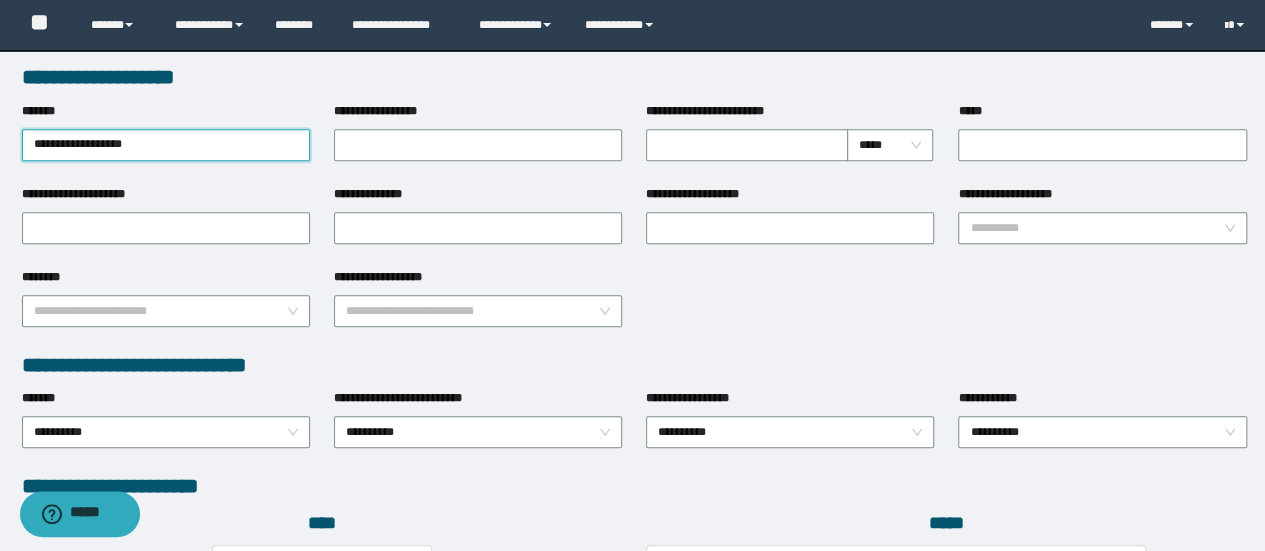 type on "**********" 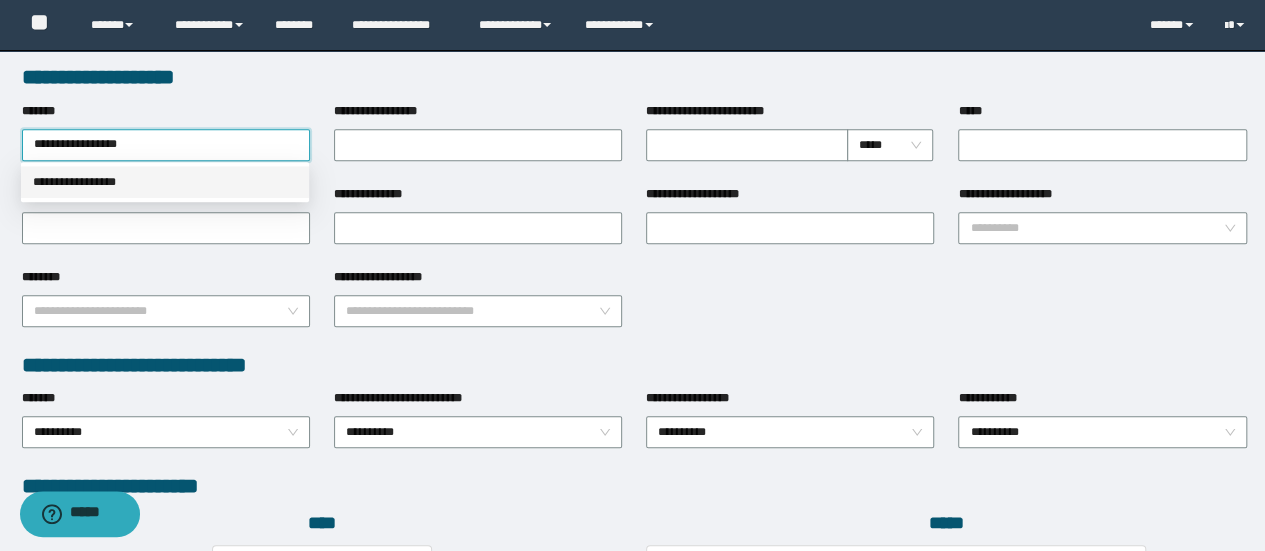 click on "**********" at bounding box center (165, 182) 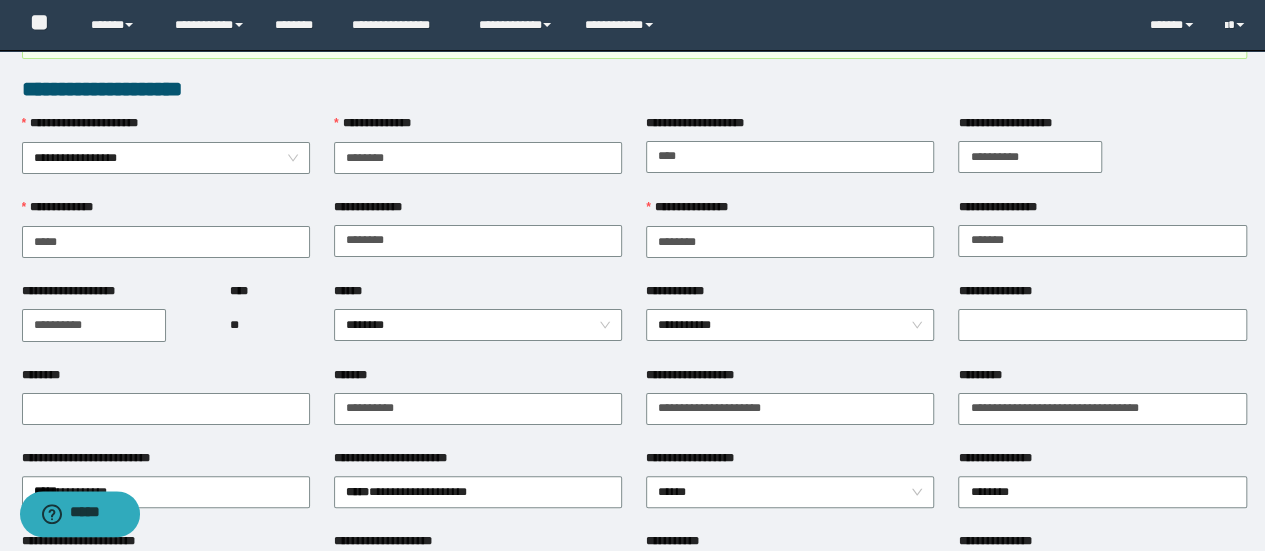 scroll, scrollTop: 0, scrollLeft: 0, axis: both 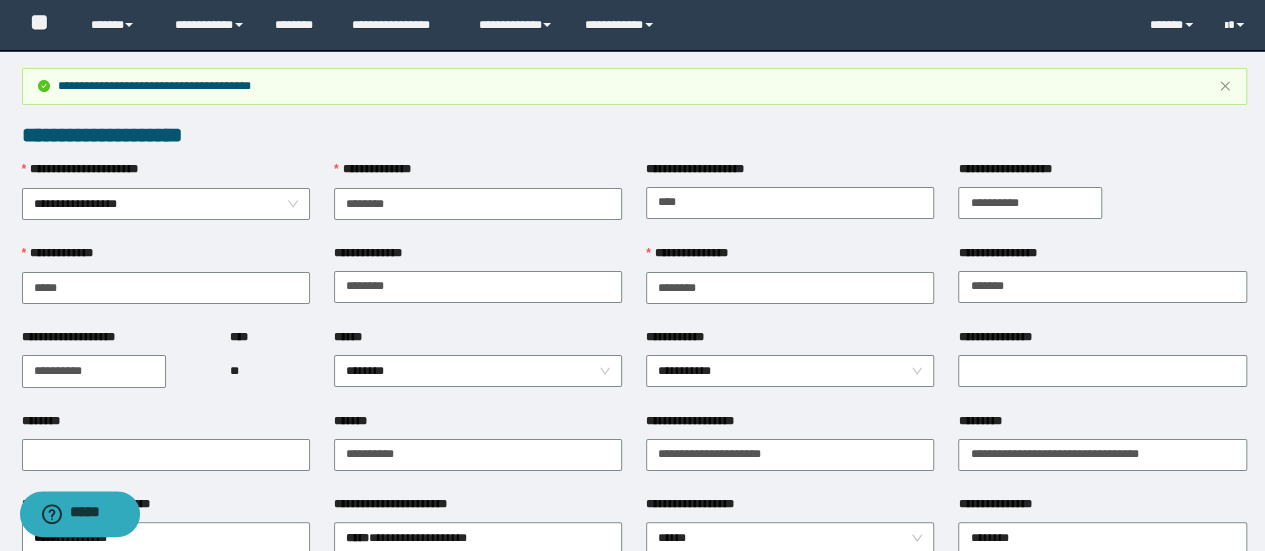 type 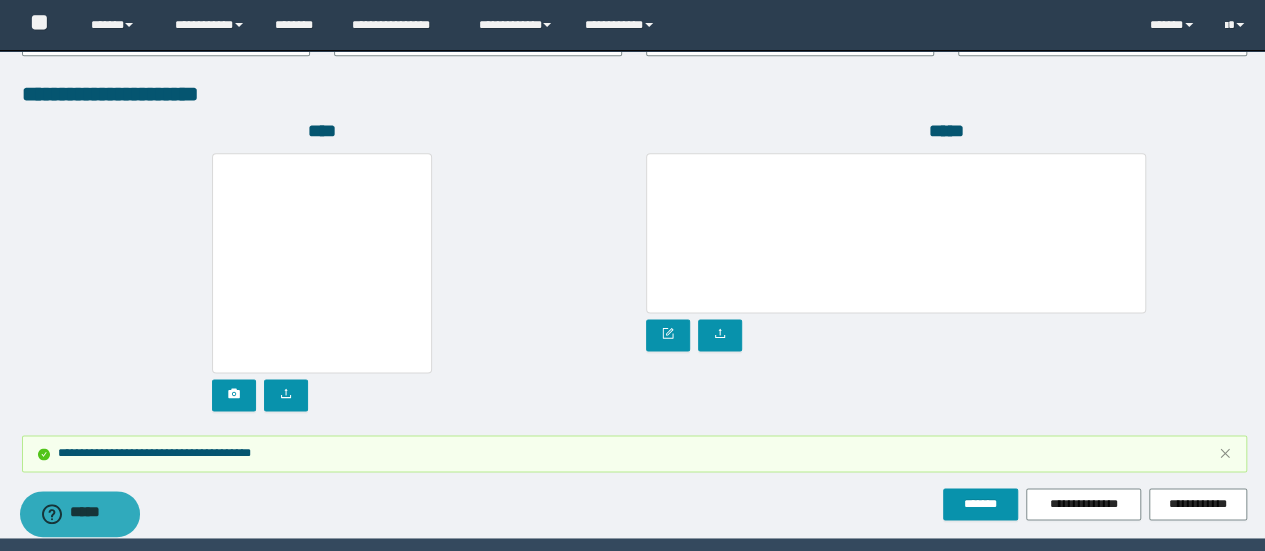 scroll, scrollTop: 1255, scrollLeft: 0, axis: vertical 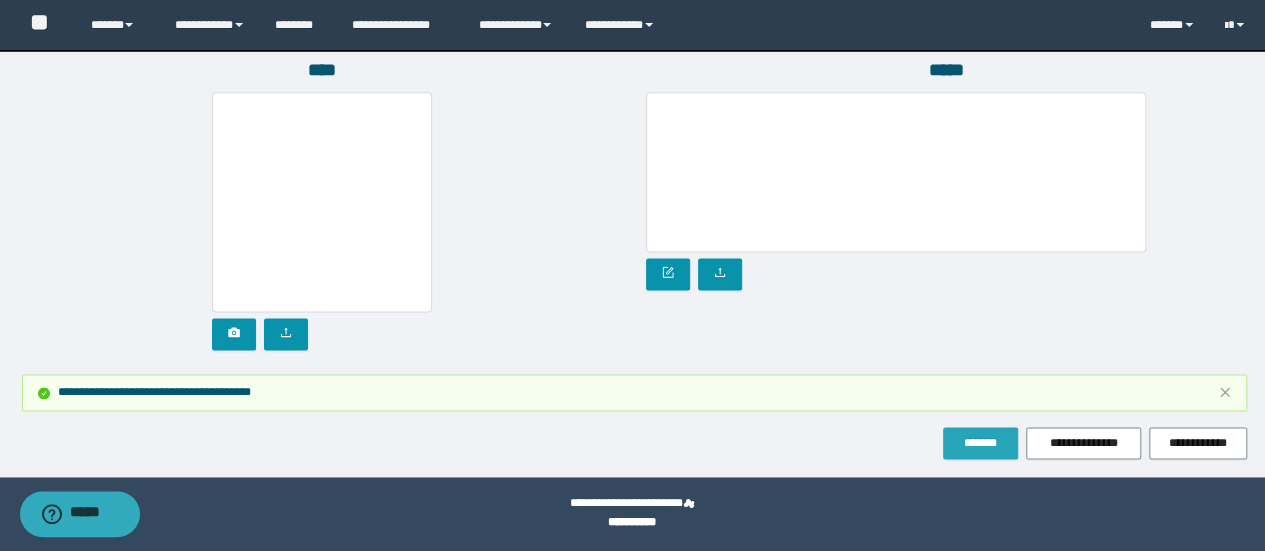 click on "*******" at bounding box center (980, 443) 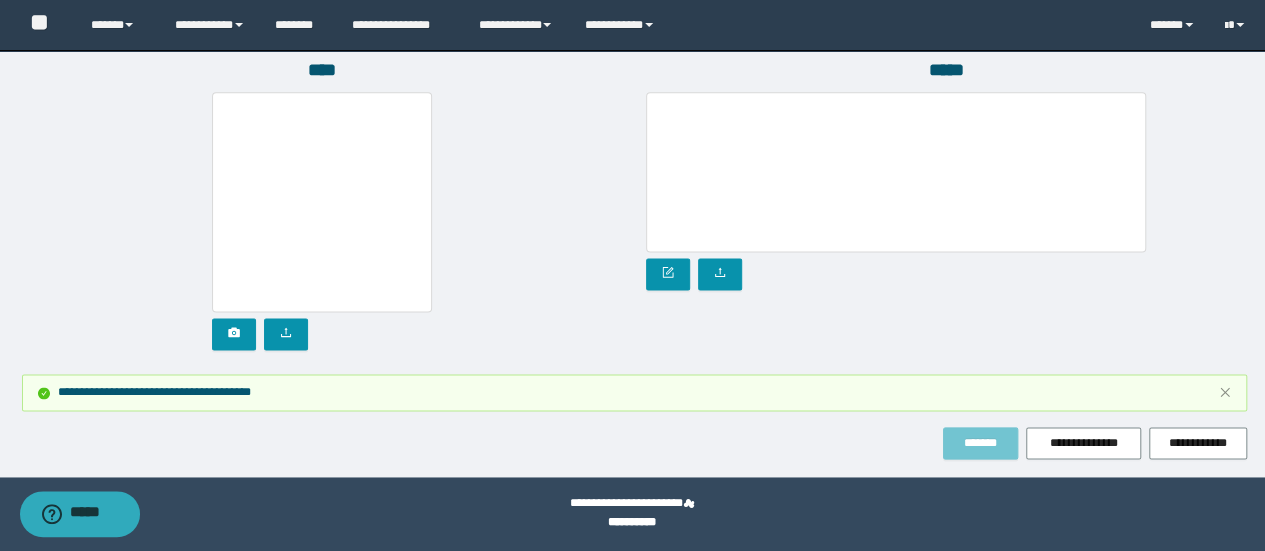 click on "*******" at bounding box center [980, 443] 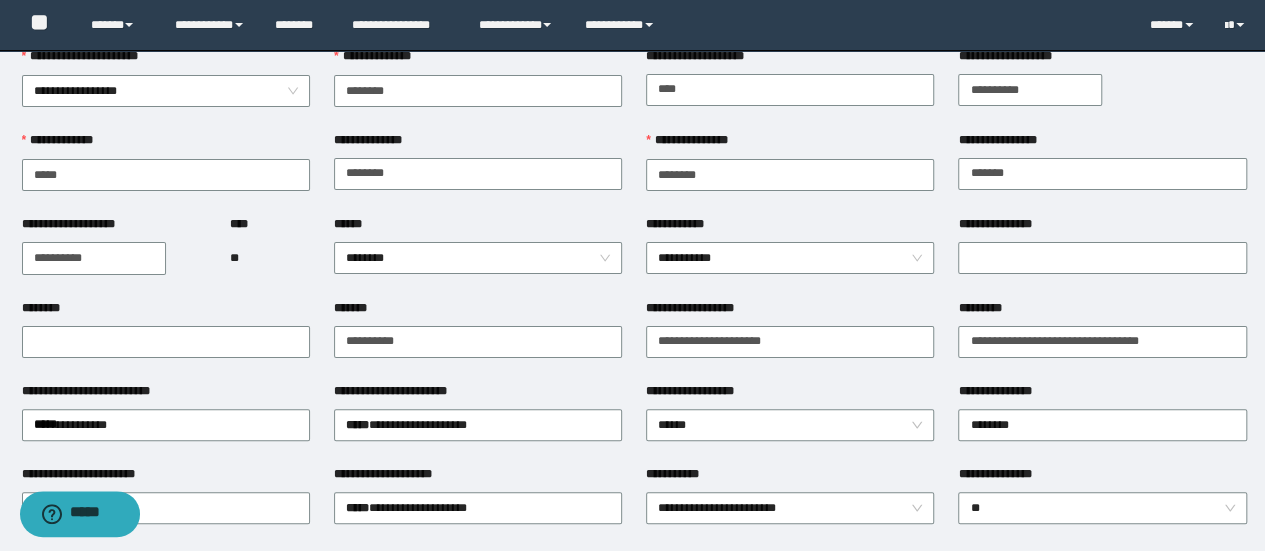 scroll, scrollTop: 0, scrollLeft: 0, axis: both 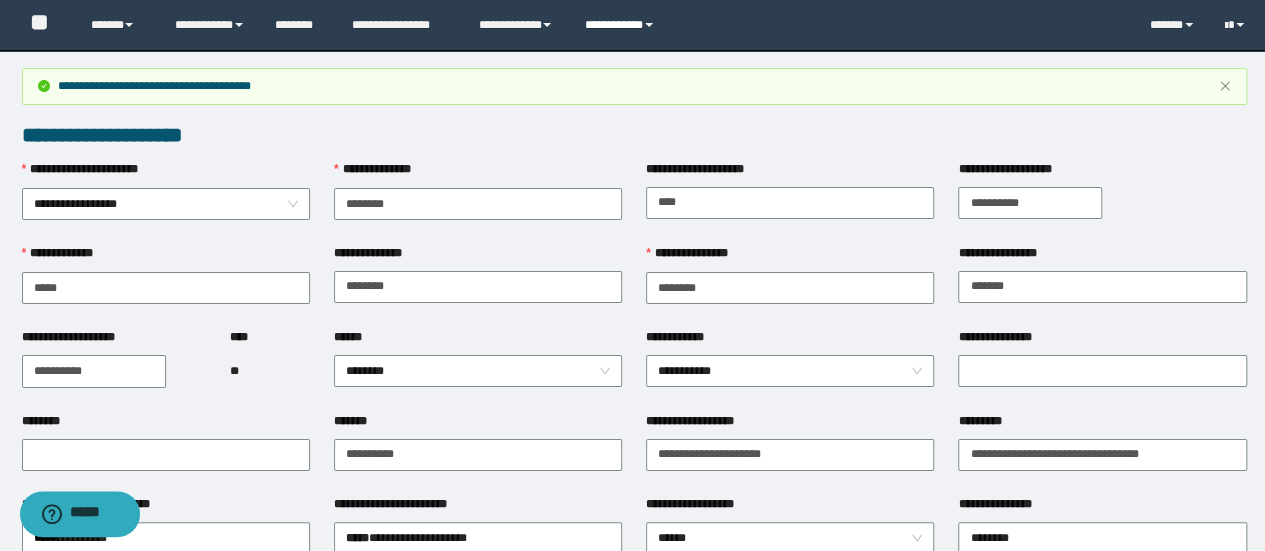 click on "**********" at bounding box center [622, 25] 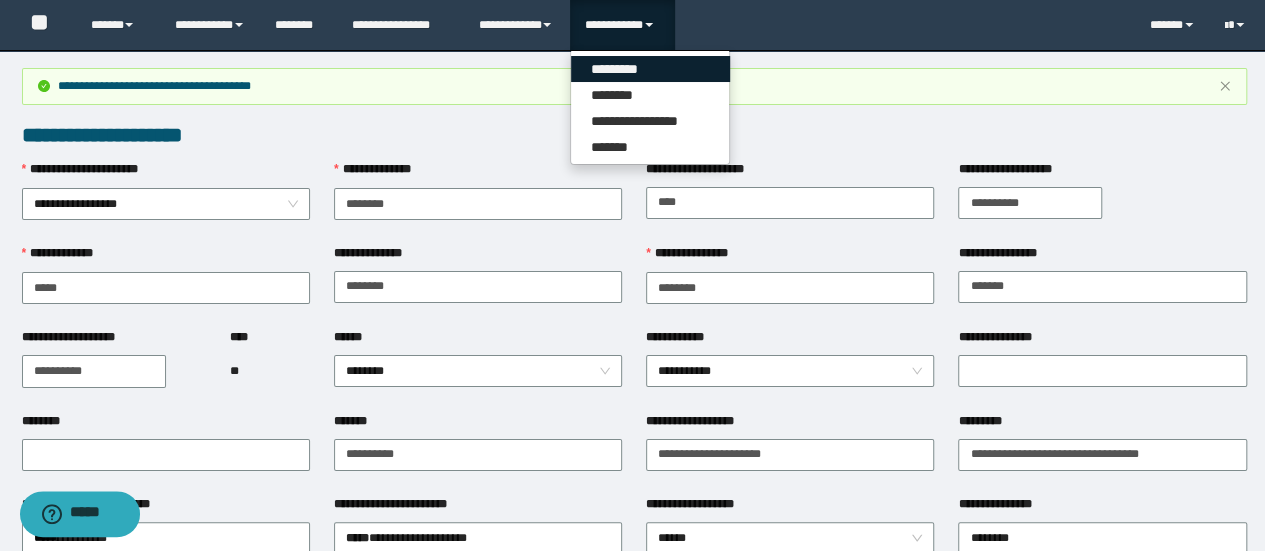 click on "*********" at bounding box center [650, 69] 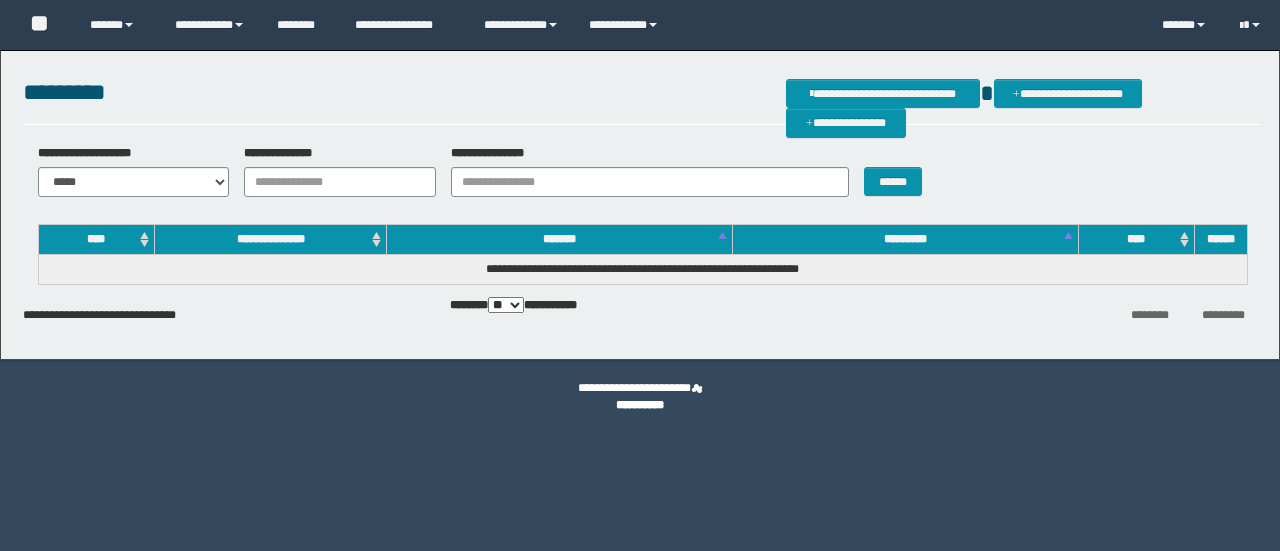 scroll, scrollTop: 0, scrollLeft: 0, axis: both 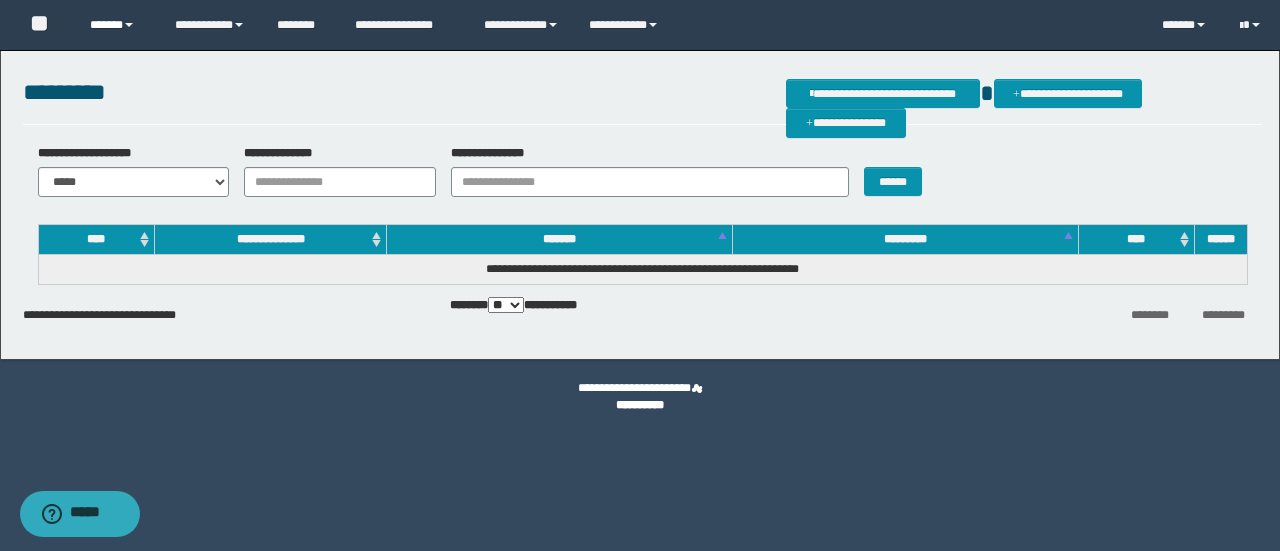 click on "******" at bounding box center (117, 25) 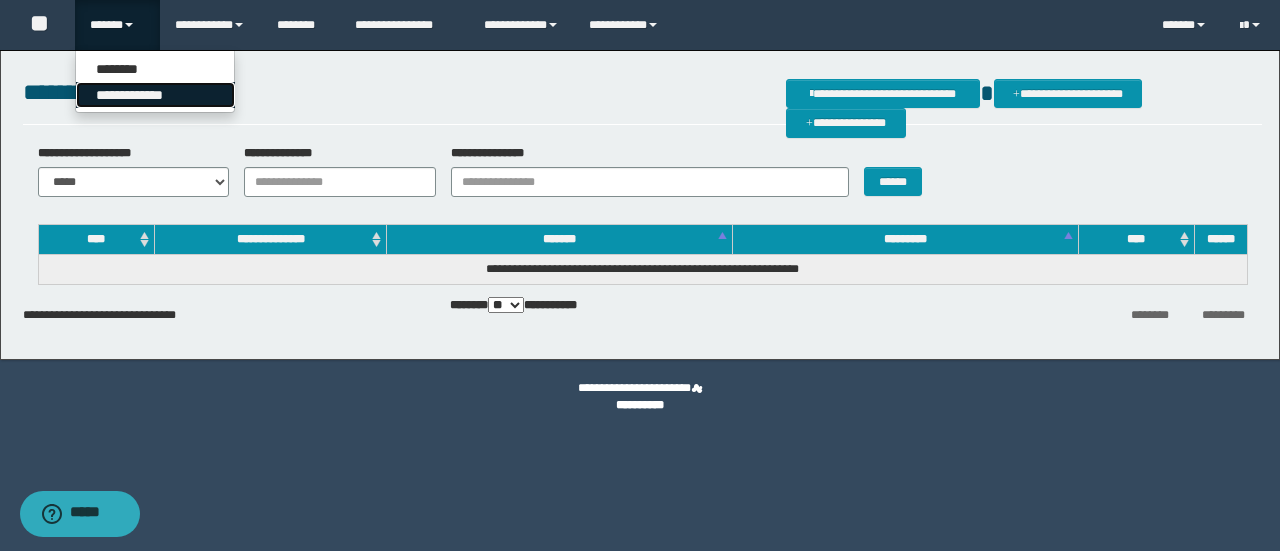 click on "**********" at bounding box center (155, 95) 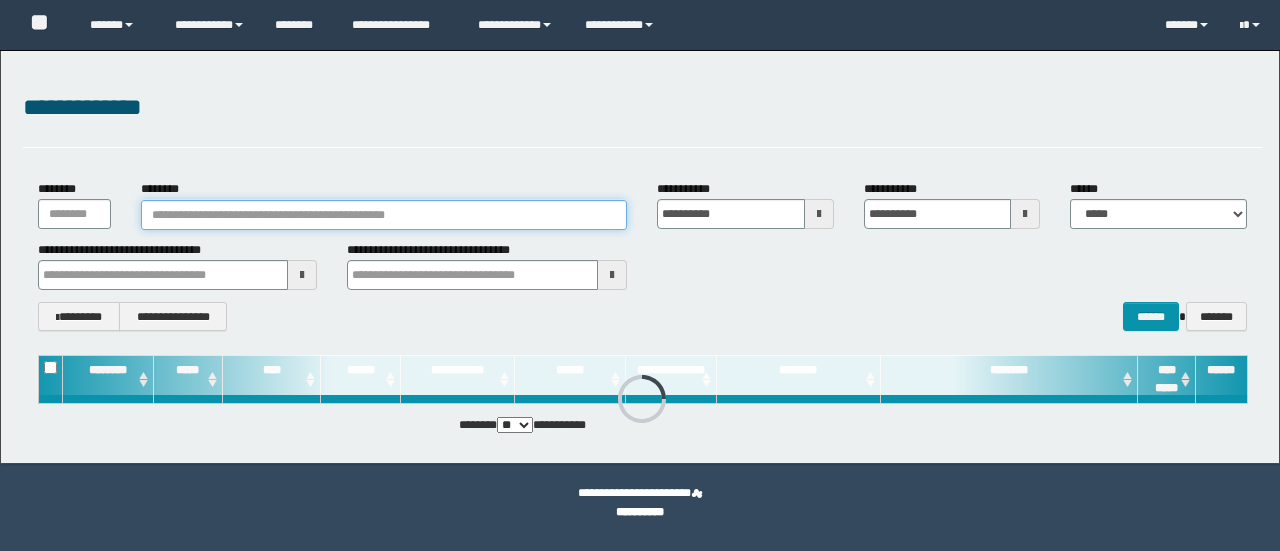 scroll, scrollTop: 0, scrollLeft: 0, axis: both 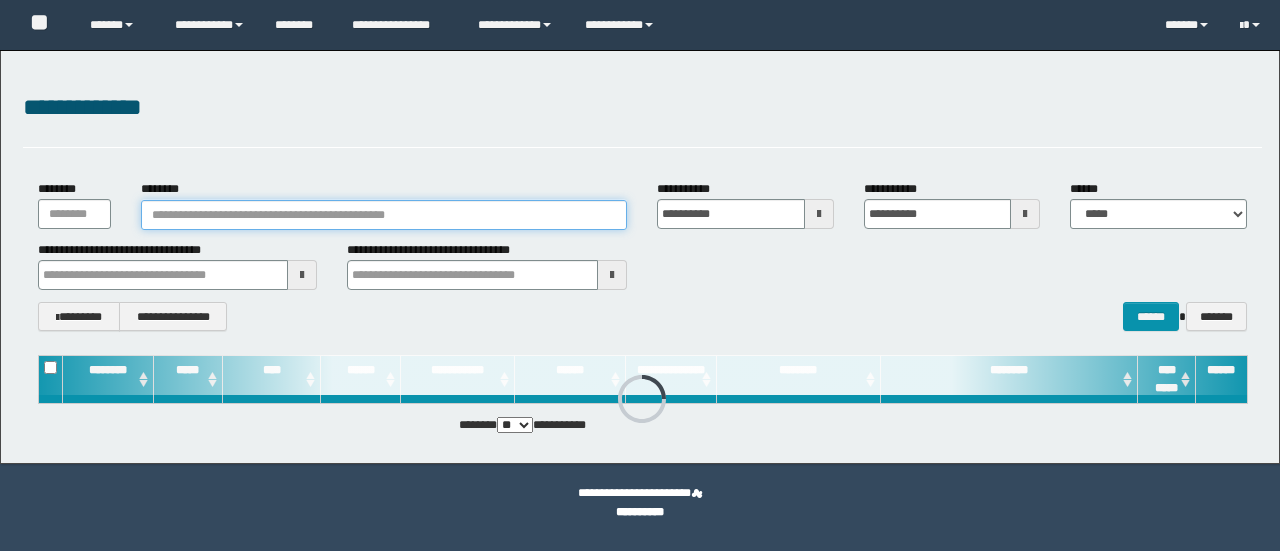 click on "********" at bounding box center [384, 215] 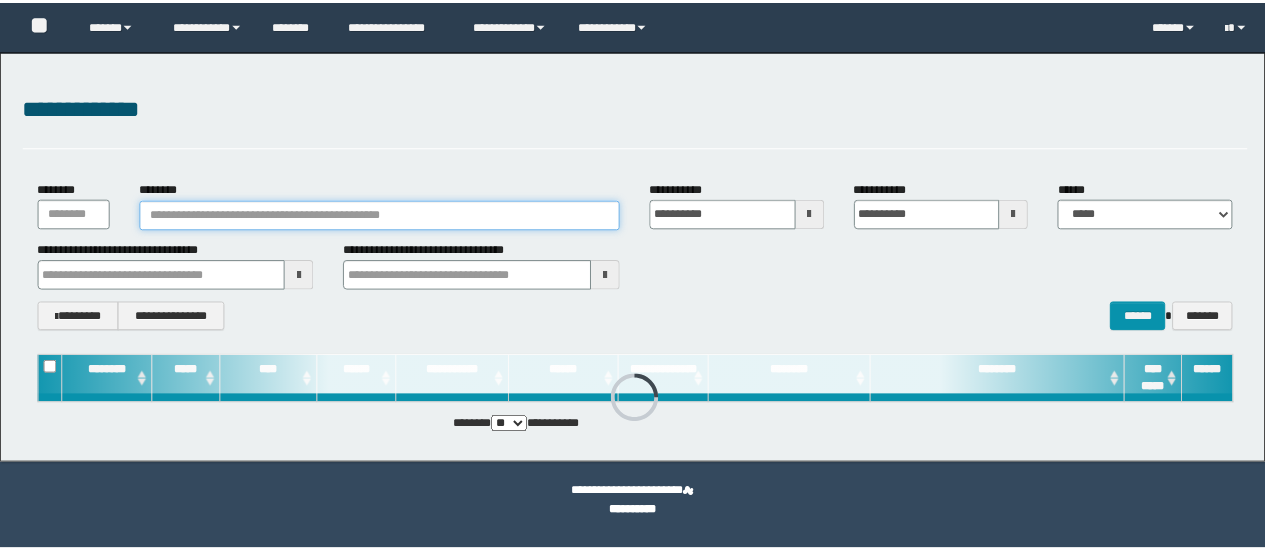 scroll, scrollTop: 0, scrollLeft: 0, axis: both 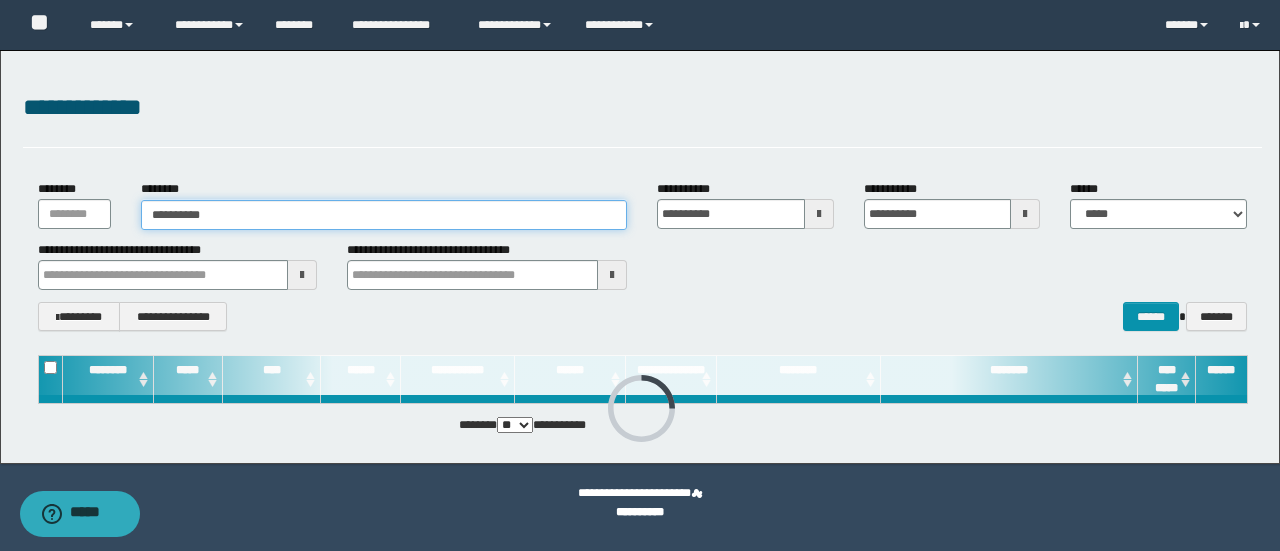 type on "**********" 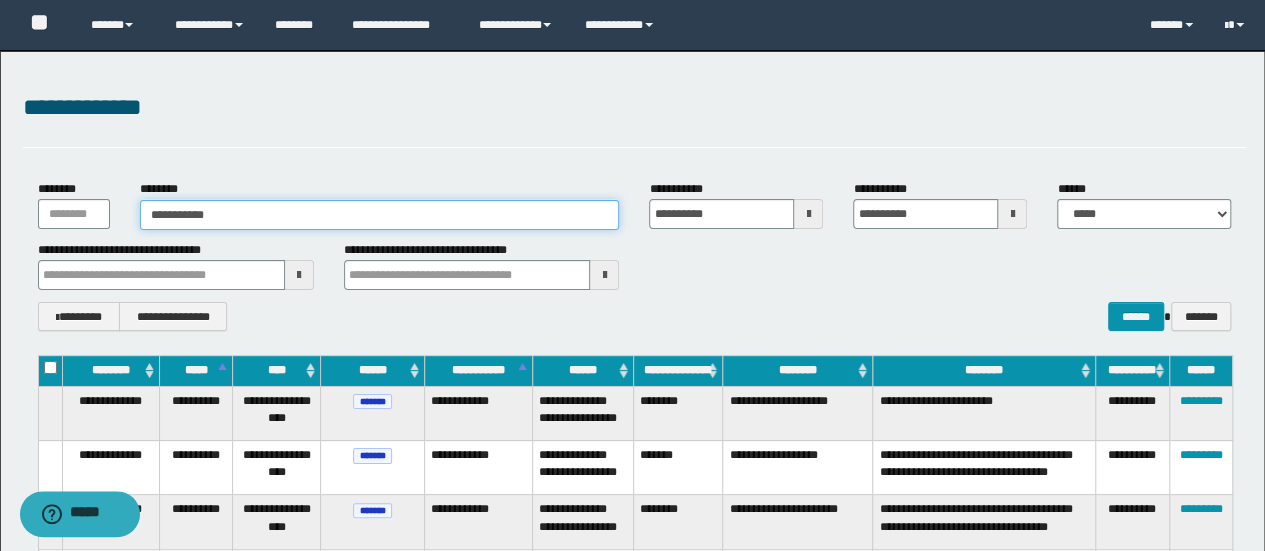 type on "**********" 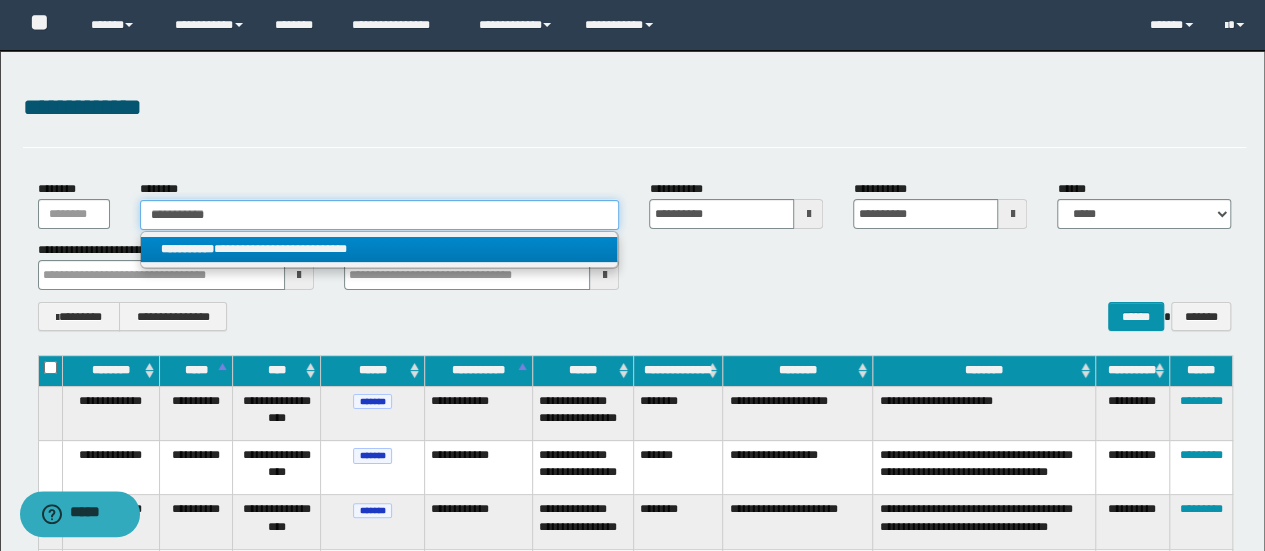 type on "**********" 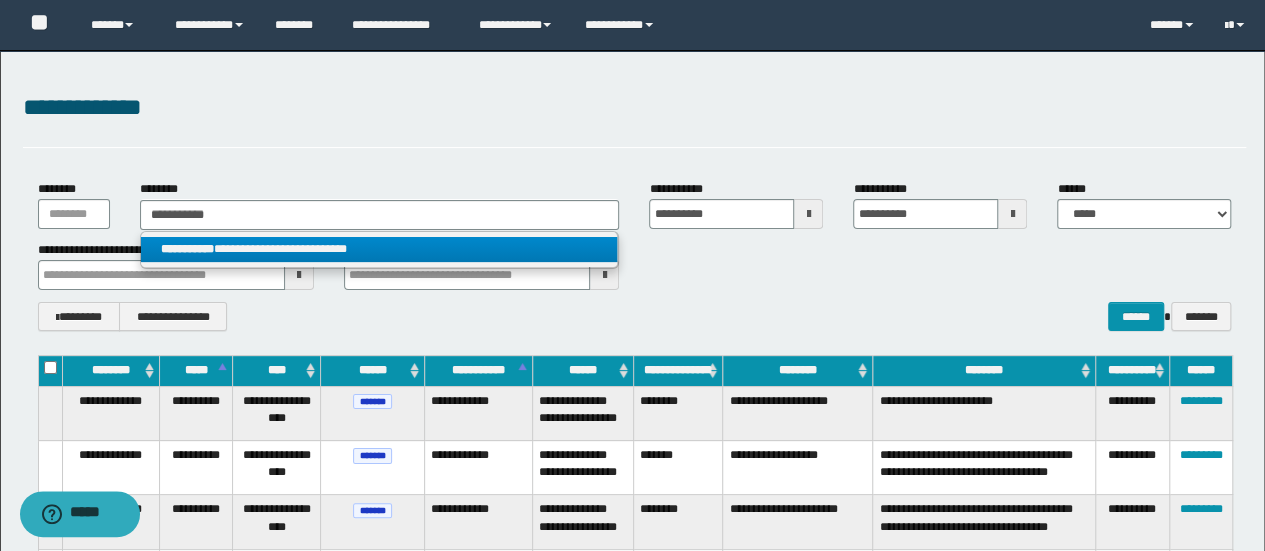 click on "**********" at bounding box center [379, 249] 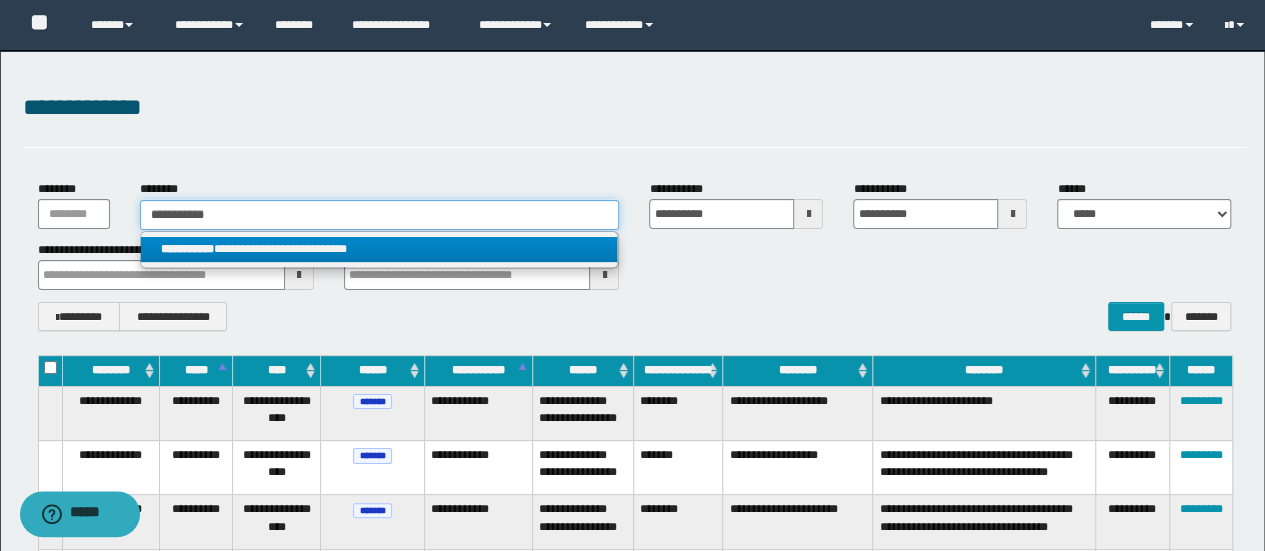 type 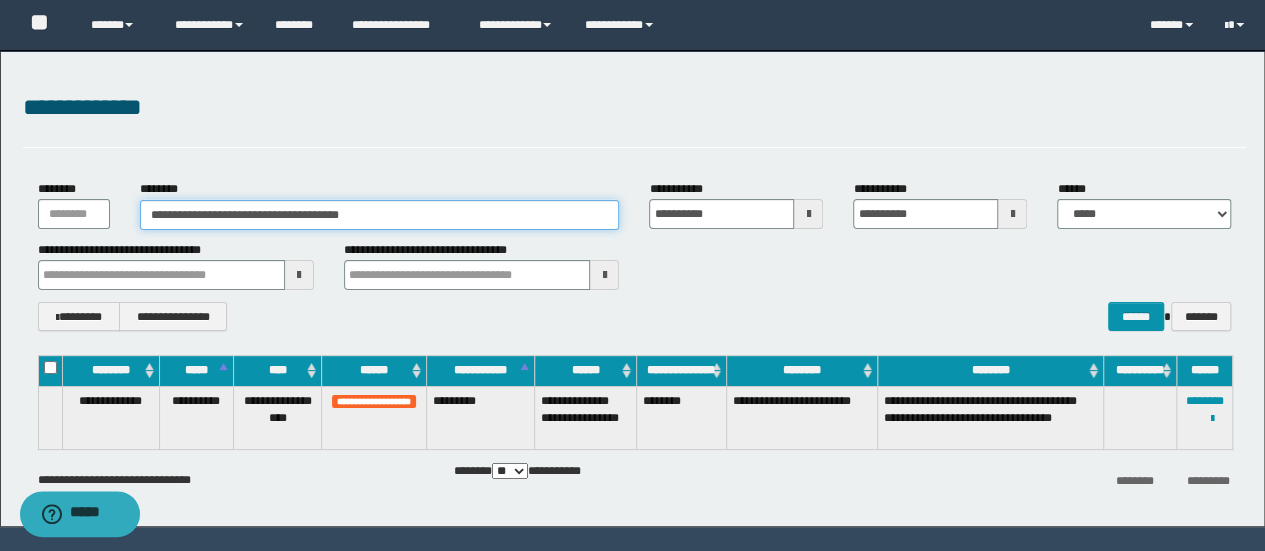click on "**********" at bounding box center [380, 215] 